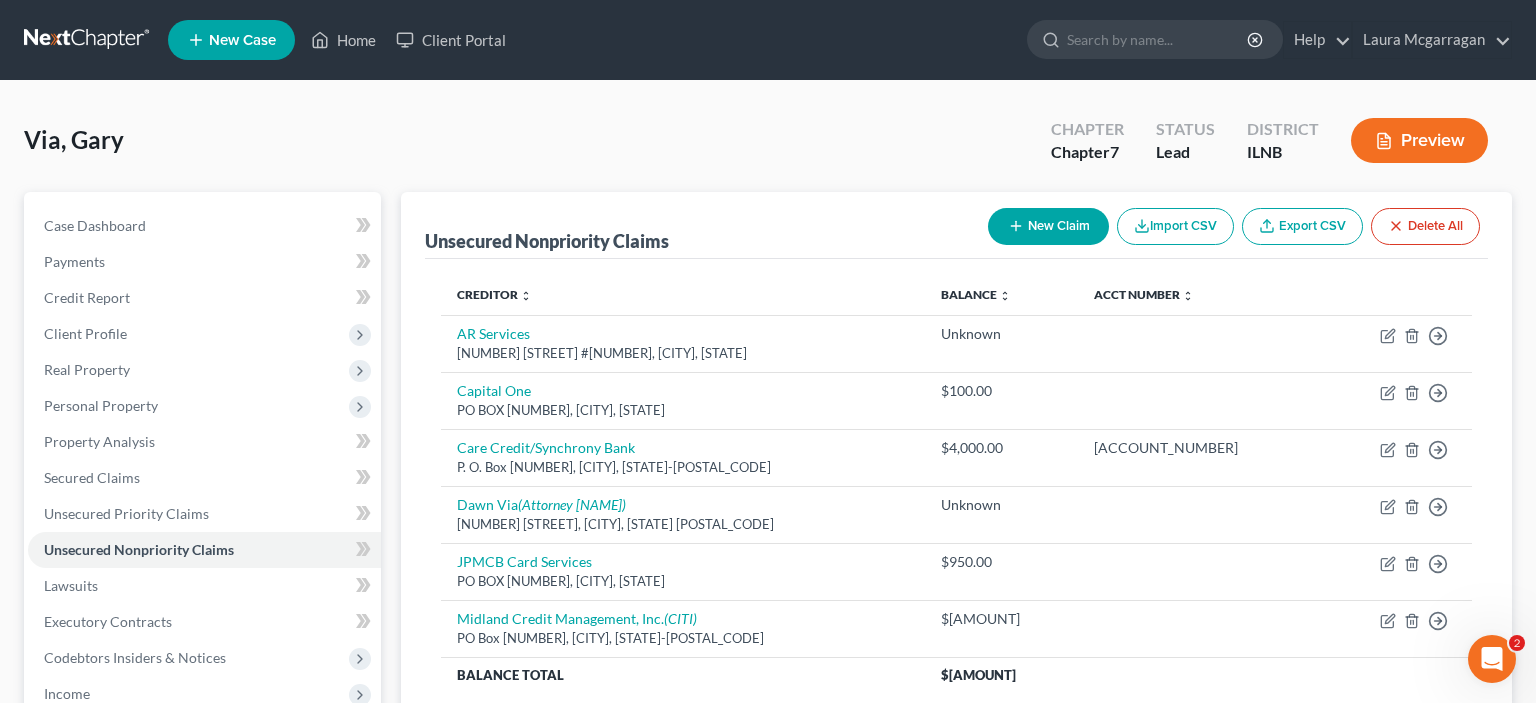 scroll, scrollTop: 0, scrollLeft: 0, axis: both 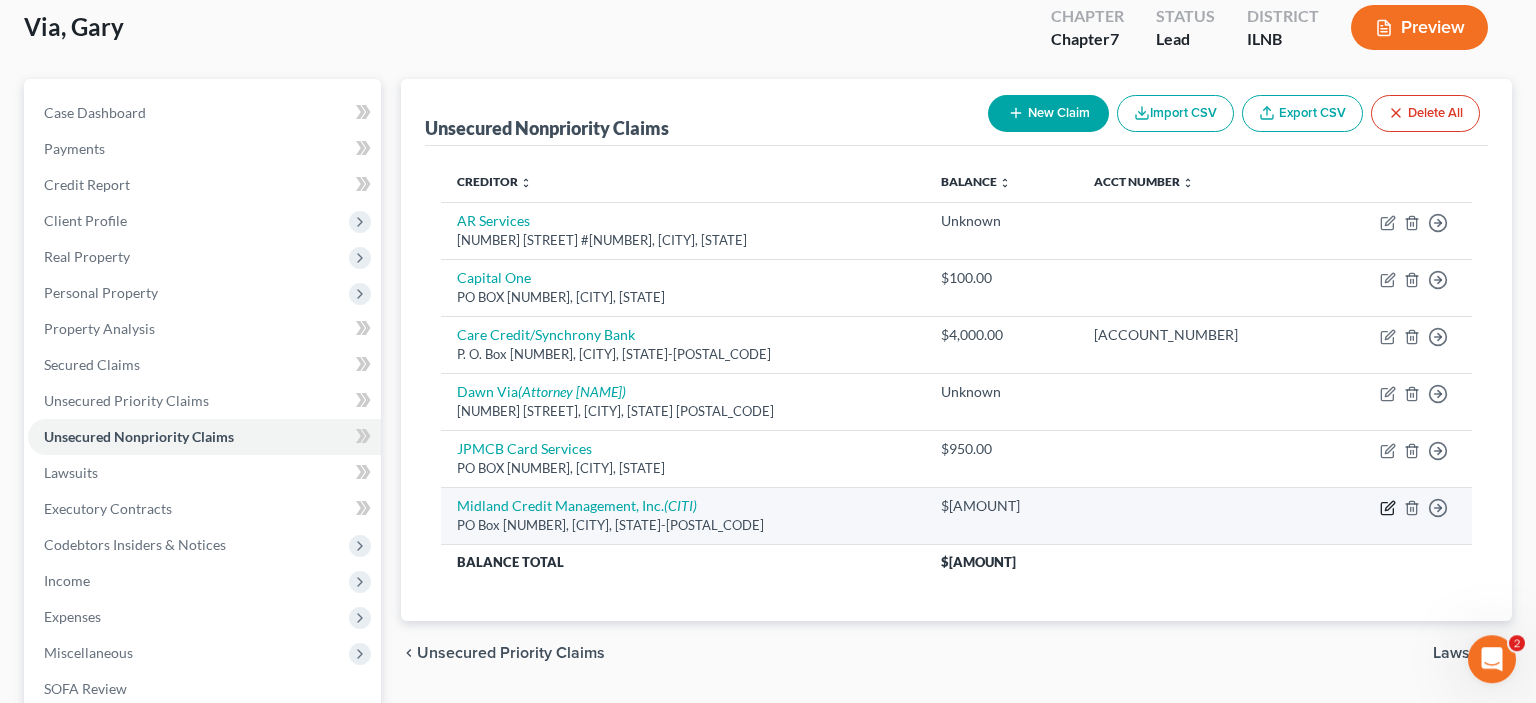 click 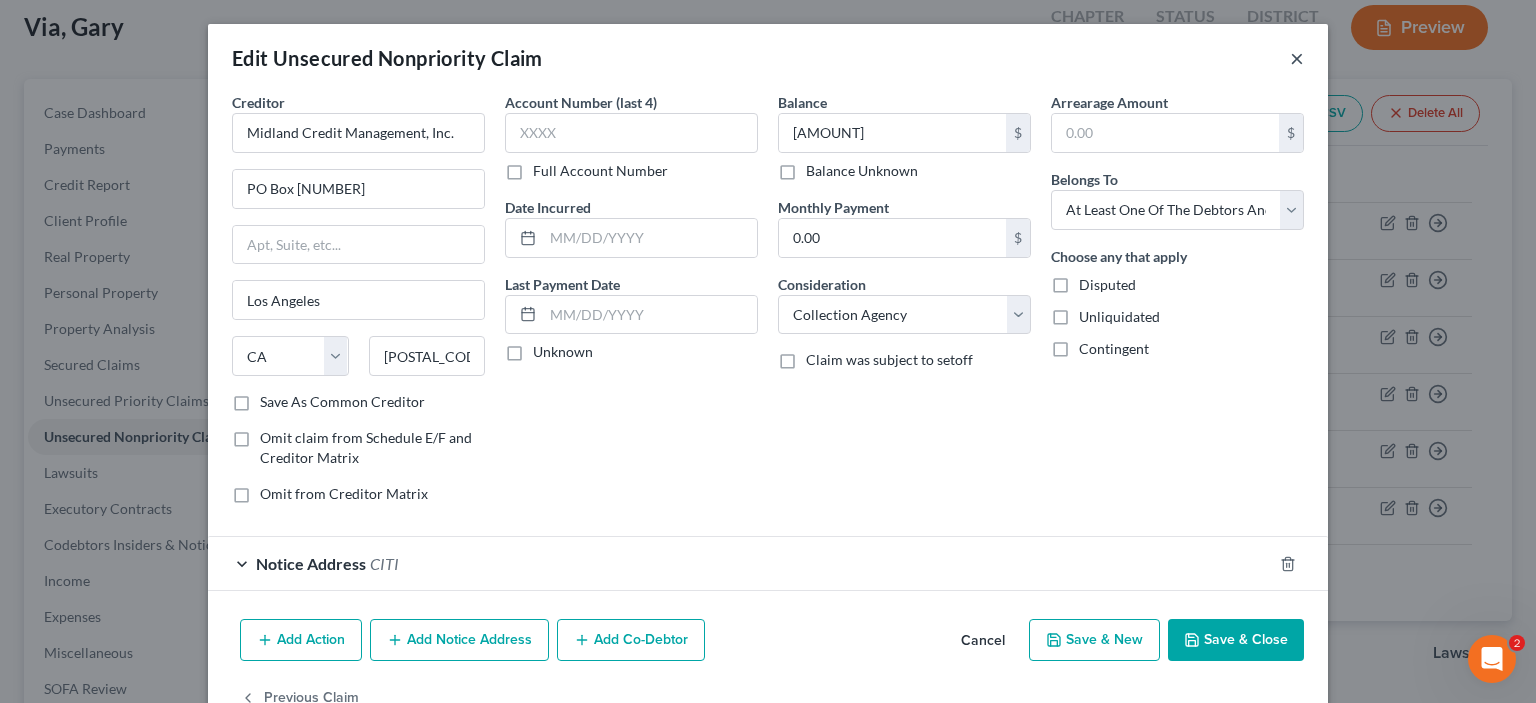 click on "×" at bounding box center [1297, 58] 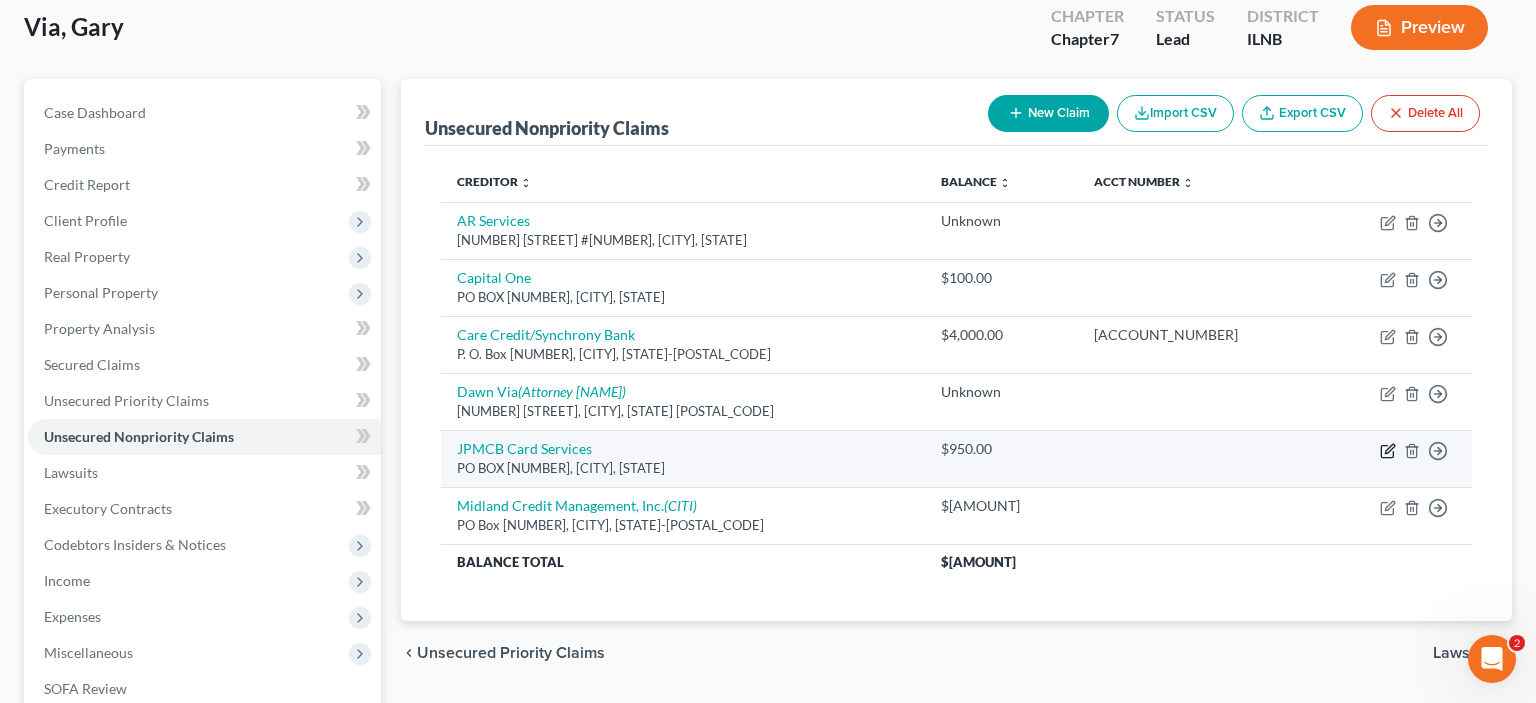 click 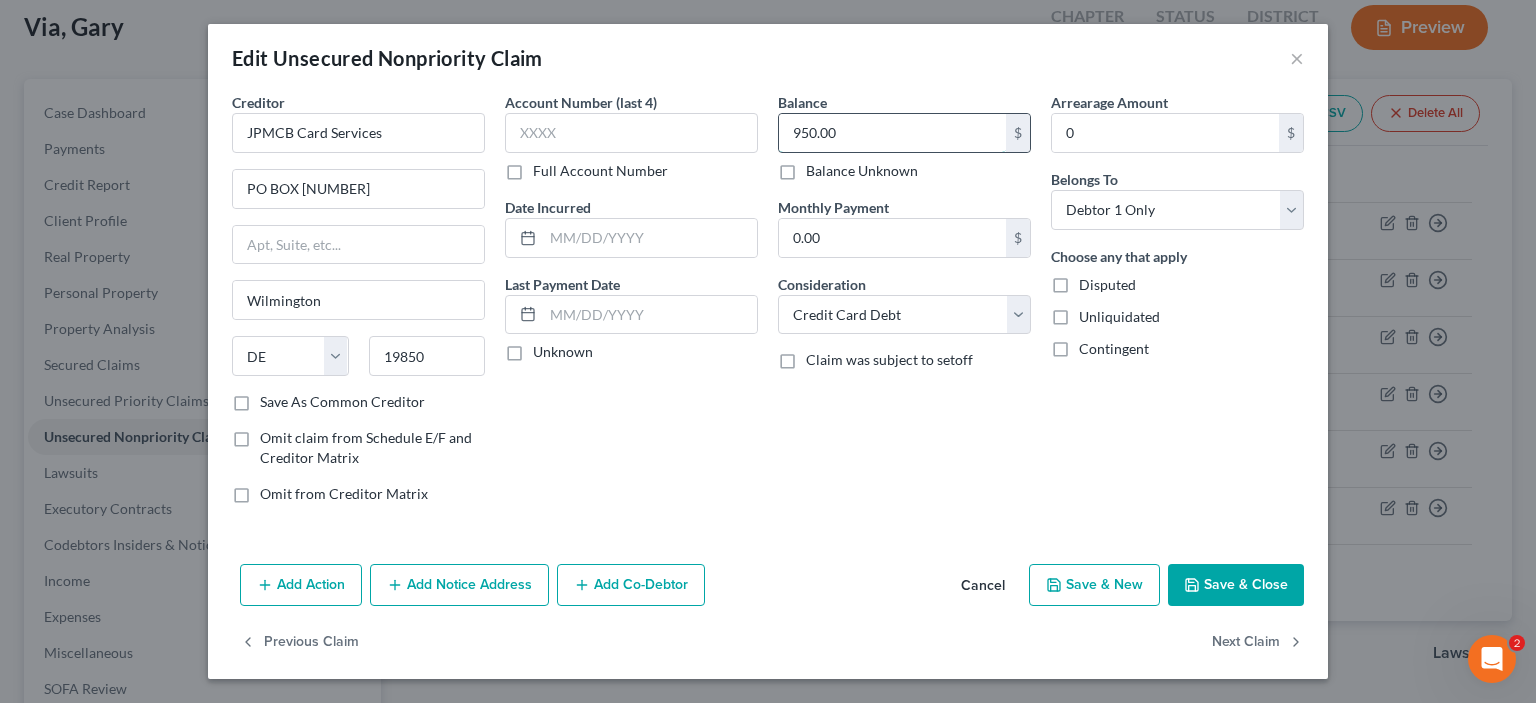 click on "950.00" at bounding box center (892, 133) 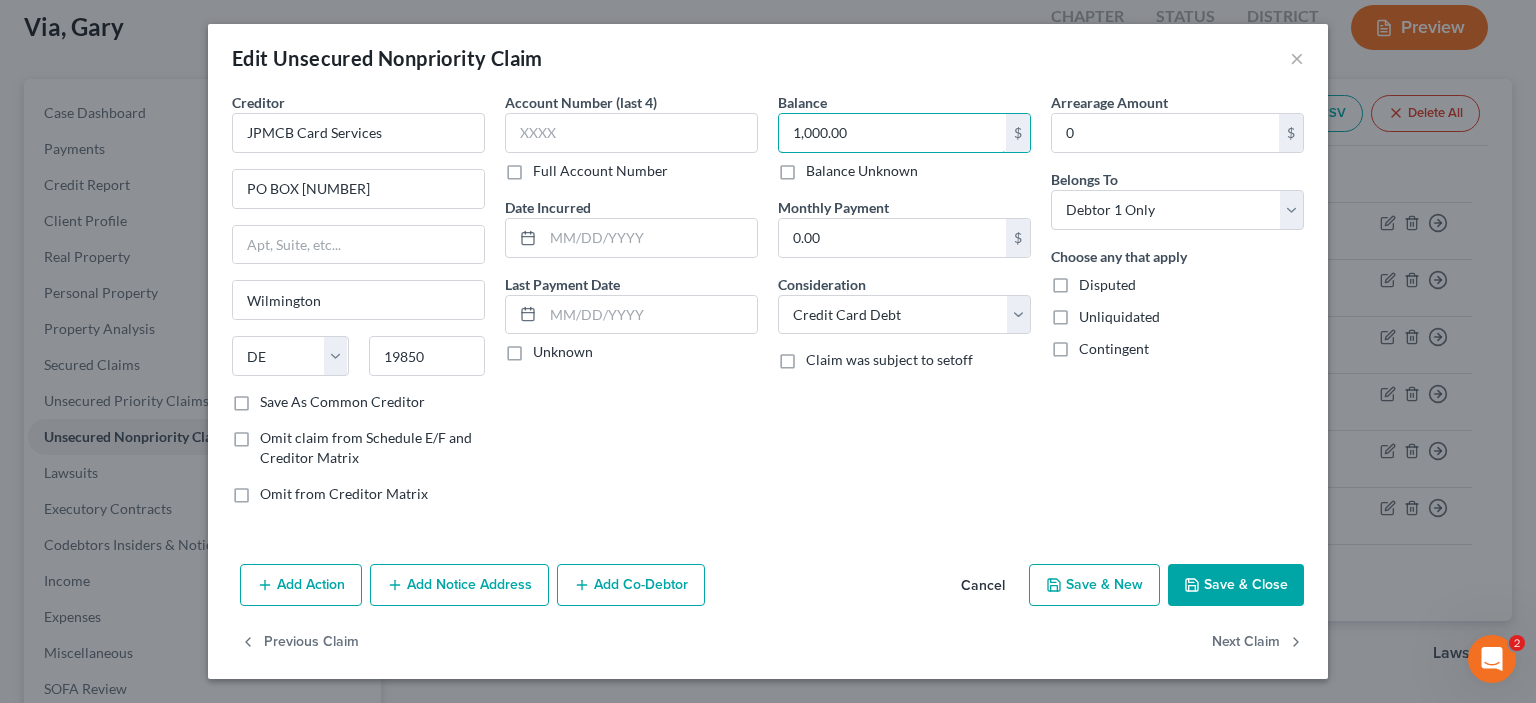 type on "1,000.00" 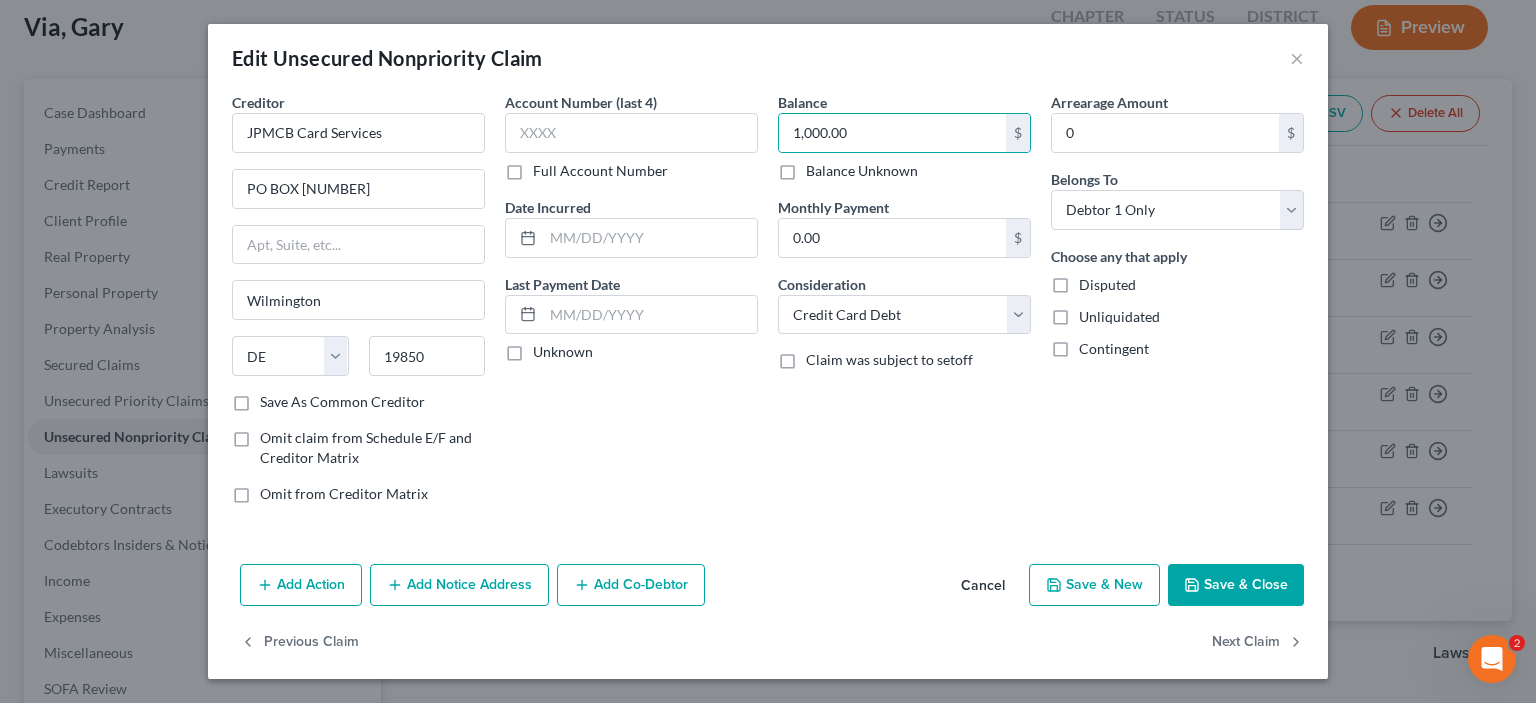 click on "Save & Close" at bounding box center (1236, 585) 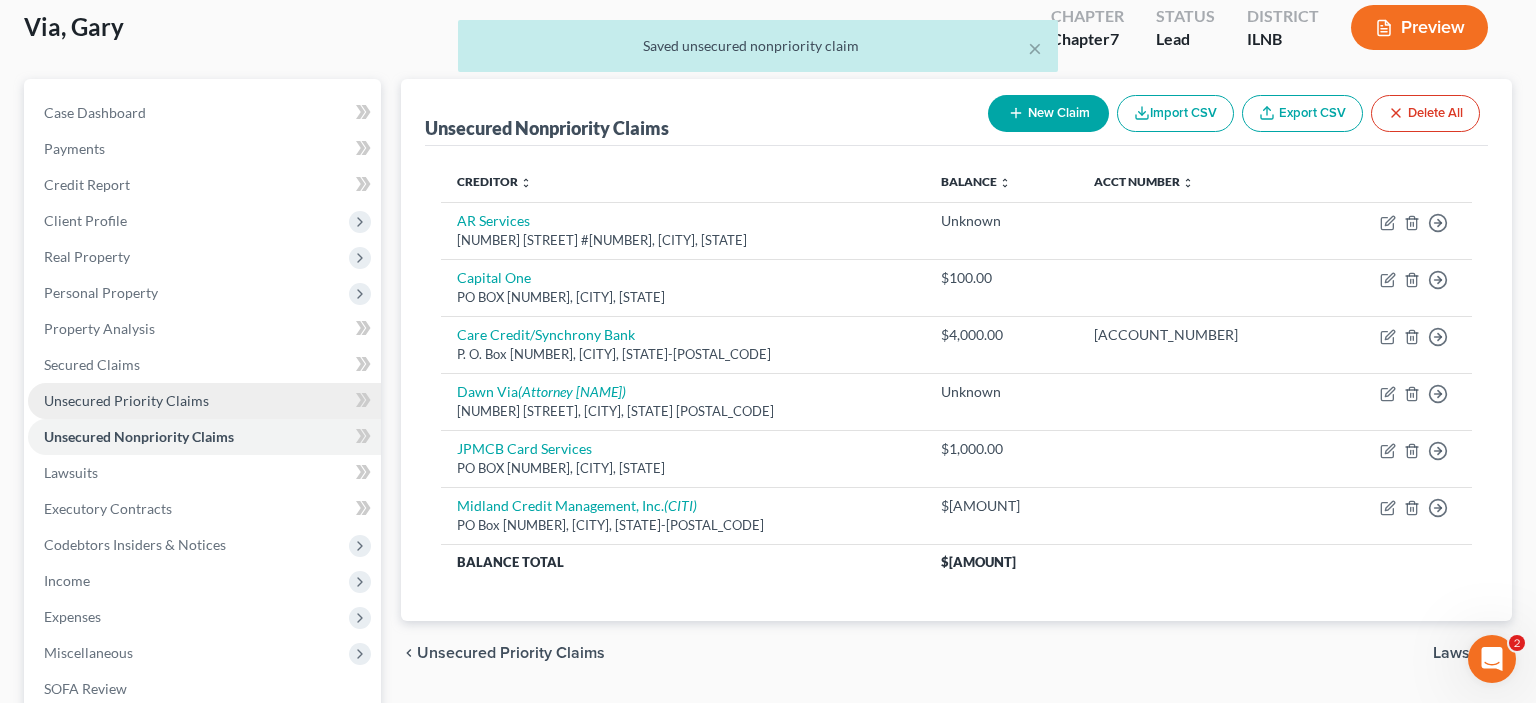 click on "Unsecured Priority Claims" at bounding box center [204, 401] 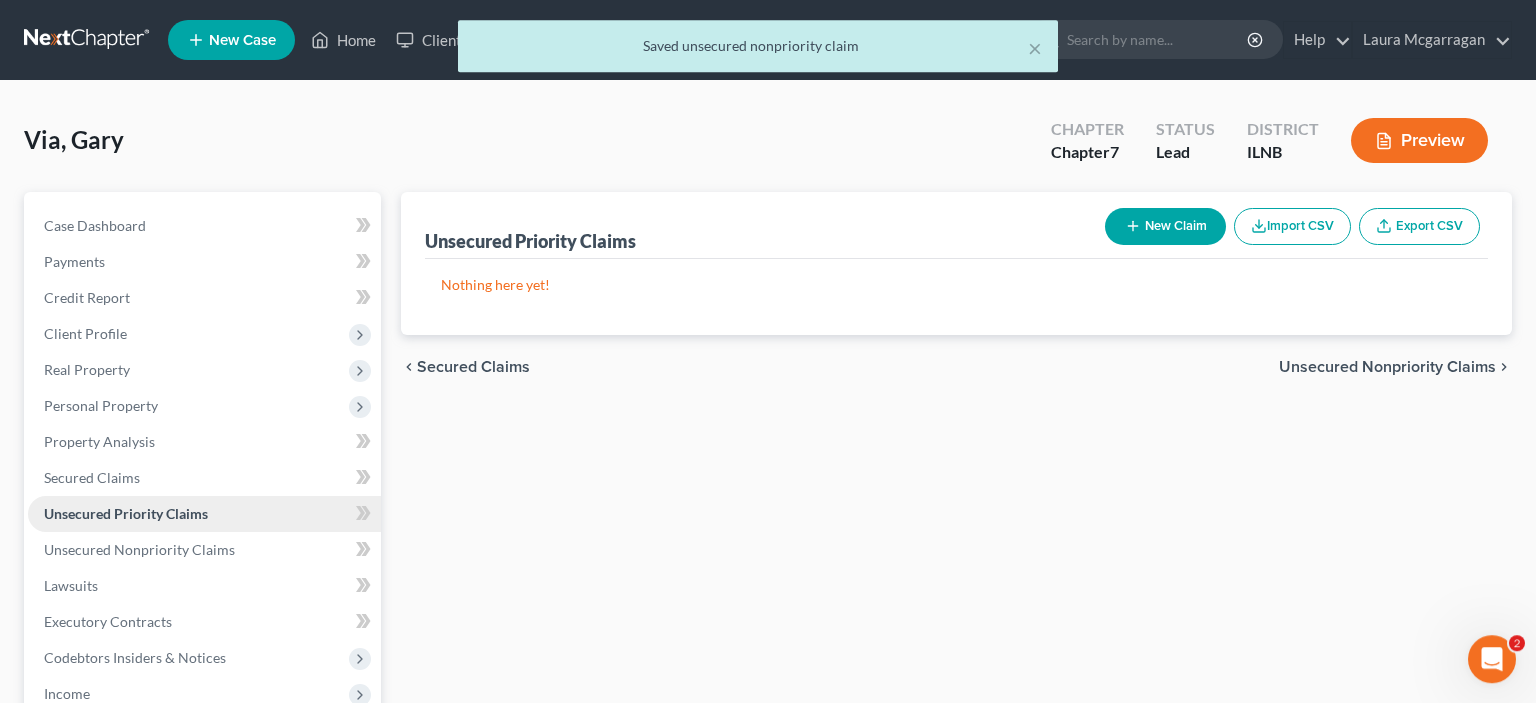 scroll, scrollTop: 0, scrollLeft: 0, axis: both 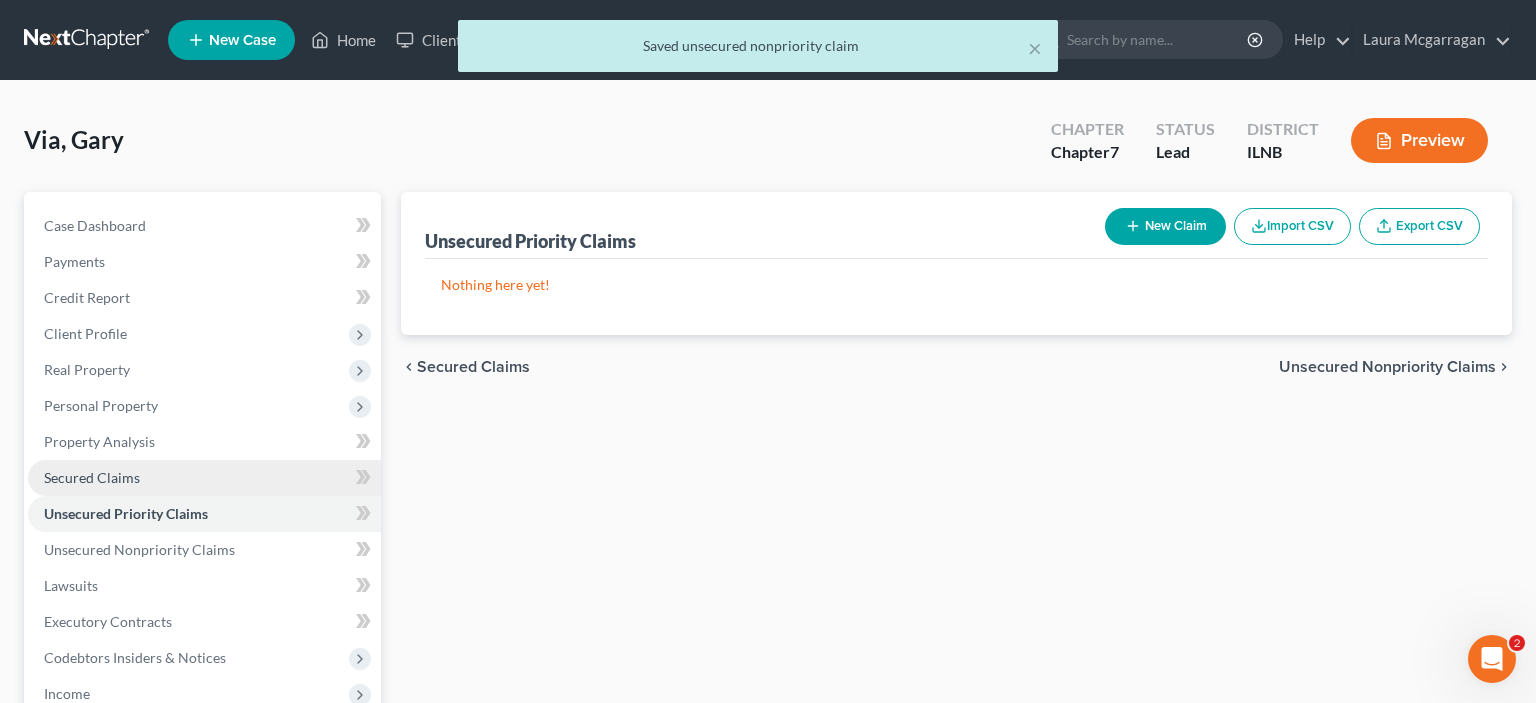 click on "Secured Claims" at bounding box center [92, 477] 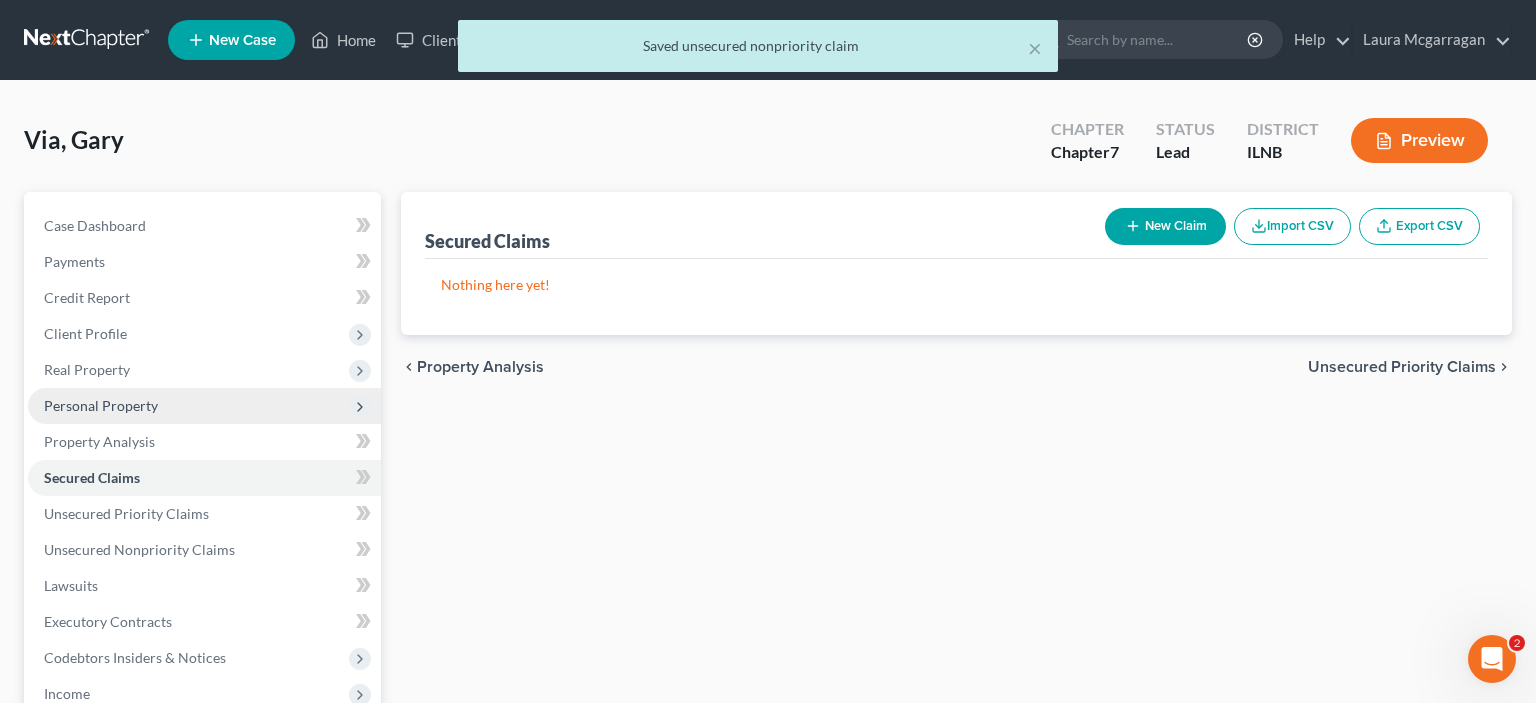 click on "Personal Property" at bounding box center (101, 405) 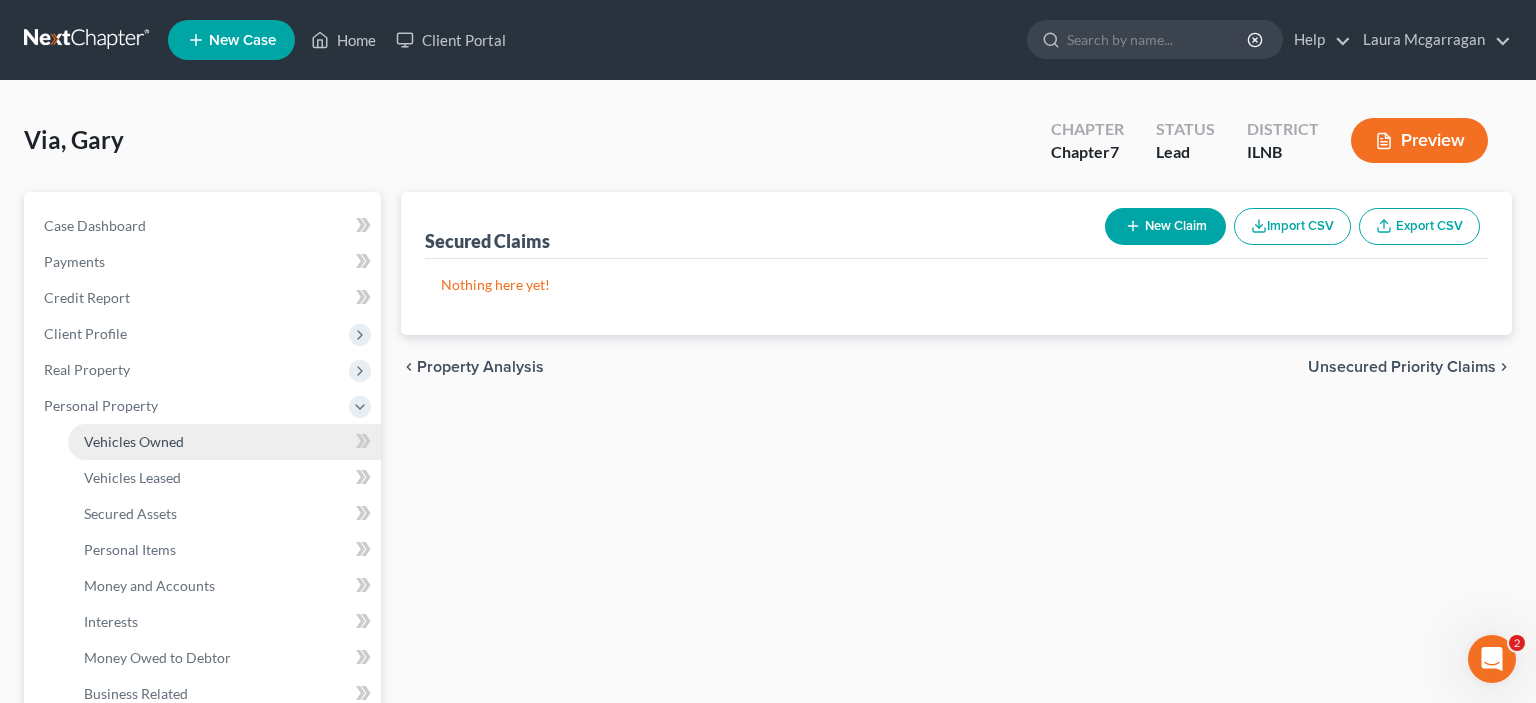 click on "Vehicles Owned" at bounding box center (134, 441) 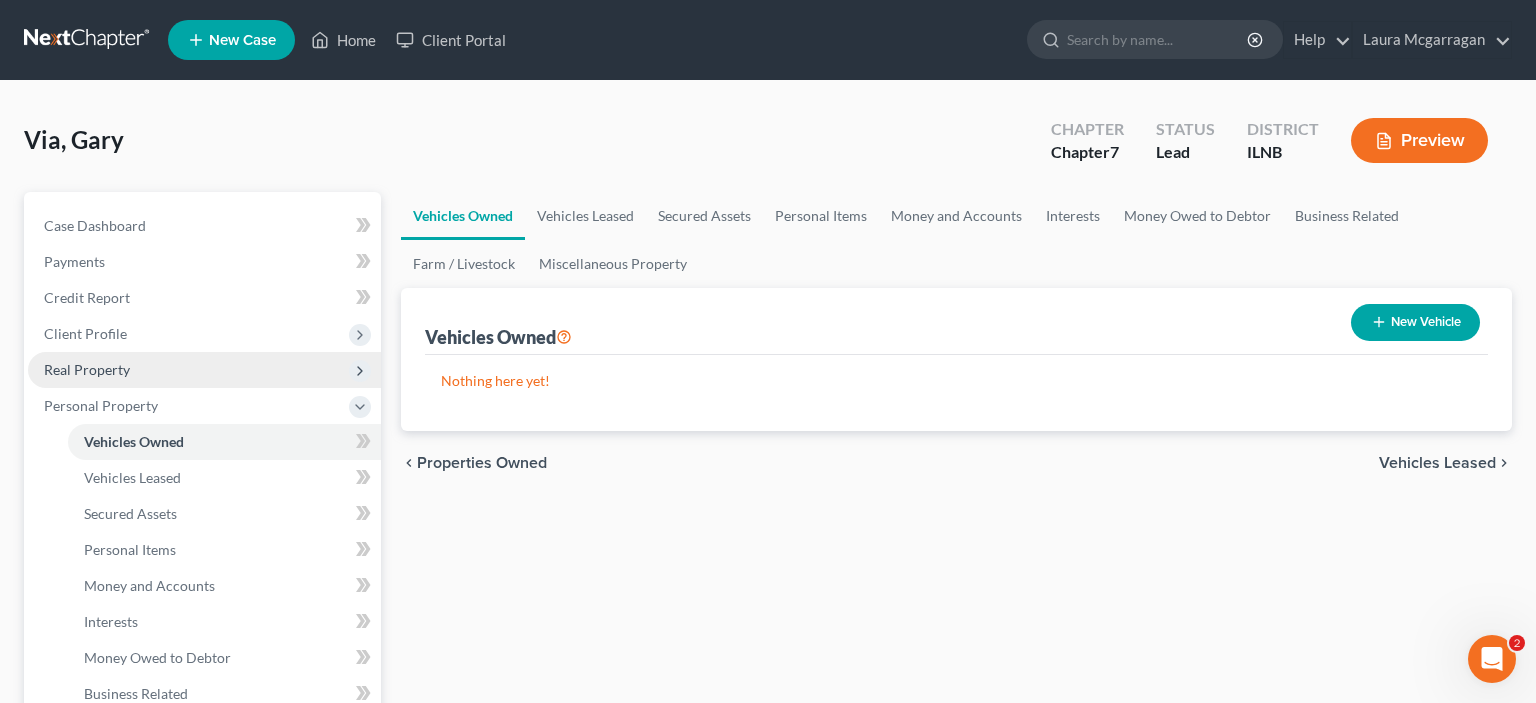 click on "Real Property" at bounding box center [87, 369] 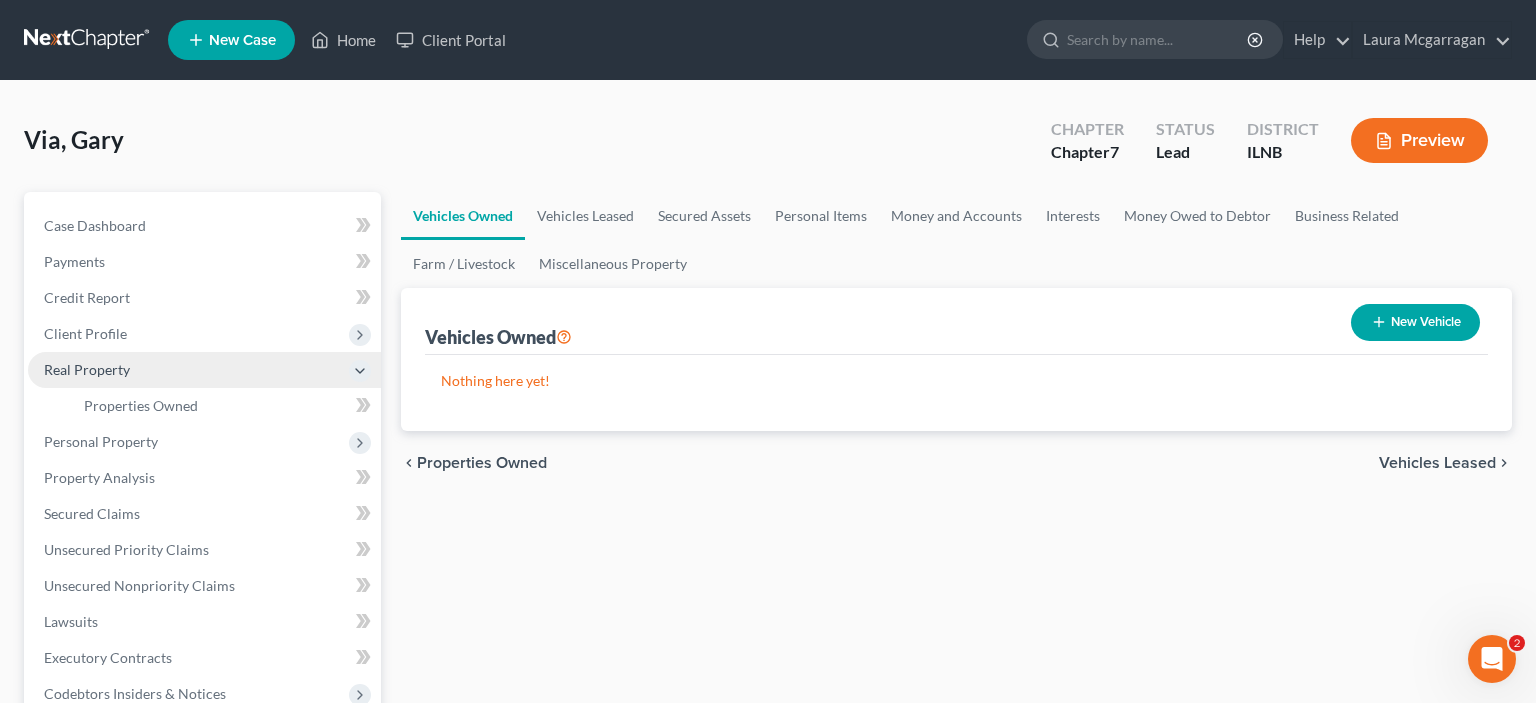 click on "Real Property" at bounding box center (87, 369) 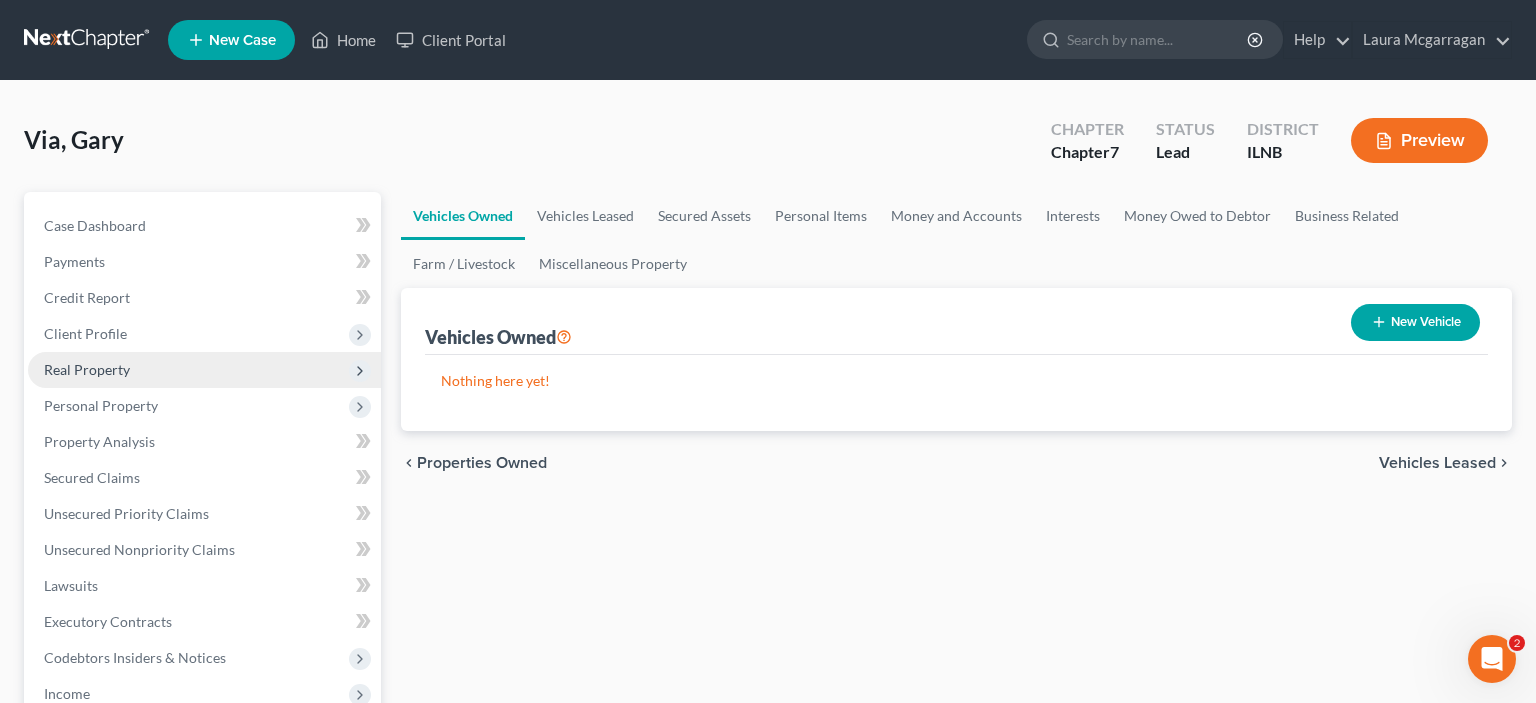 click on "Real Property" at bounding box center (87, 369) 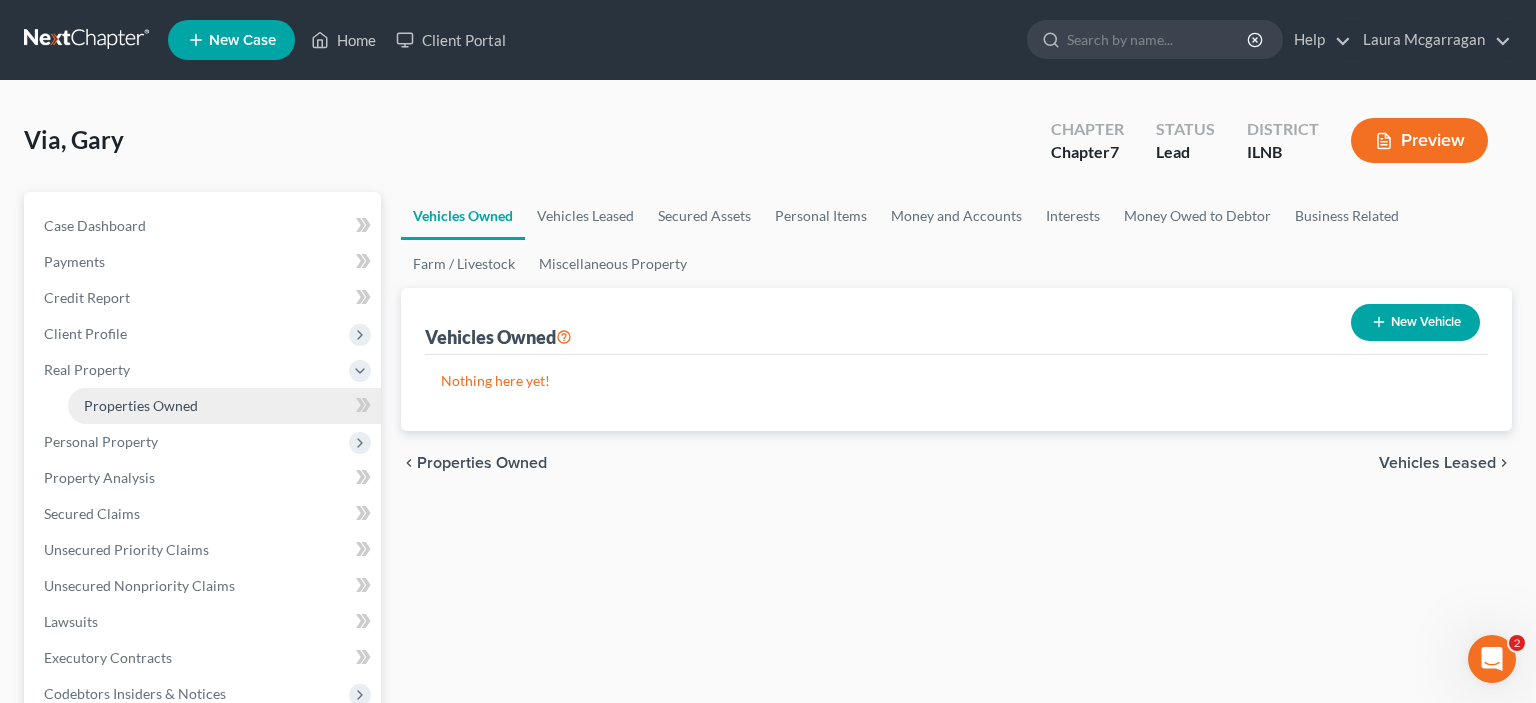 click on "Properties Owned" at bounding box center (224, 406) 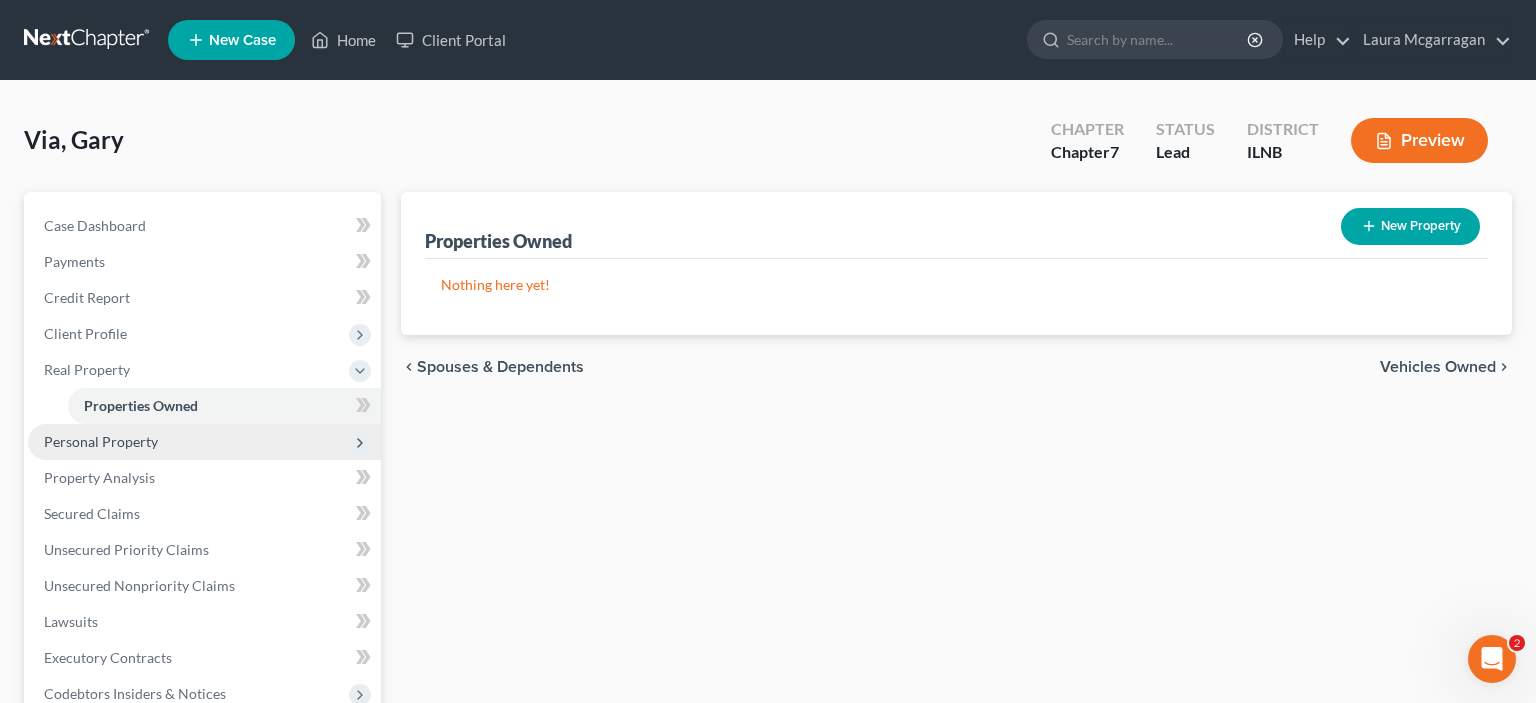 click on "Personal Property" at bounding box center (204, 442) 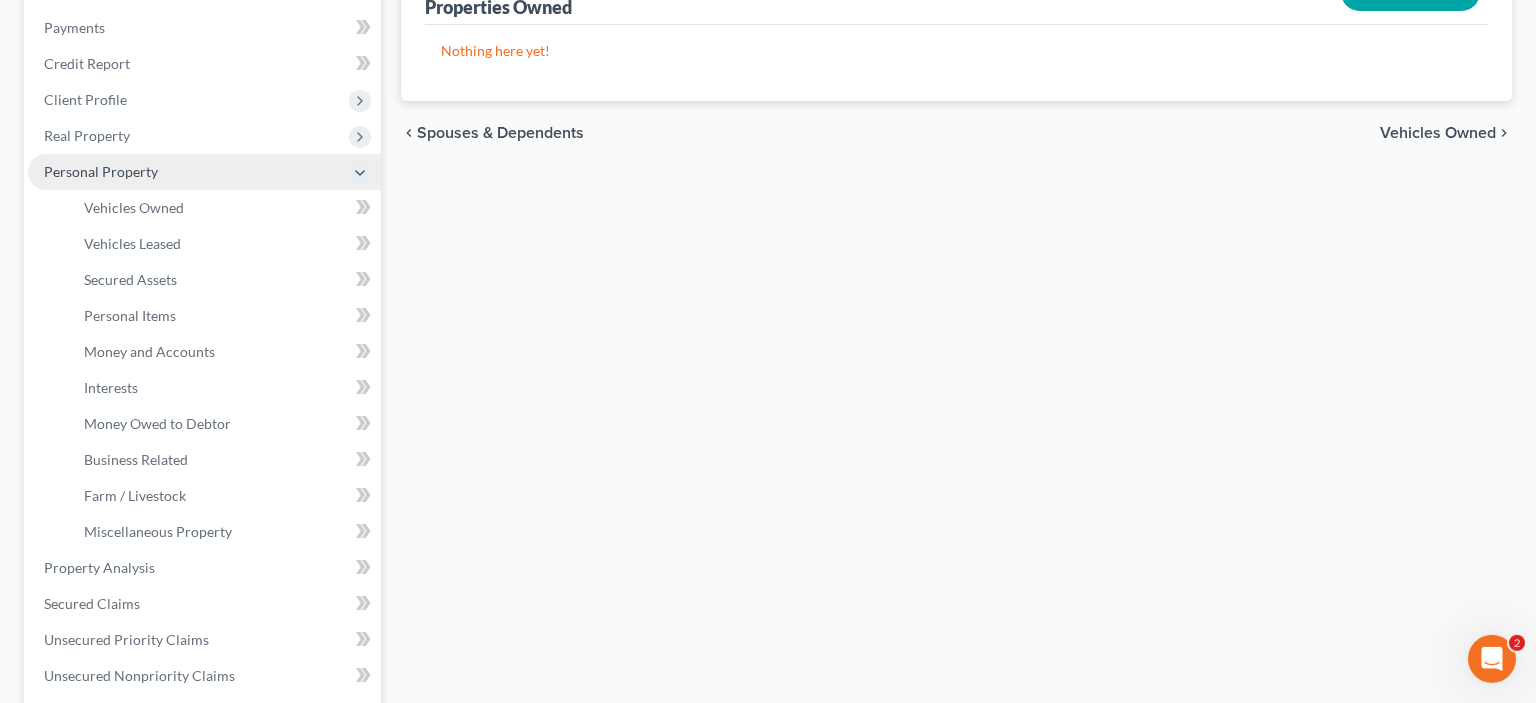 scroll, scrollTop: 235, scrollLeft: 0, axis: vertical 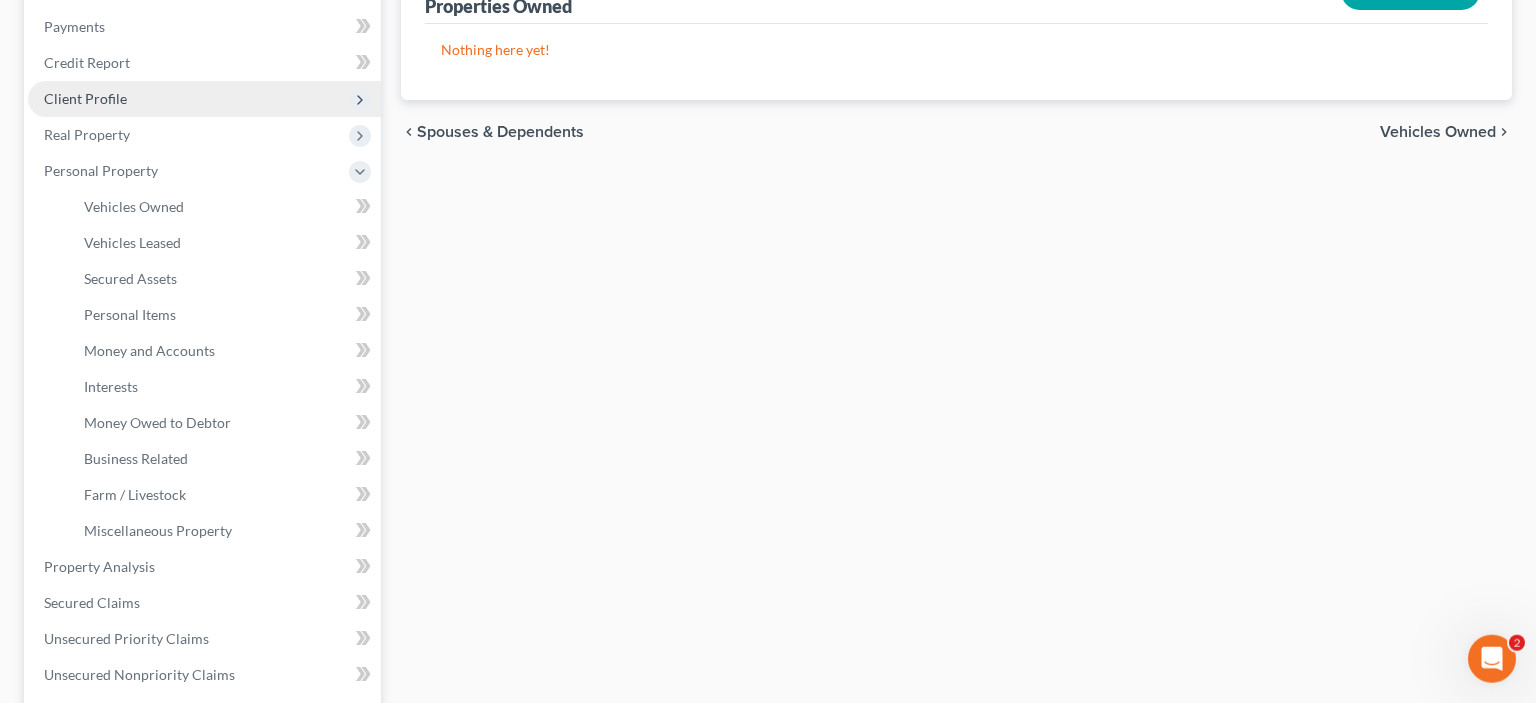 click on "Client Profile" at bounding box center (85, 98) 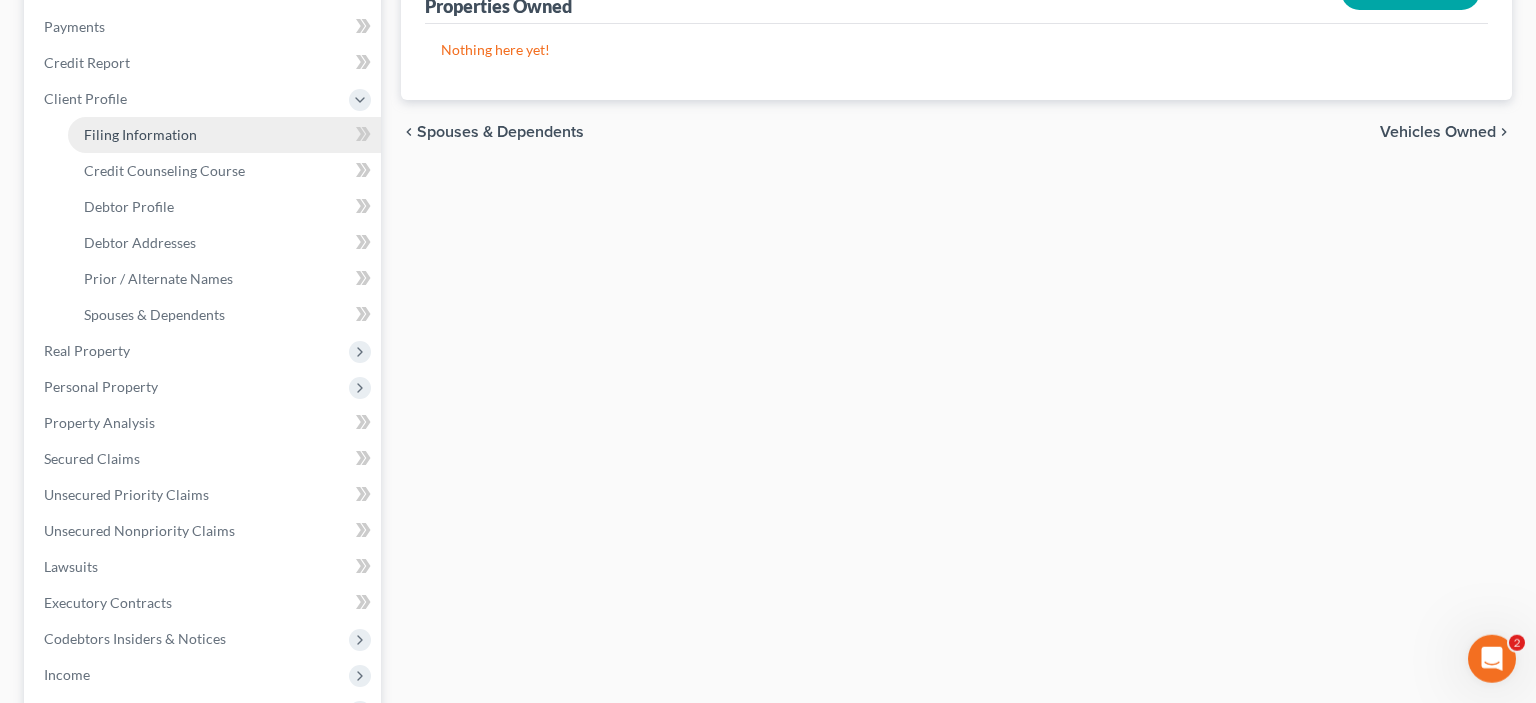 click on "Filing Information" at bounding box center [140, 134] 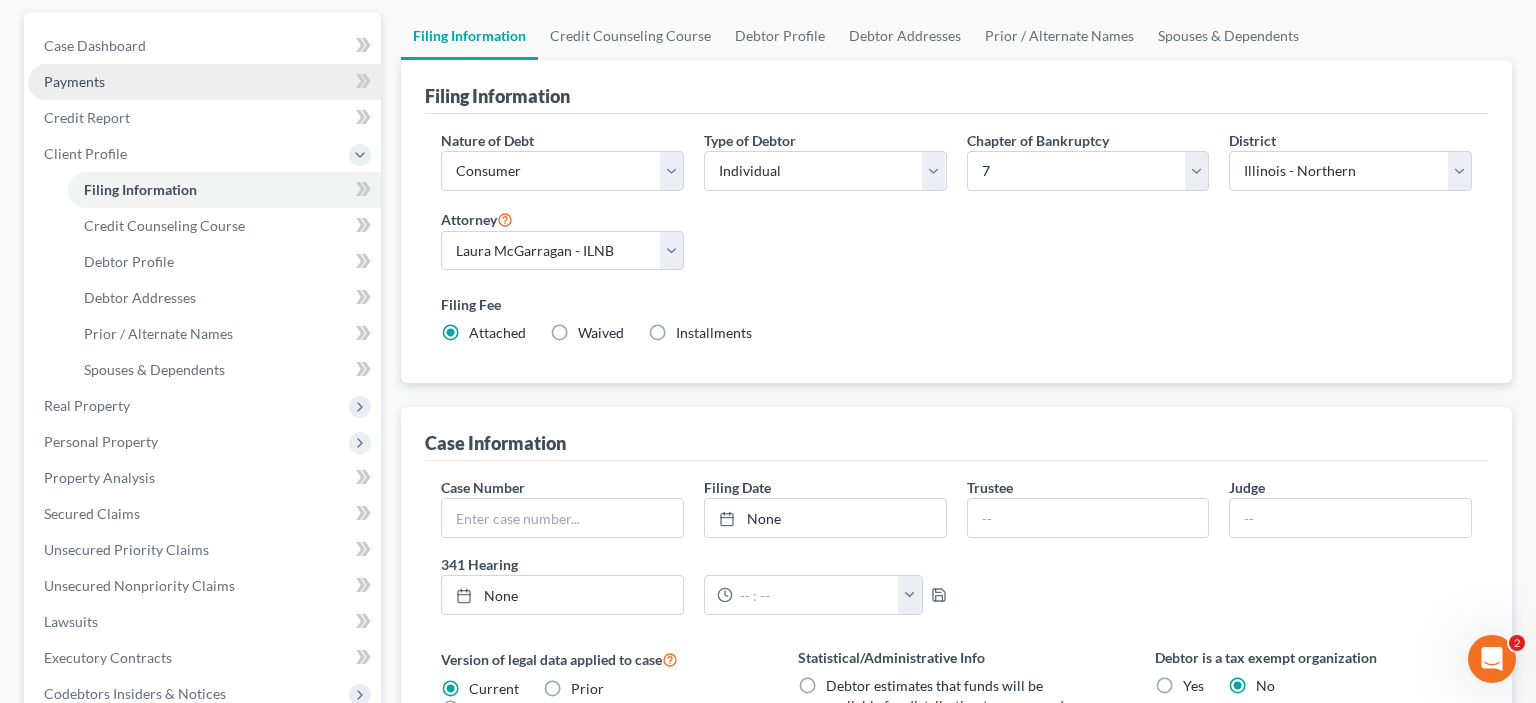 scroll, scrollTop: 183, scrollLeft: 0, axis: vertical 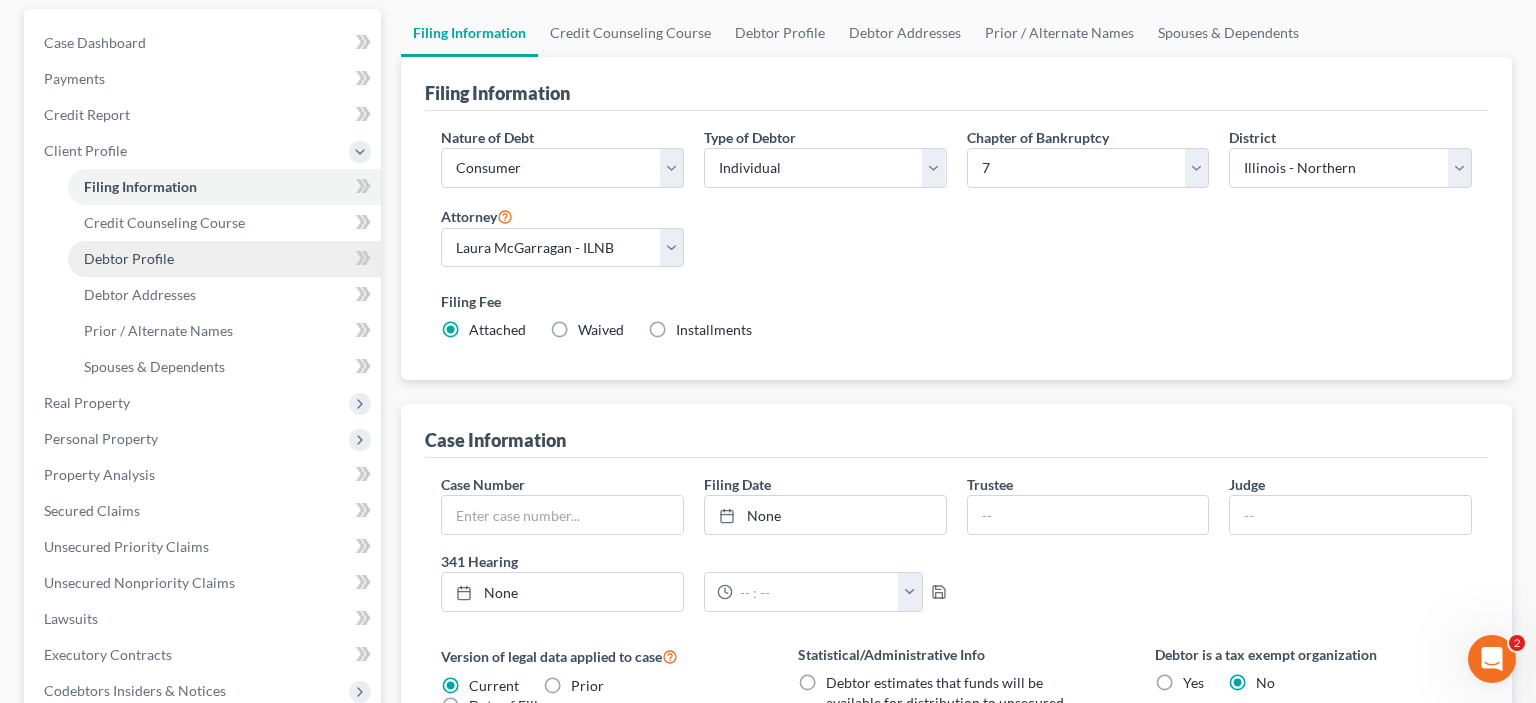 click on "Debtor Profile" at bounding box center (129, 258) 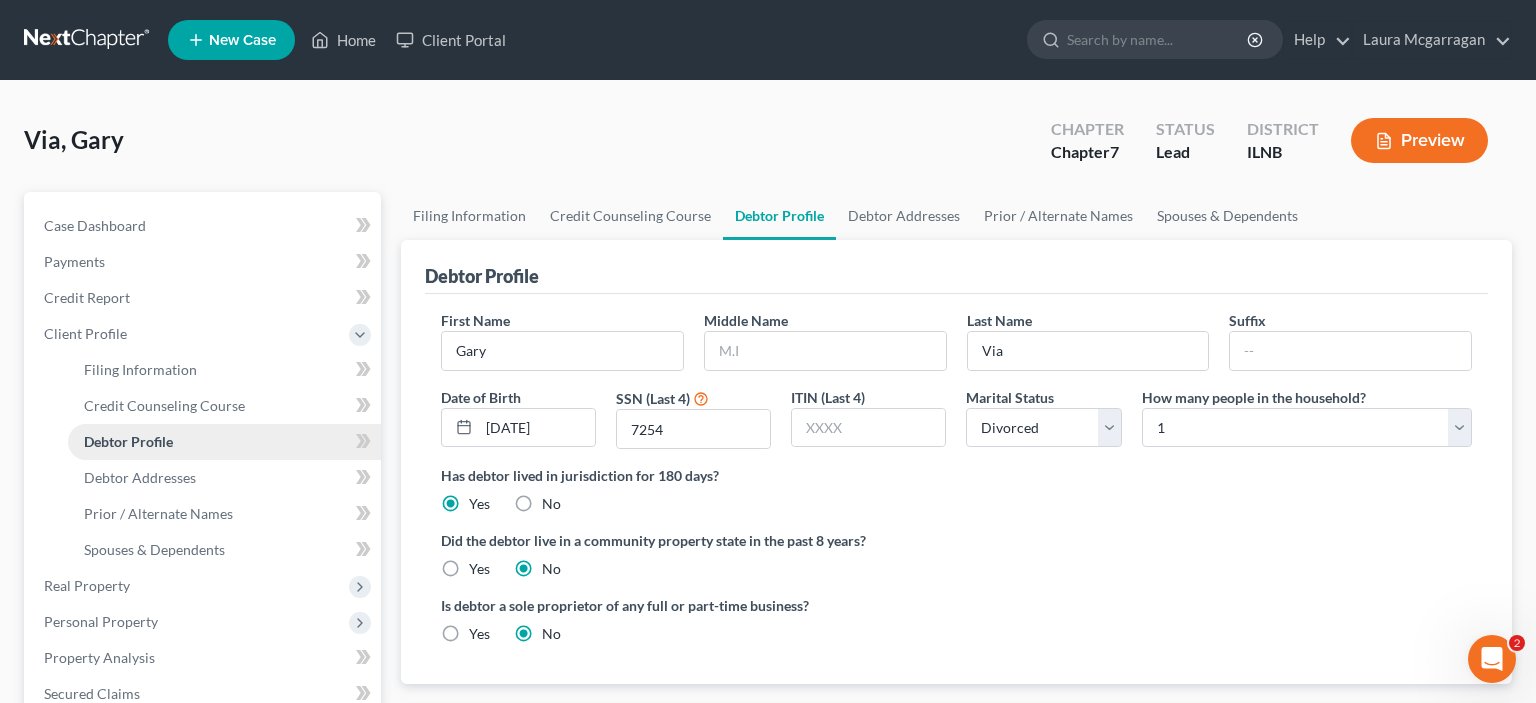 scroll, scrollTop: 0, scrollLeft: 0, axis: both 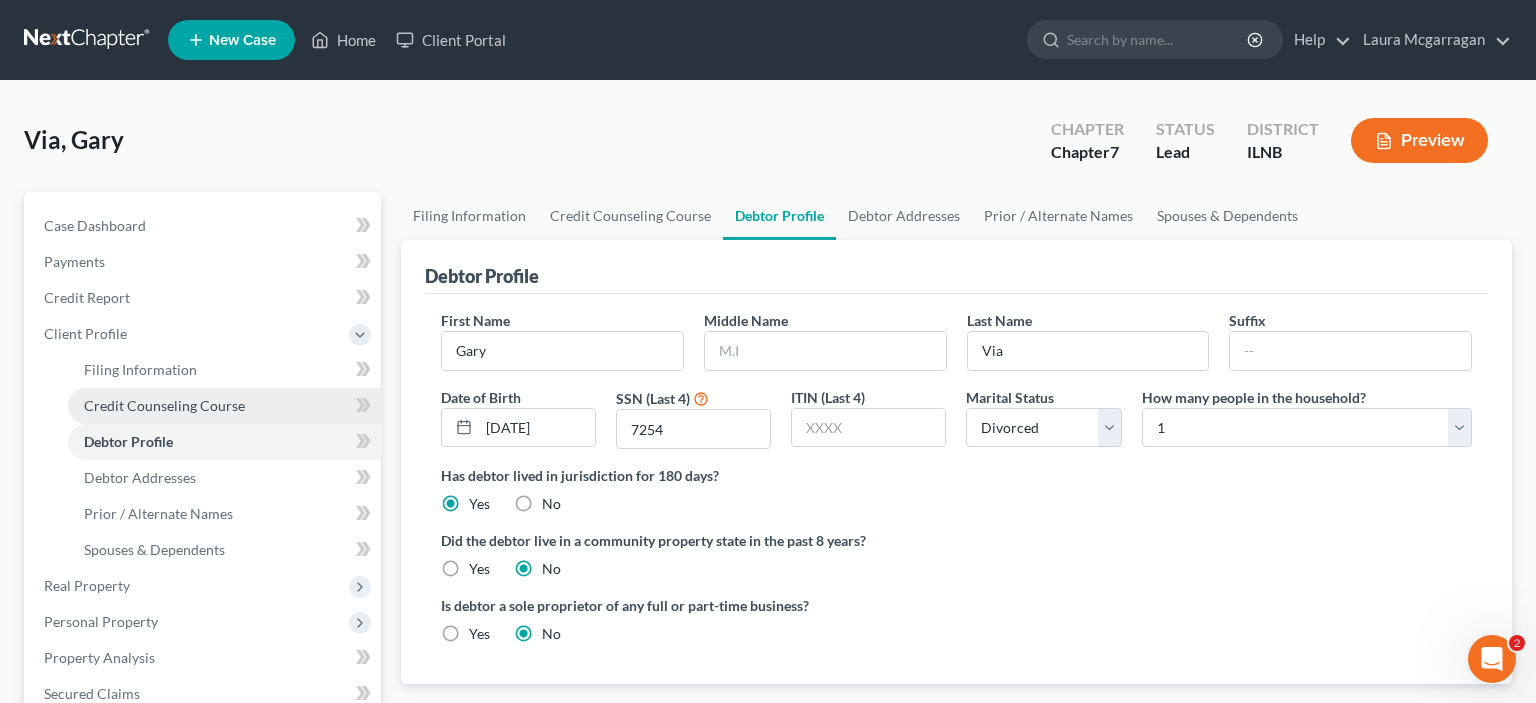 click on "Credit Counseling Course" at bounding box center [164, 405] 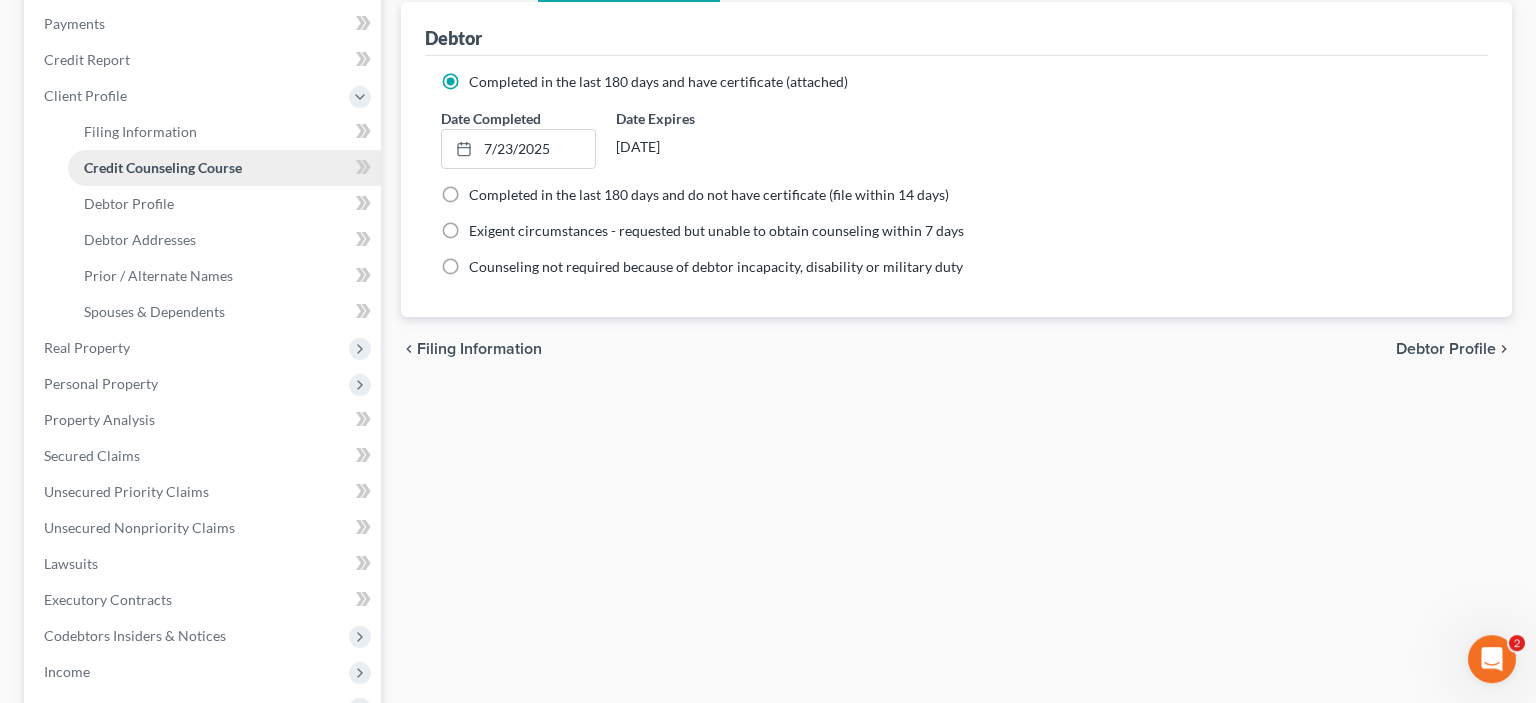 scroll, scrollTop: 244, scrollLeft: 0, axis: vertical 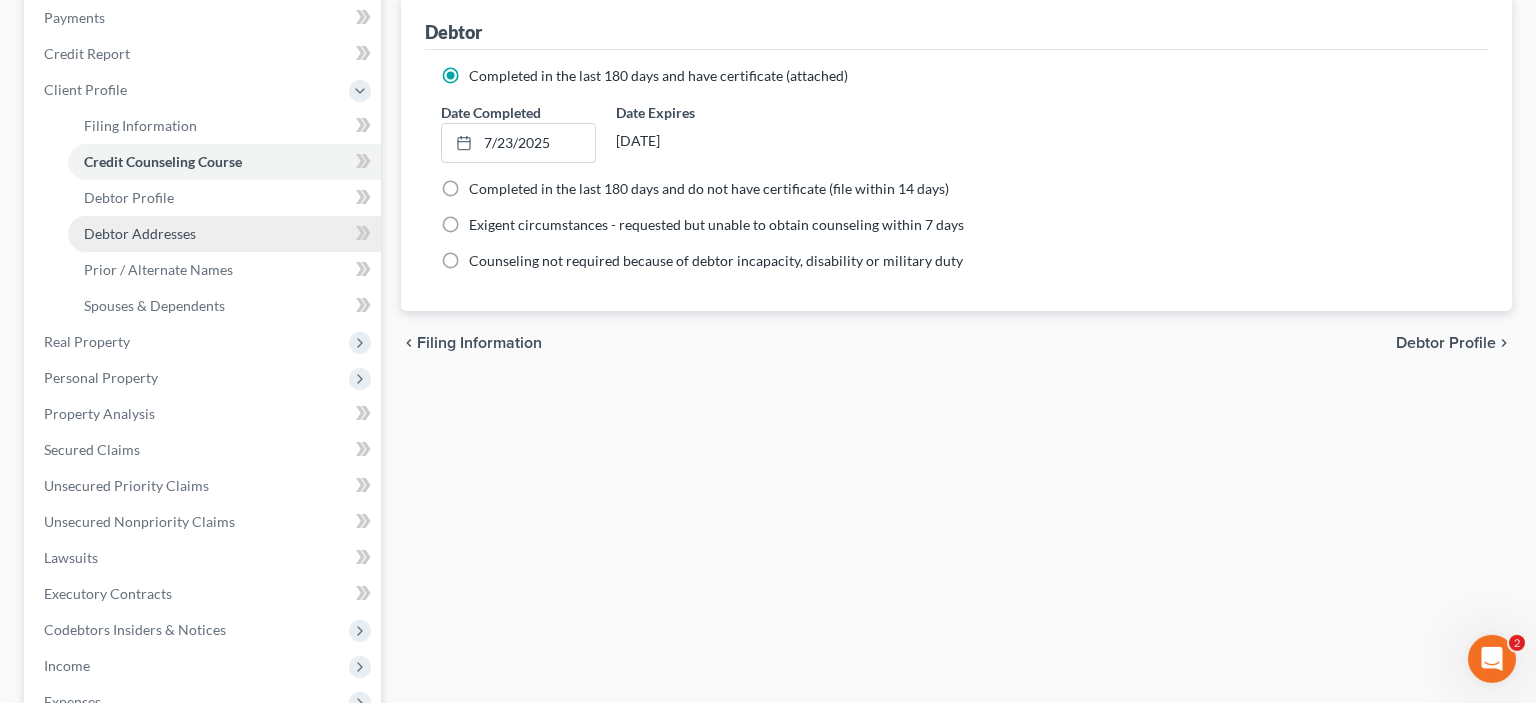 click on "Debtor Addresses" at bounding box center (224, 234) 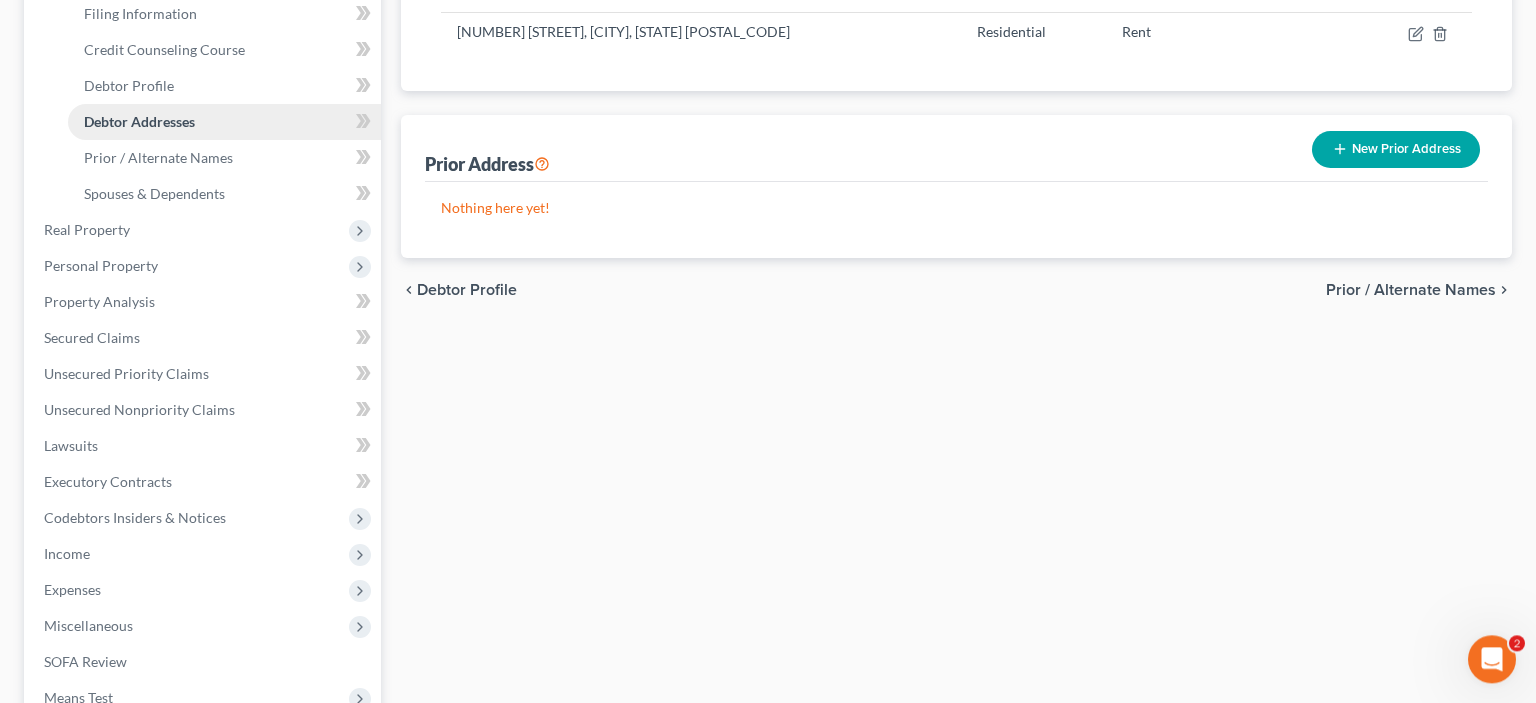 scroll, scrollTop: 357, scrollLeft: 0, axis: vertical 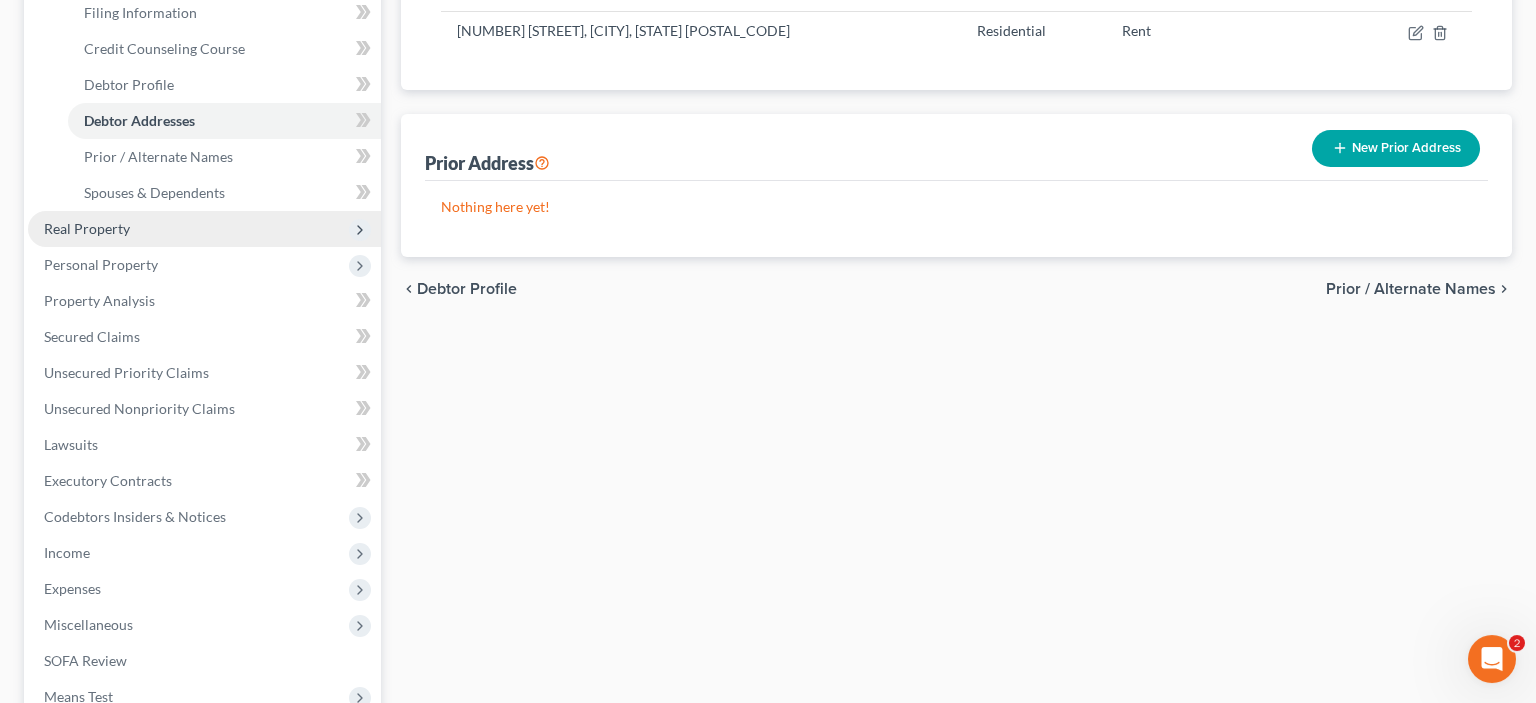 click on "Real Property" at bounding box center [87, 228] 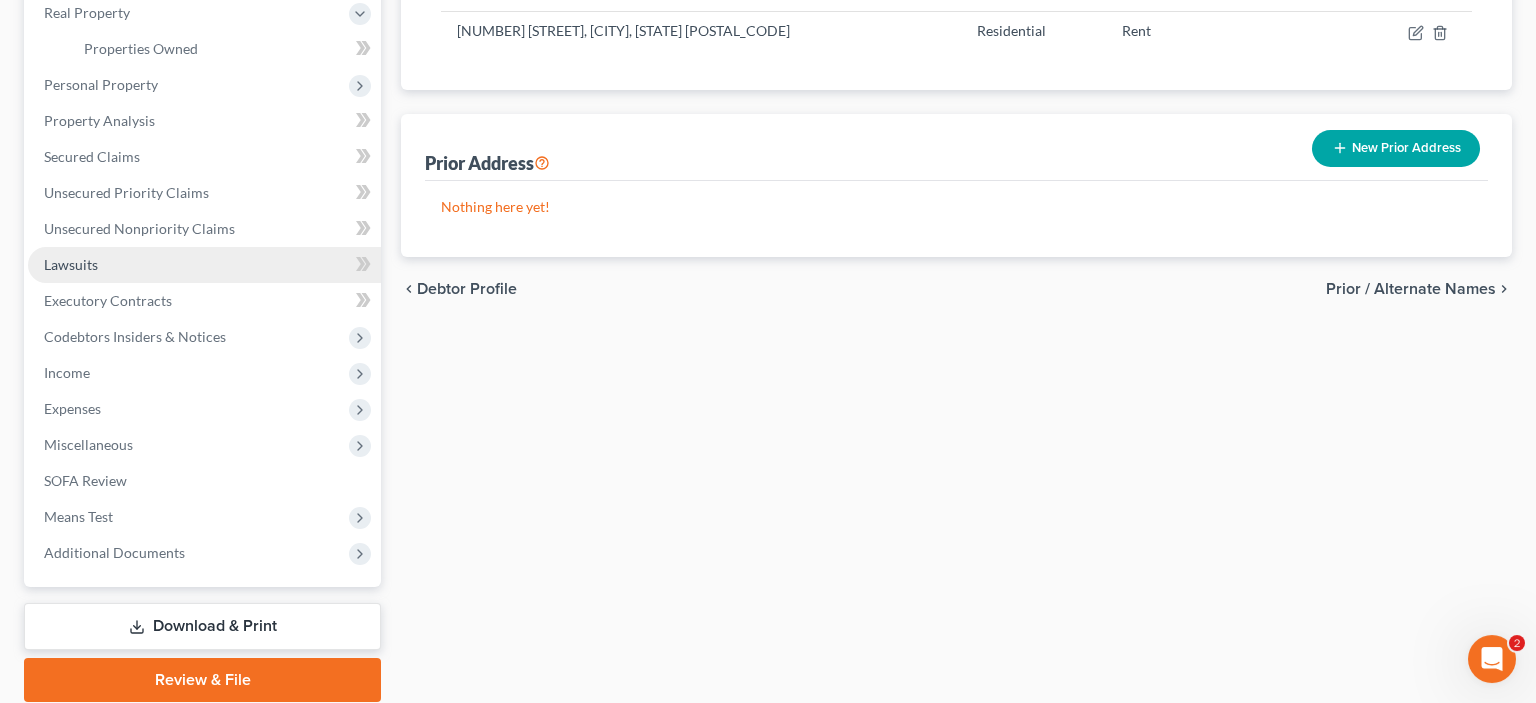 click on "Lawsuits" at bounding box center [204, 265] 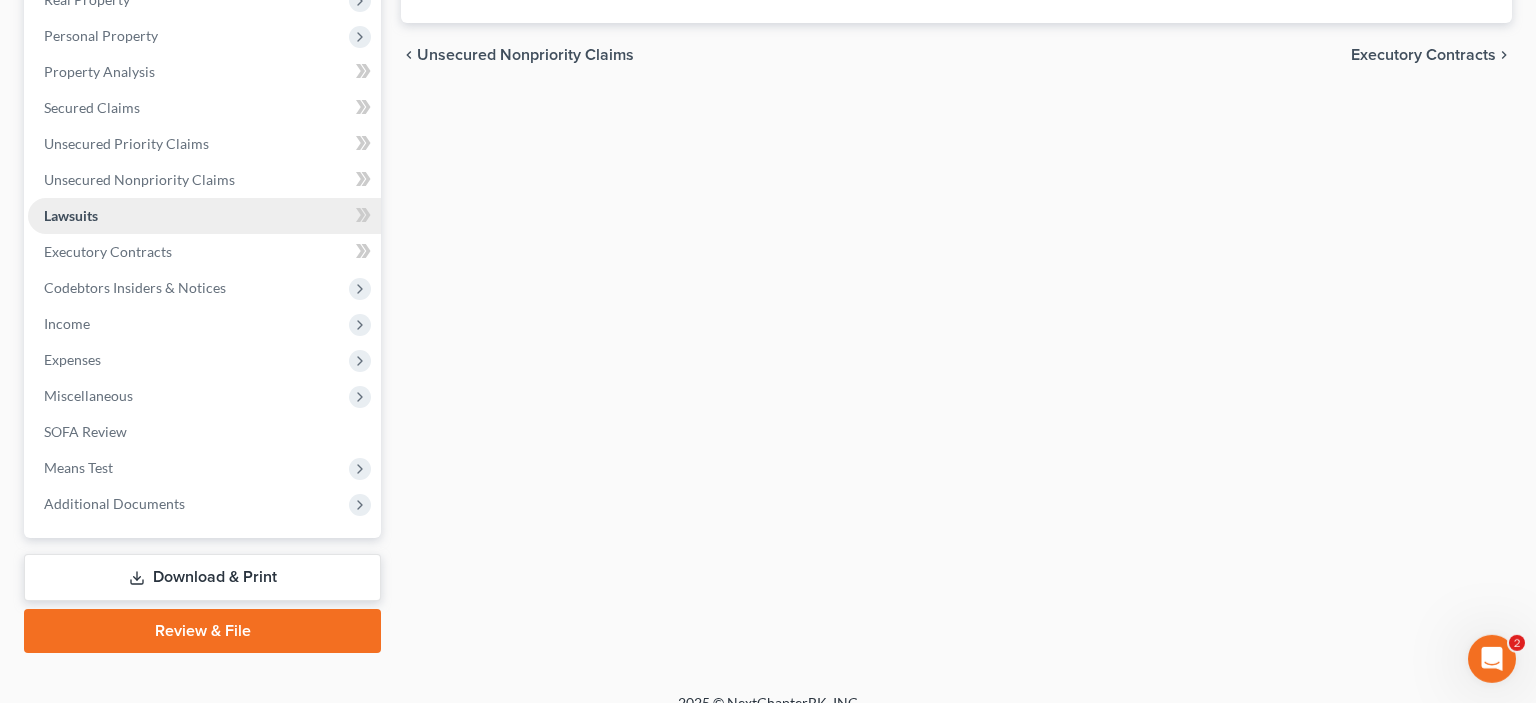 scroll, scrollTop: 393, scrollLeft: 0, axis: vertical 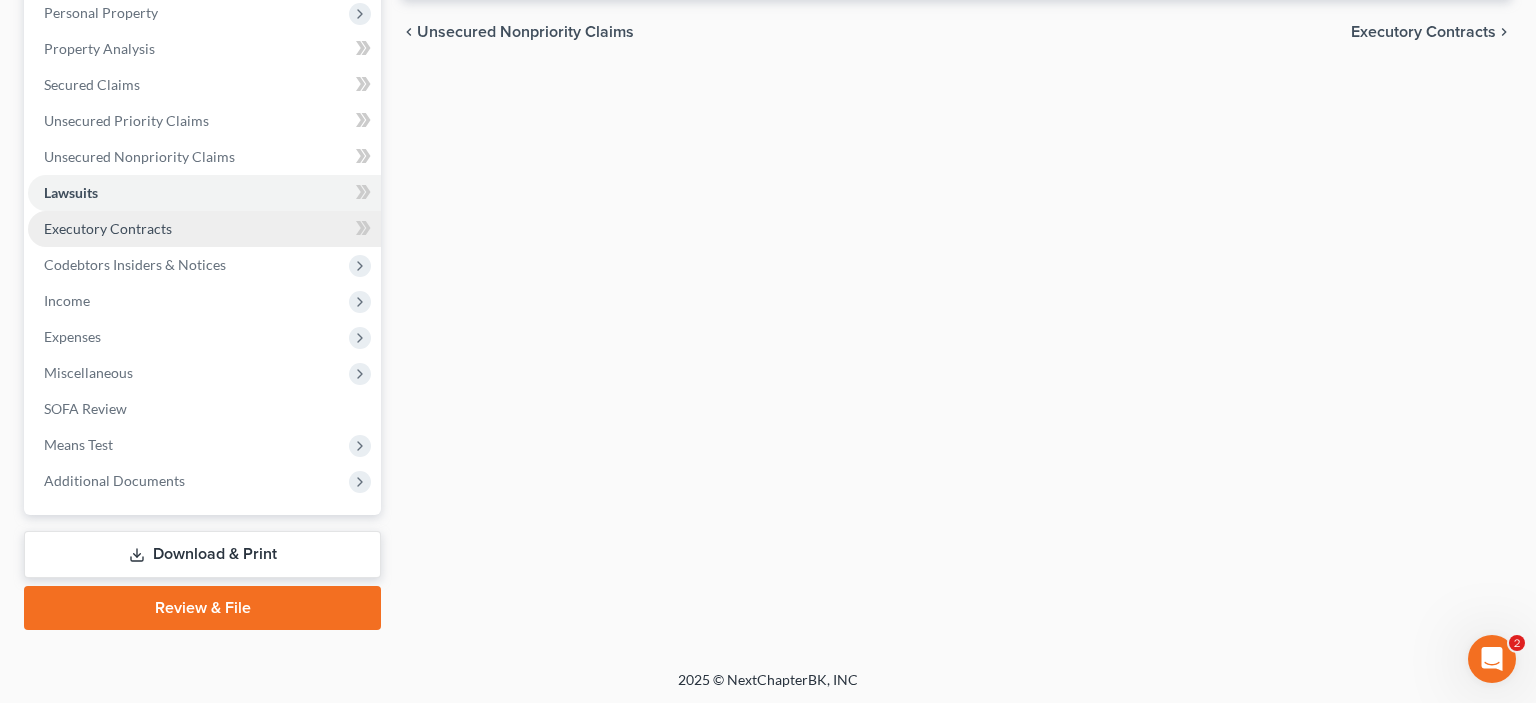 click on "Executory Contracts" at bounding box center [108, 228] 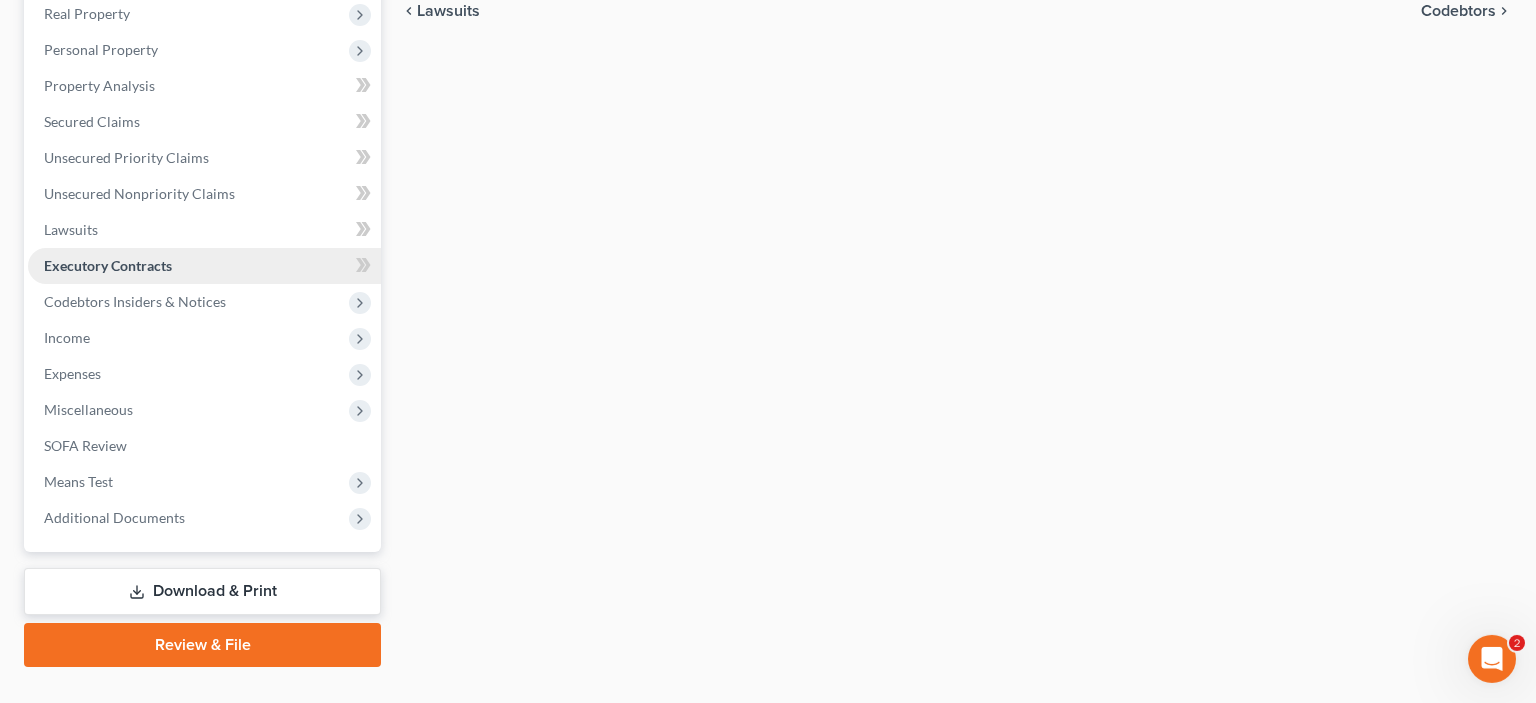 scroll, scrollTop: 356, scrollLeft: 0, axis: vertical 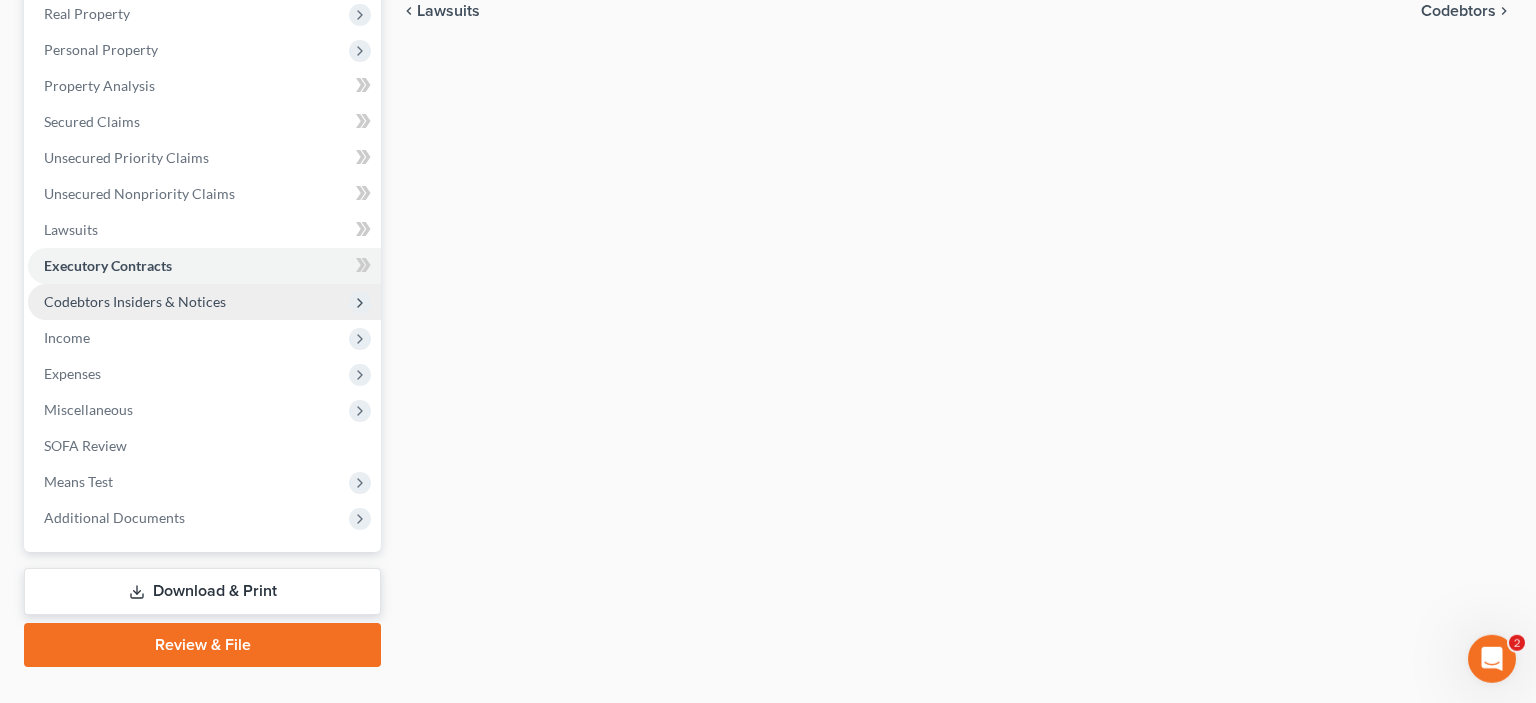 click on "Codebtors Insiders & Notices" at bounding box center [204, 302] 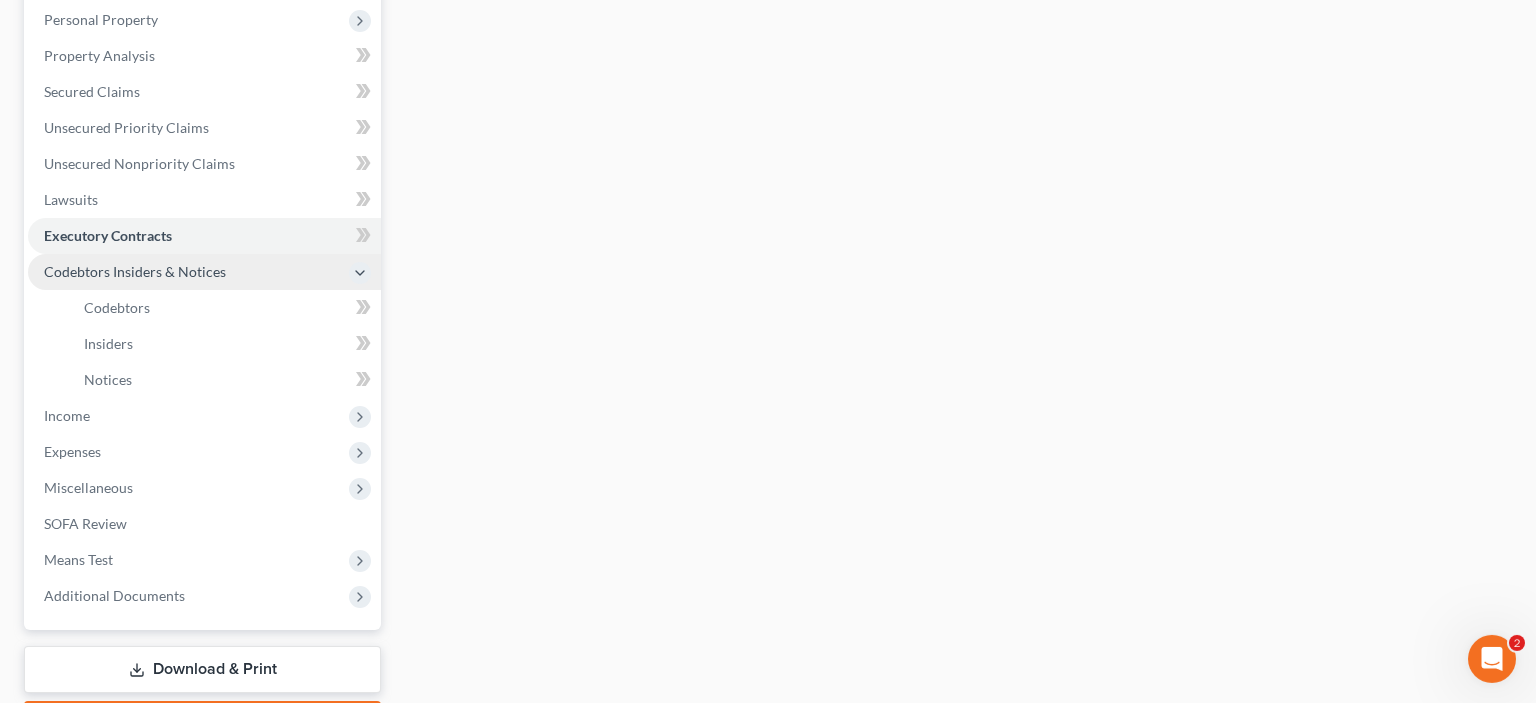 scroll, scrollTop: 440, scrollLeft: 0, axis: vertical 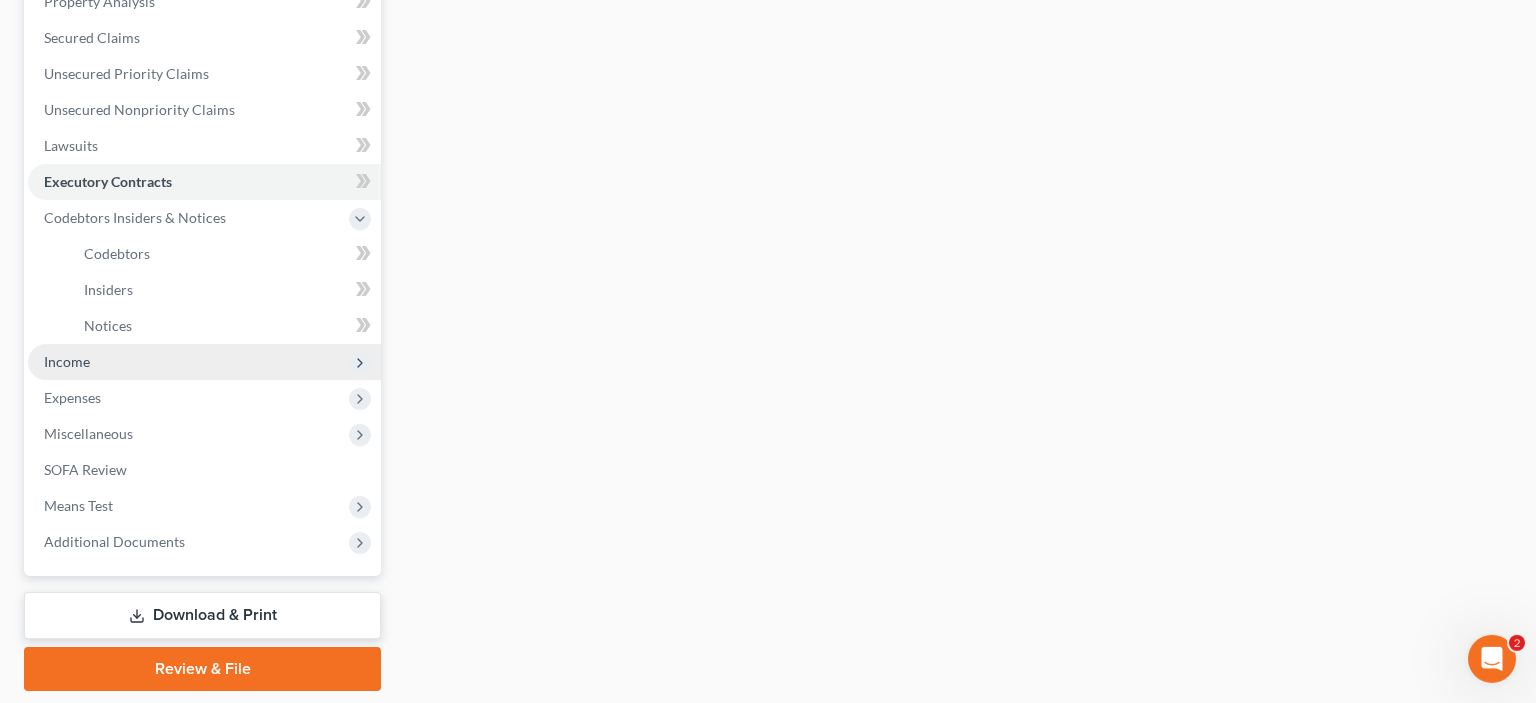 click on "Income" at bounding box center (204, 362) 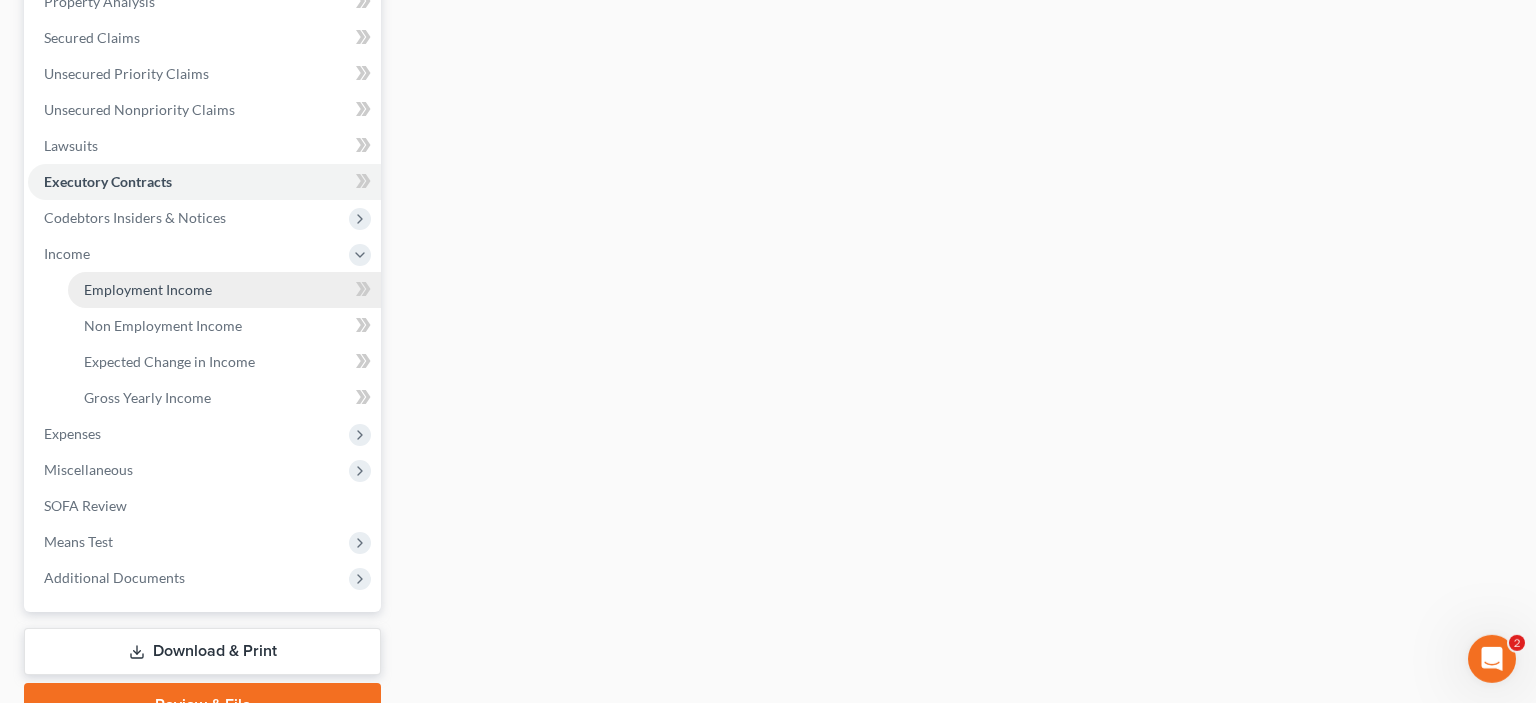 click on "Employment Income" at bounding box center [148, 289] 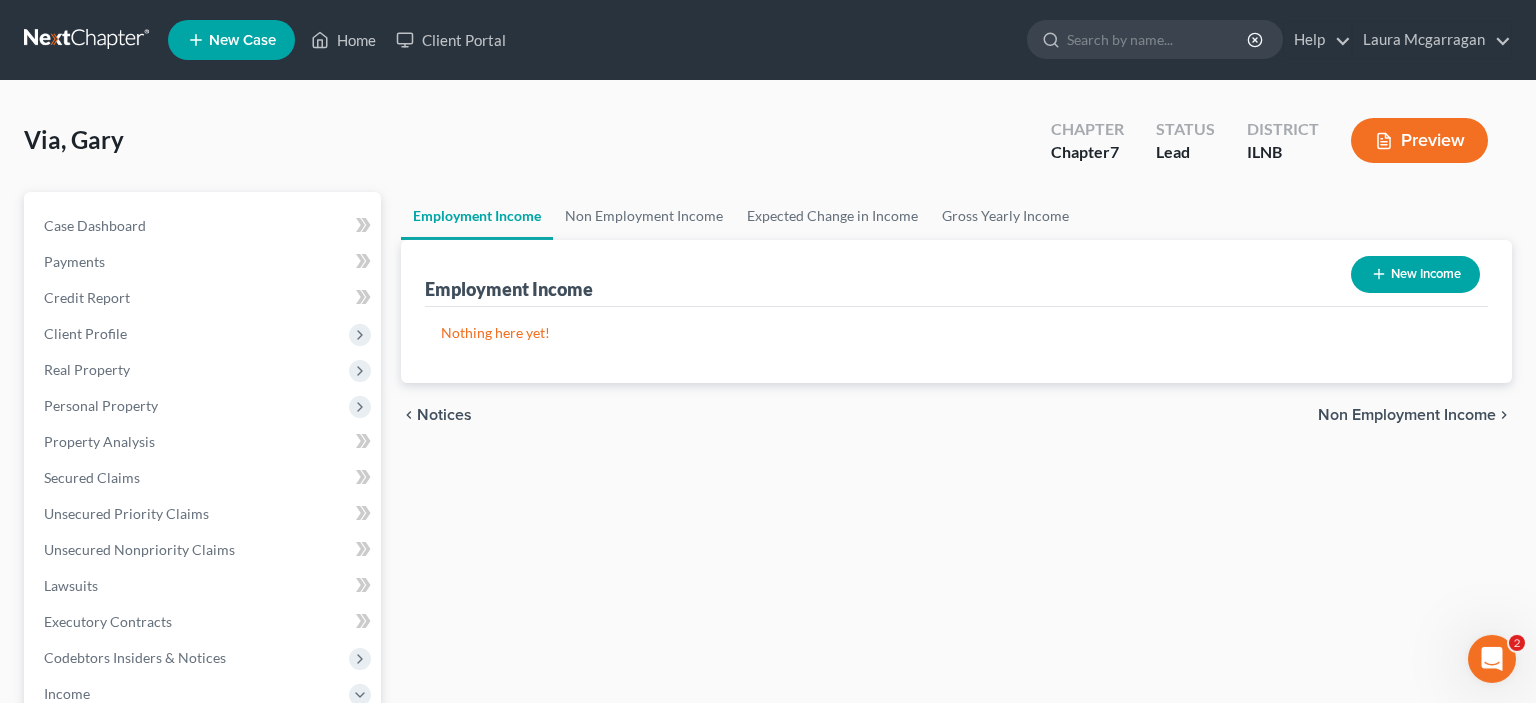 scroll, scrollTop: 0, scrollLeft: 0, axis: both 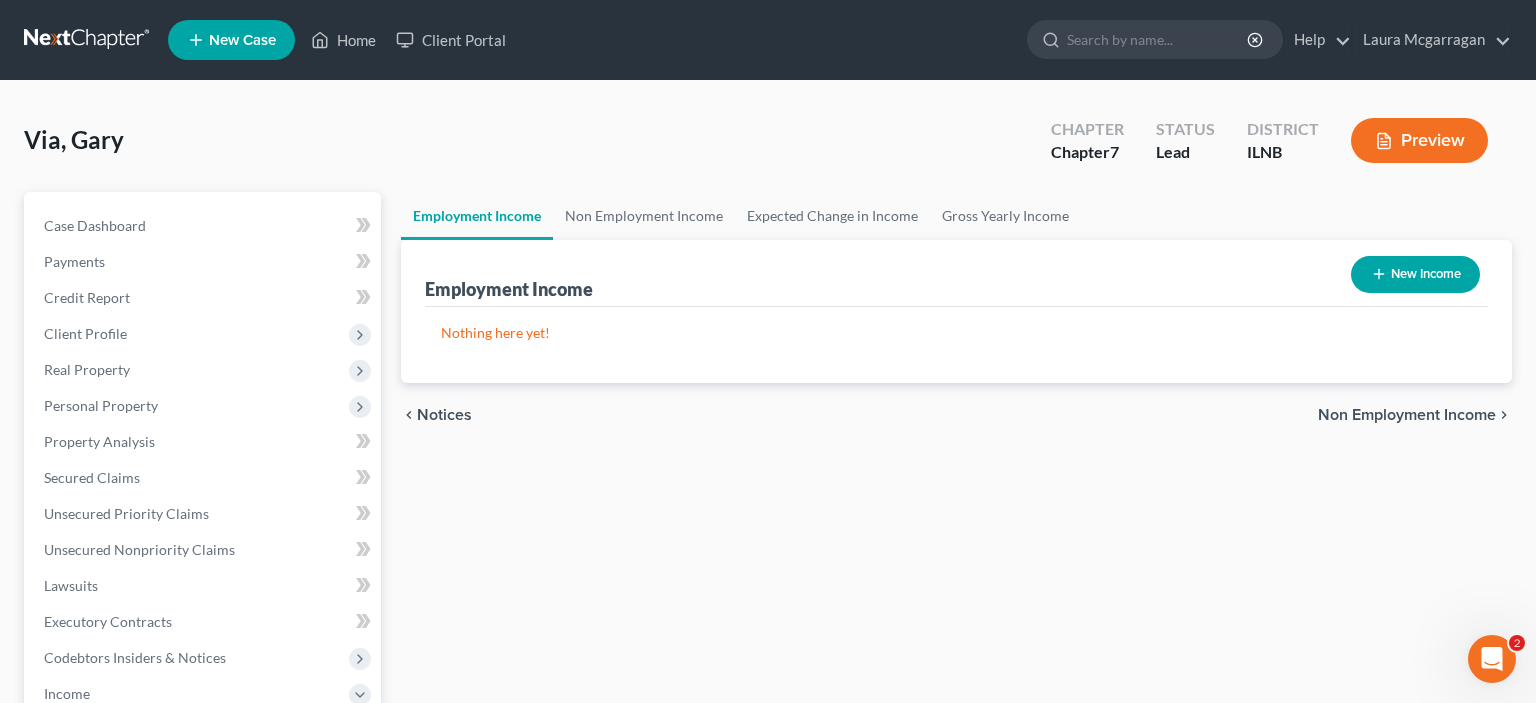 click on "New Income" at bounding box center [1415, 274] 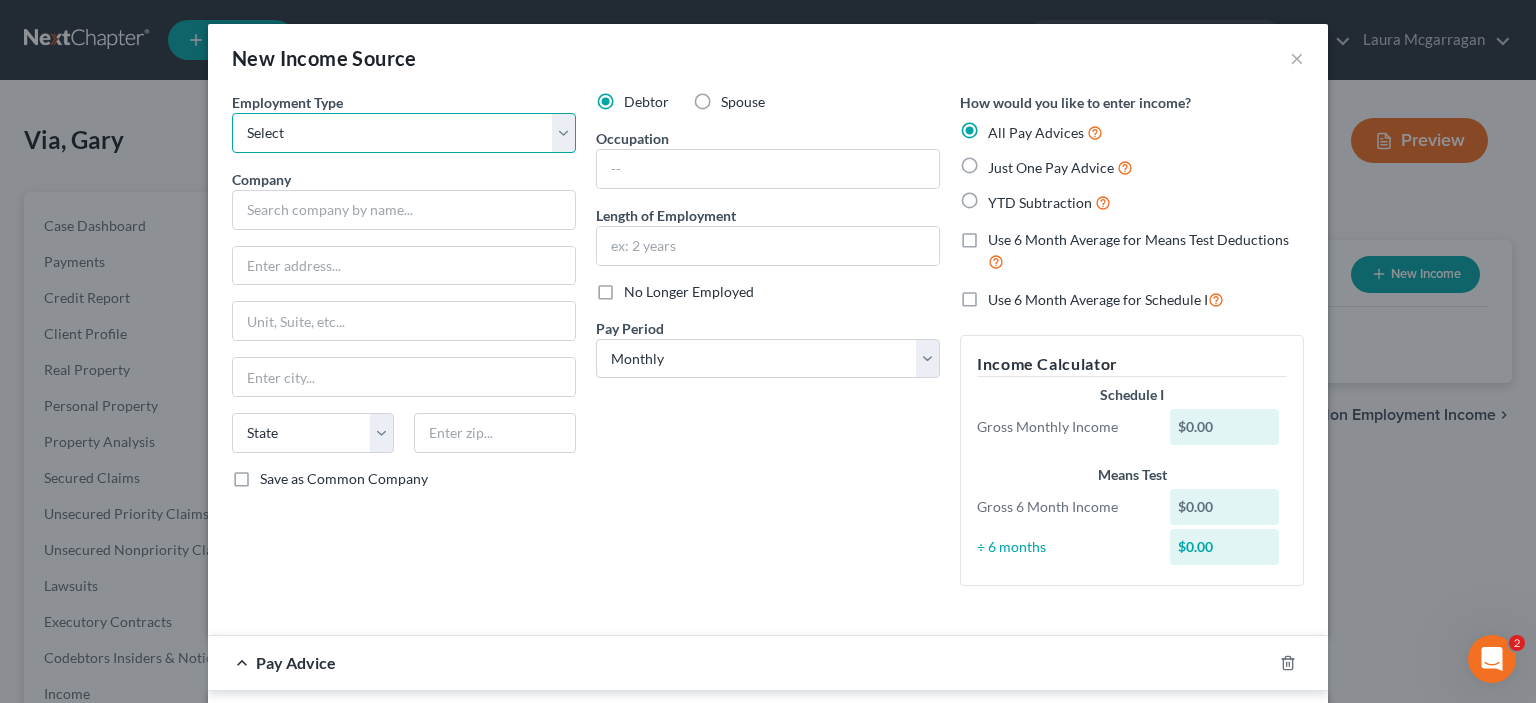 click on "Select Full or Part Time Employment Self Employment" at bounding box center (404, 133) 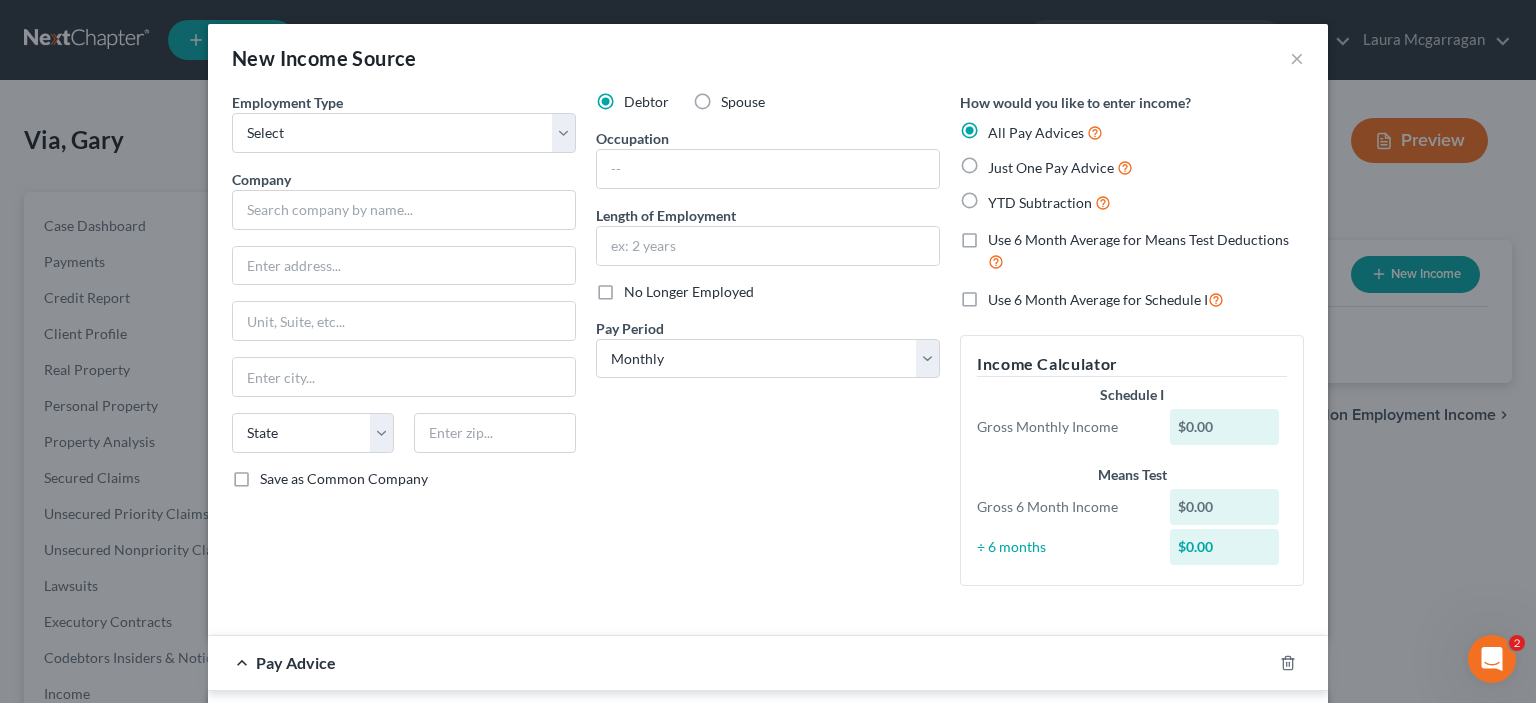 click on "New Income Source ×" at bounding box center (768, 58) 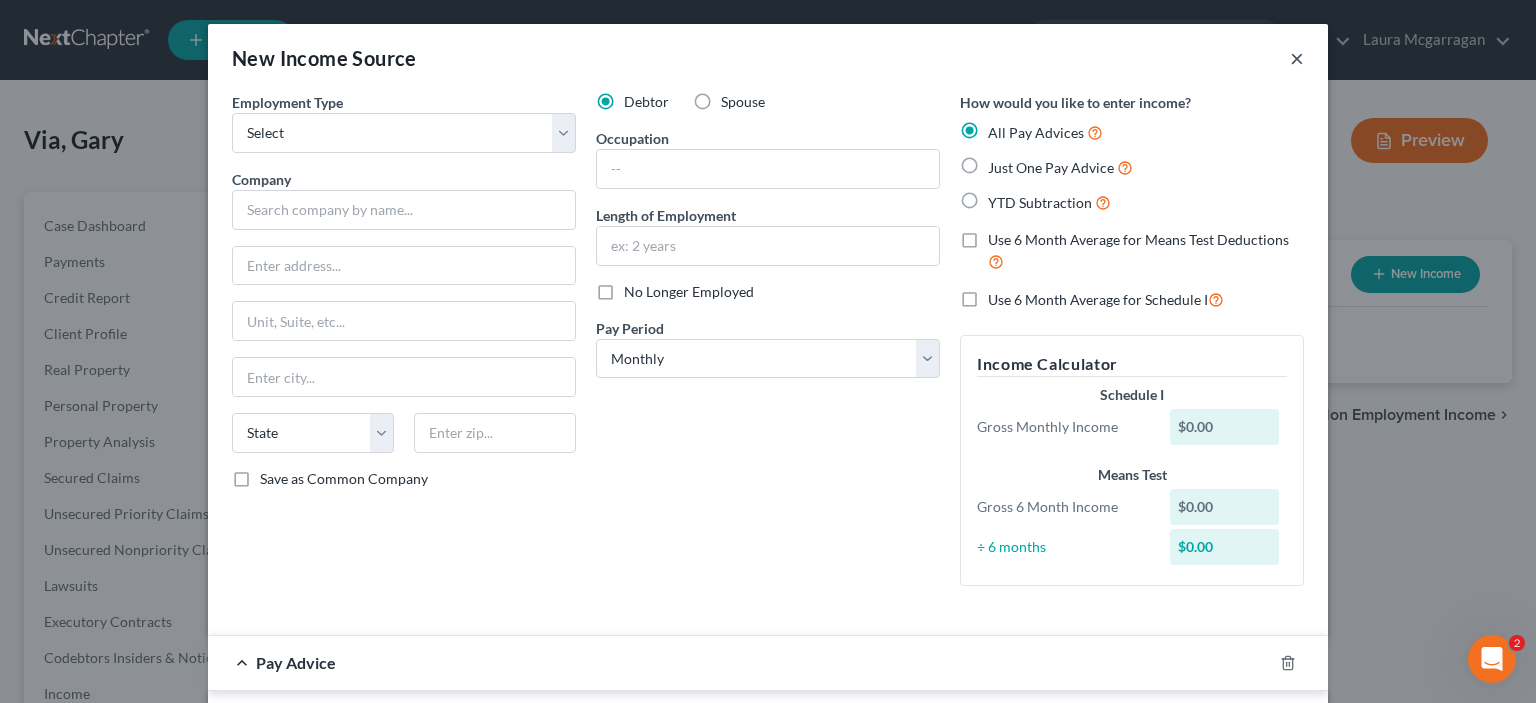 click on "×" at bounding box center [1297, 58] 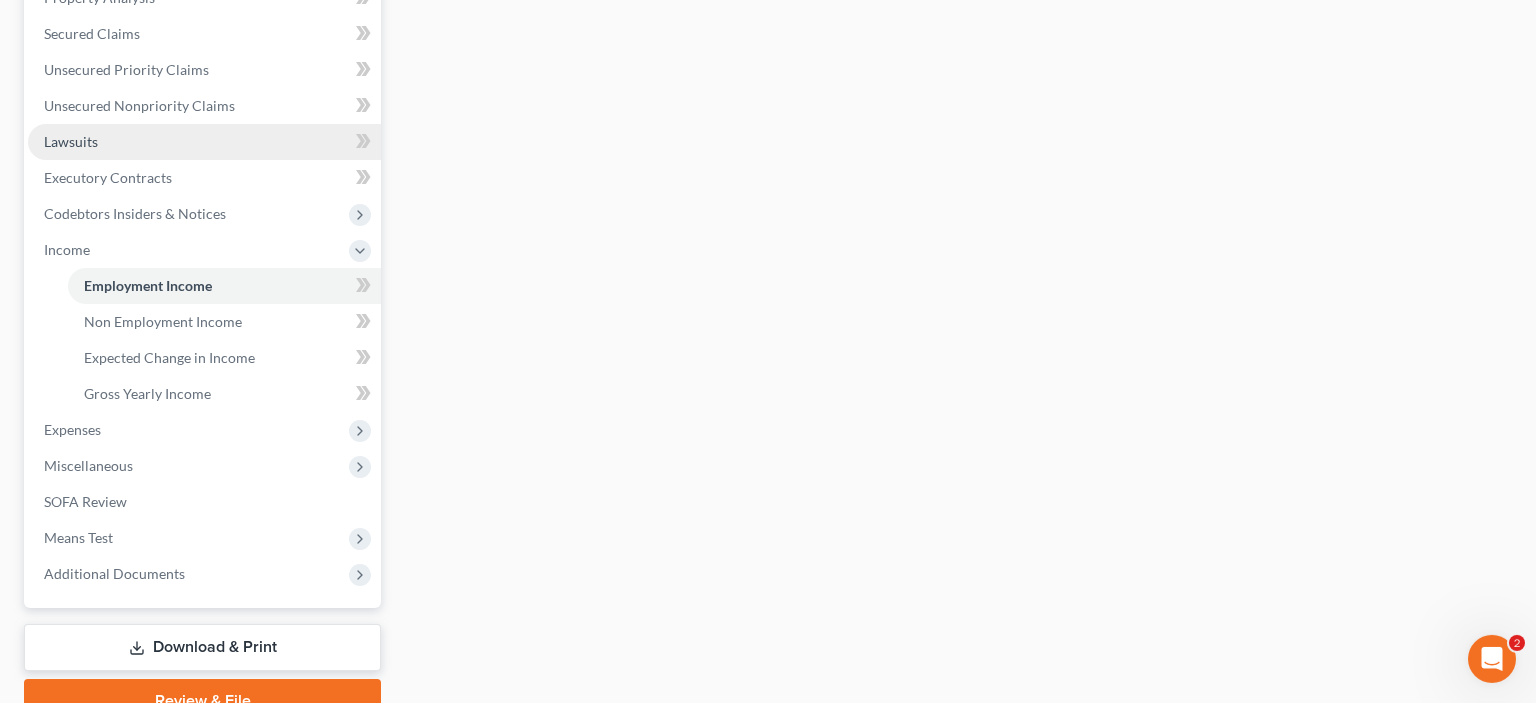 scroll, scrollTop: 450, scrollLeft: 0, axis: vertical 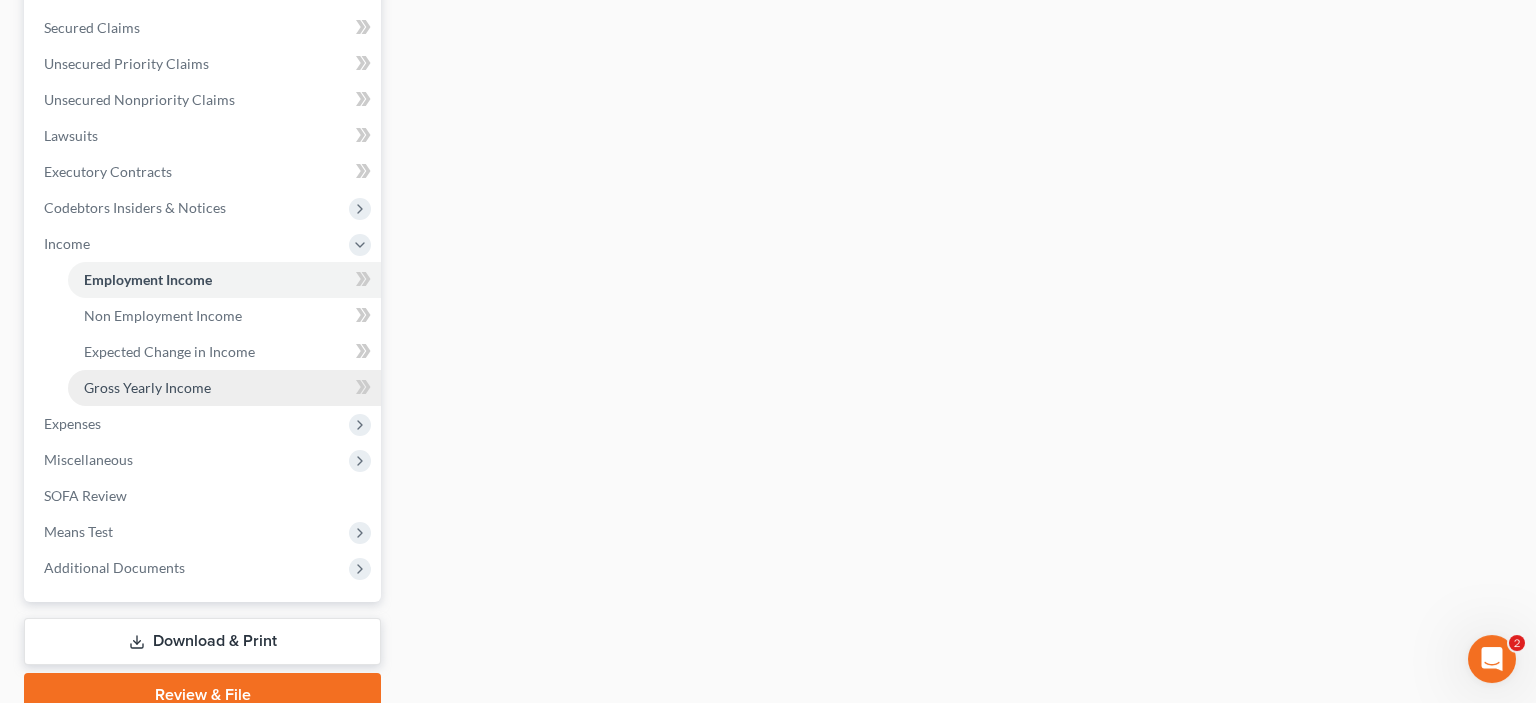 click on "Gross Yearly Income" at bounding box center [147, 387] 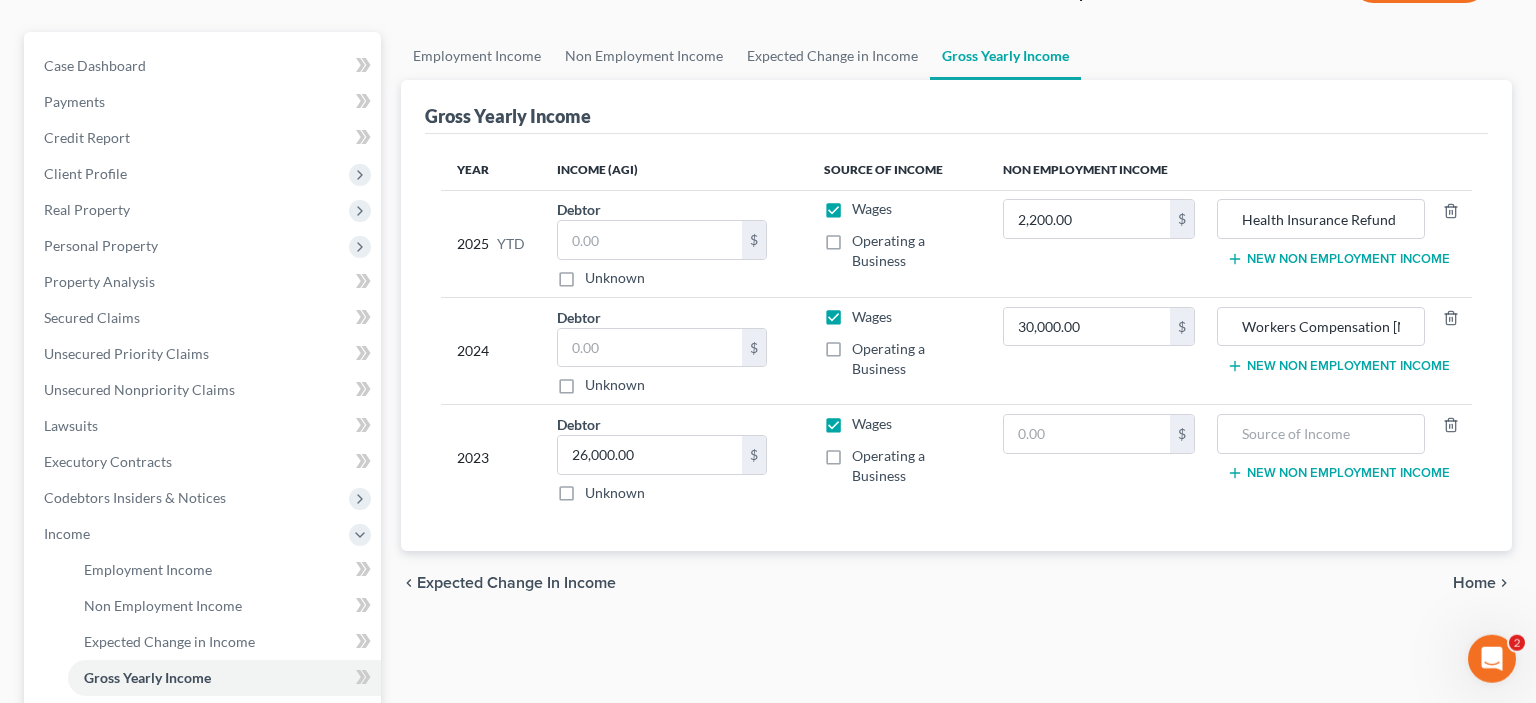scroll, scrollTop: 160, scrollLeft: 0, axis: vertical 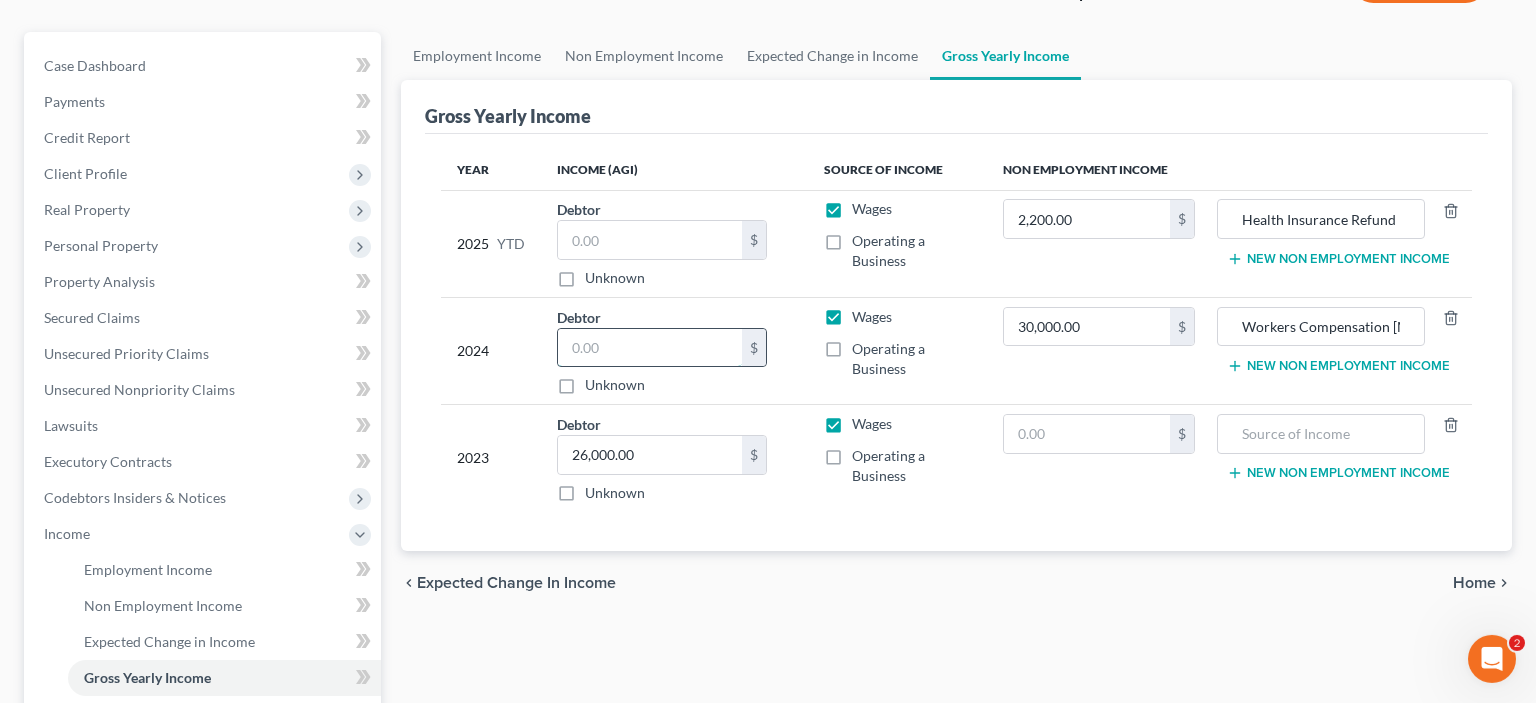 click at bounding box center [650, 348] 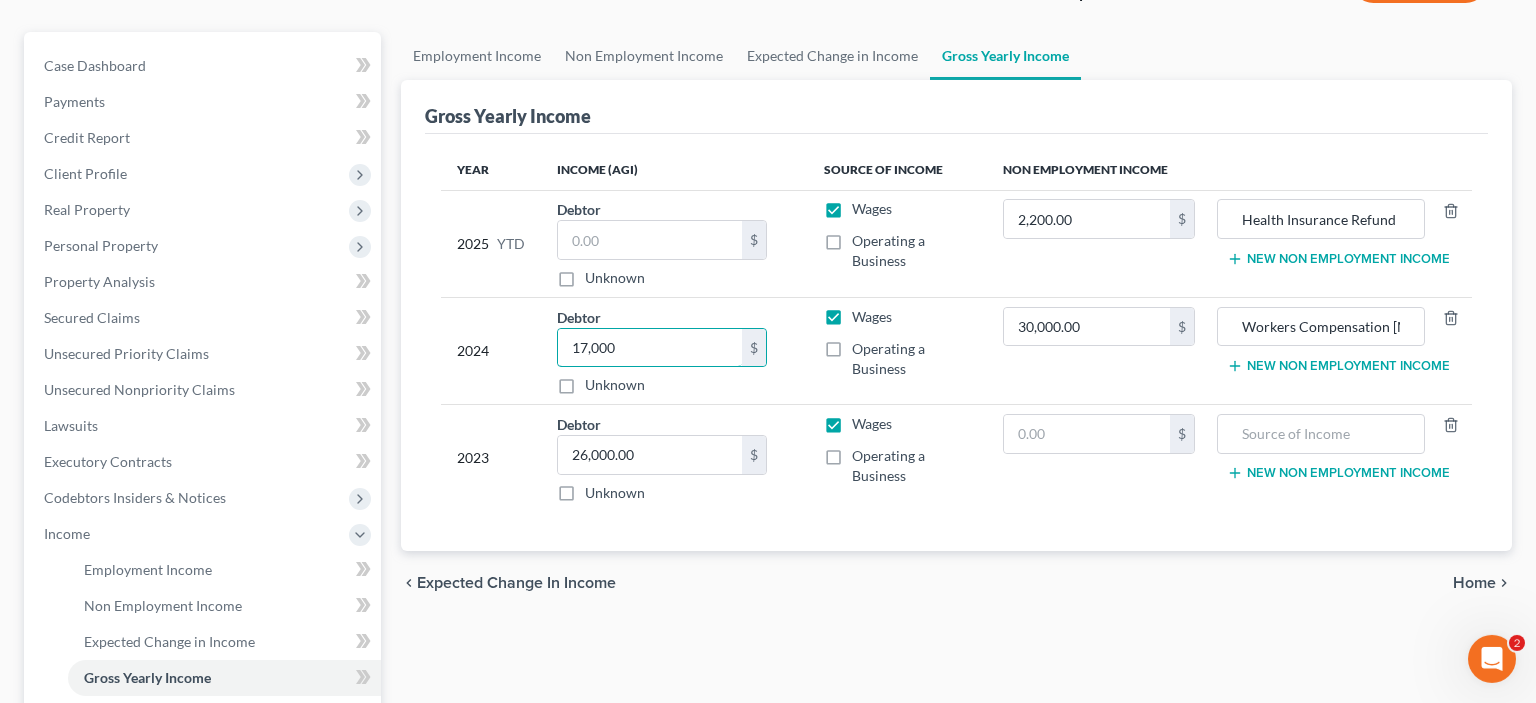 type on "17,000" 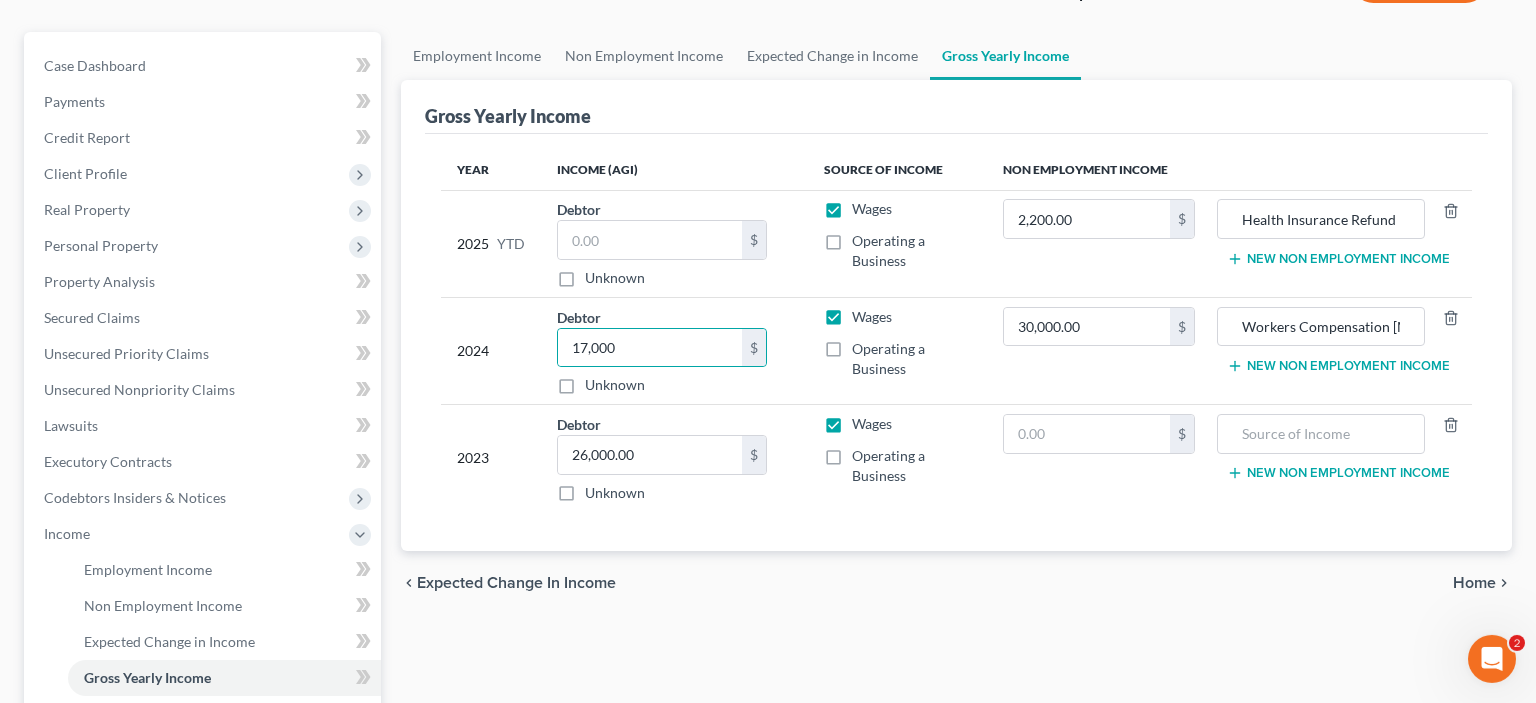 click on "Wages" at bounding box center (872, 209) 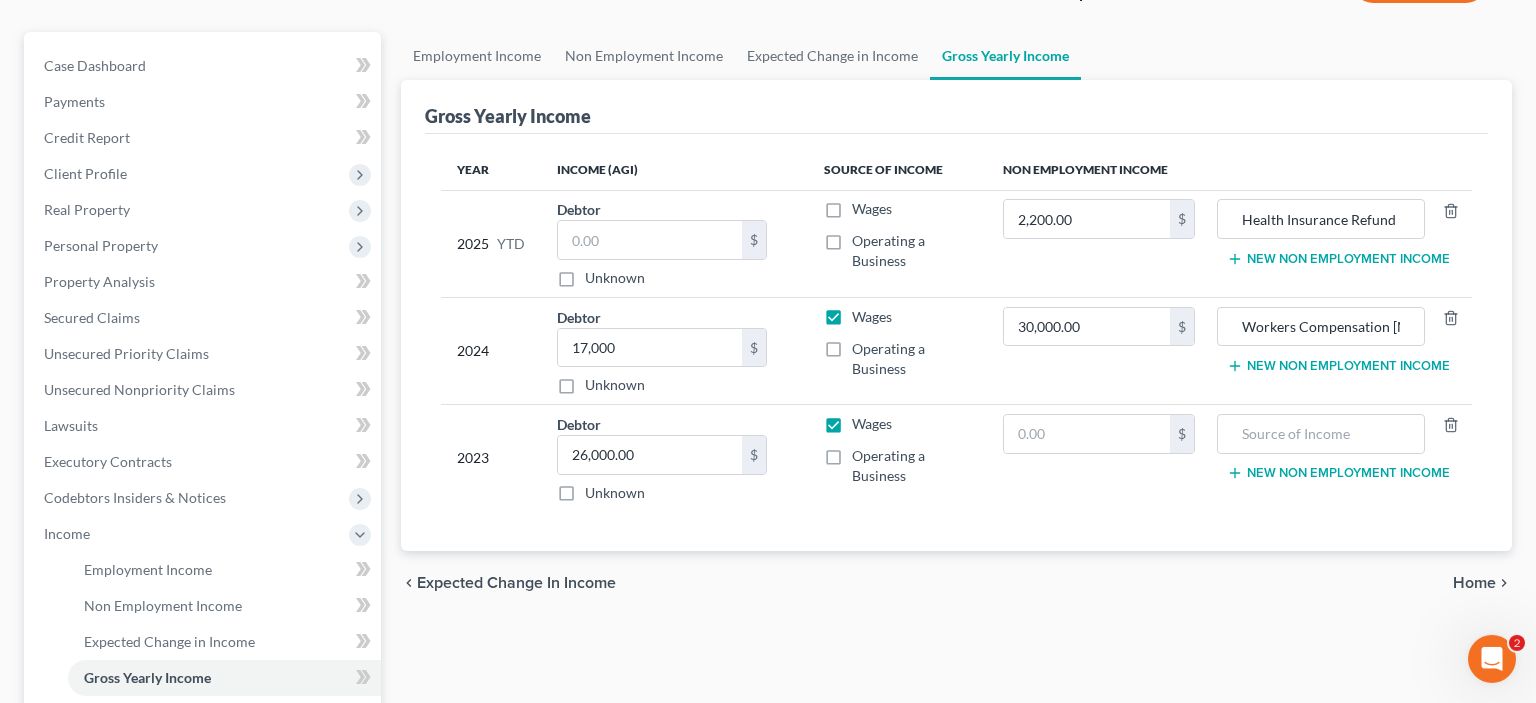 click on "Employment Income
Non Employment Income
Expected Change in Income
Gross Yearly Income
Gross Yearly Income
Year Income (AGI) Source of Income Non Employment Income 2025  YTD Debtor
$
Unknown
Balance Undetermined
$
Unknown
$
Unknown
Wages Operating a Business $[AMOUNT] Health Insurance Refund New Non Employment Income 2024 Debtor
$[AMOUNT]
Unknown
Balance Undetermined
$[AMOUNT]
Unknown
$[AMOUNT]
Unknown
Wages Operating a Business $[AMOUNT] Workers Compensation Aug 2024 New Non Employment Income 2023 Debtor
$[AMOUNT]
Unknown
Balance Undetermined
$[AMOUNT]
Unknown
$[AMOUNT]
Unknown
Wages Operating a Business $ New Non Employment Income
chevron_left" at bounding box center [956, 519] 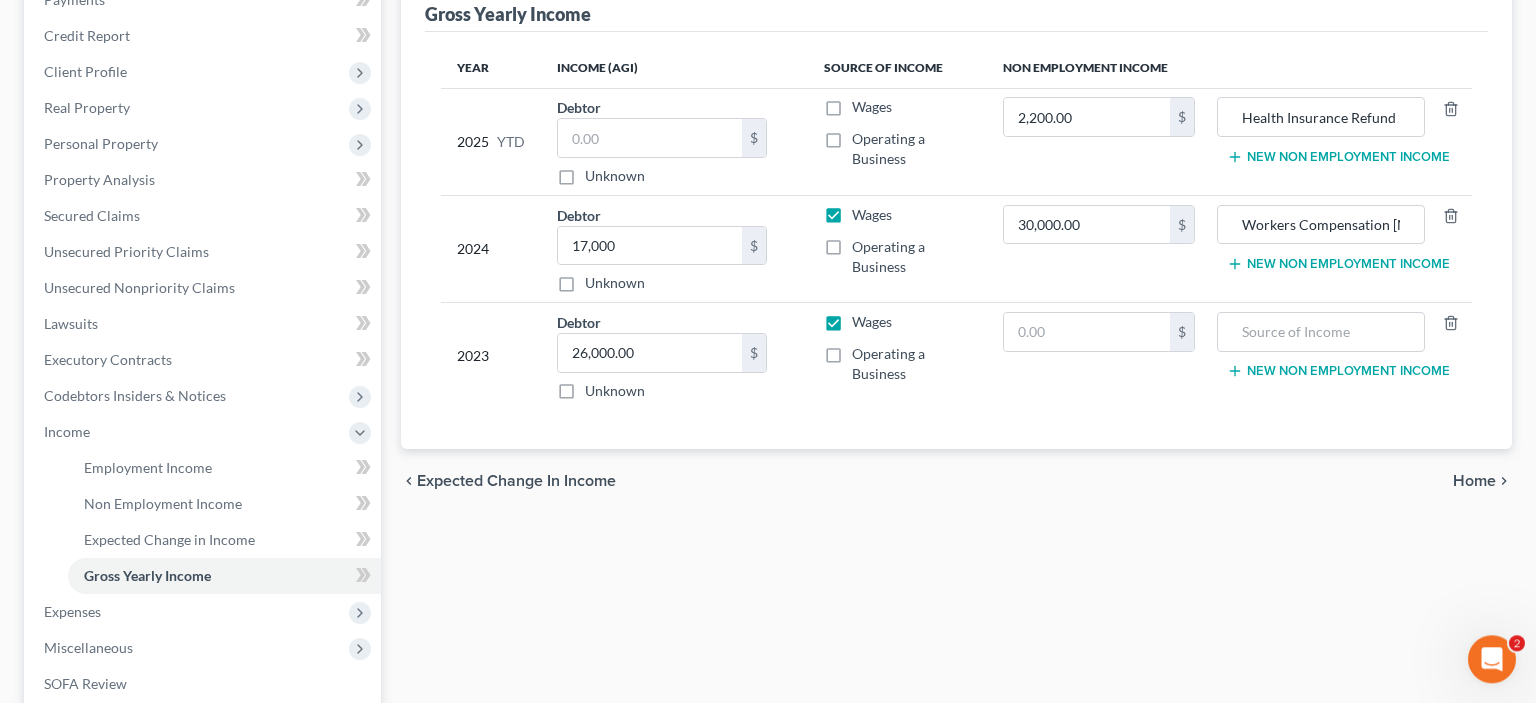 scroll, scrollTop: 264, scrollLeft: 0, axis: vertical 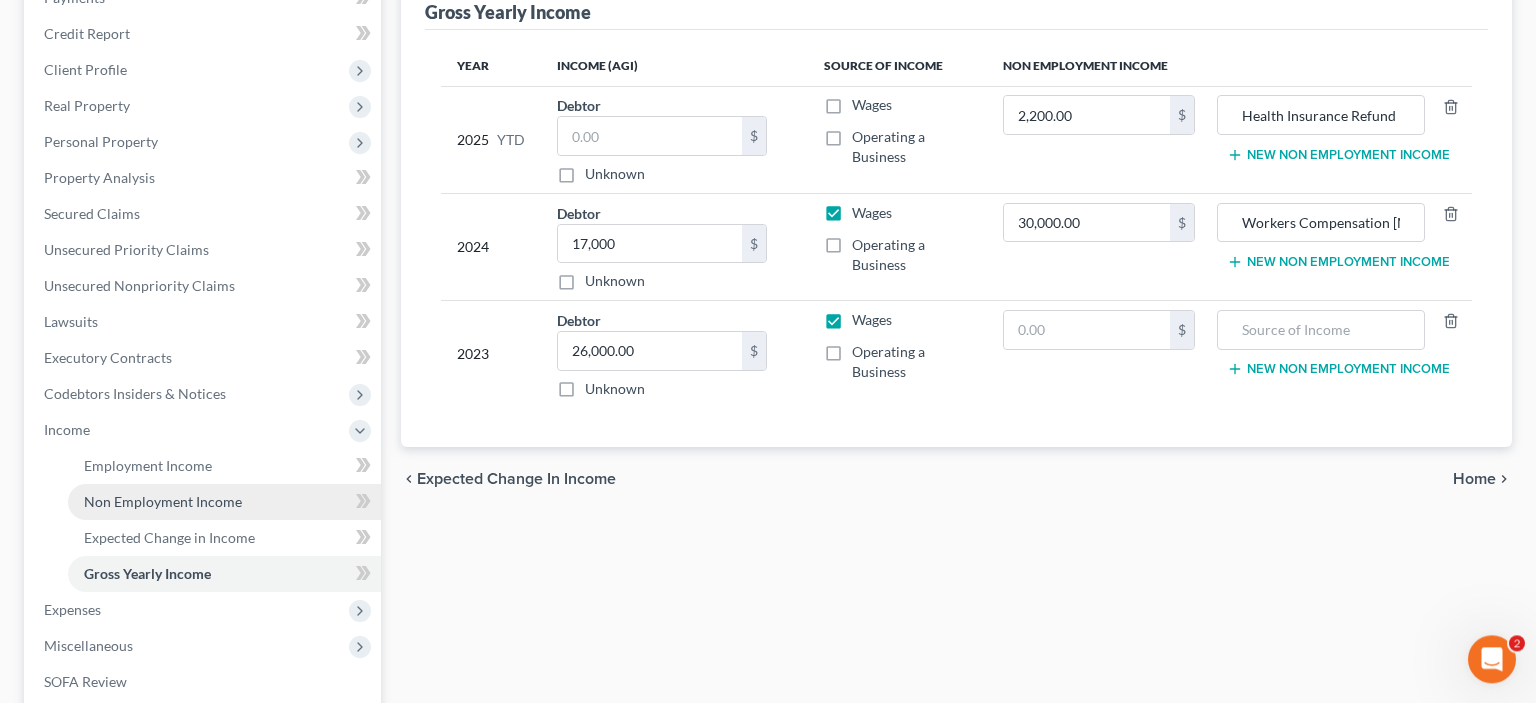 click on "Non Employment Income" at bounding box center (163, 501) 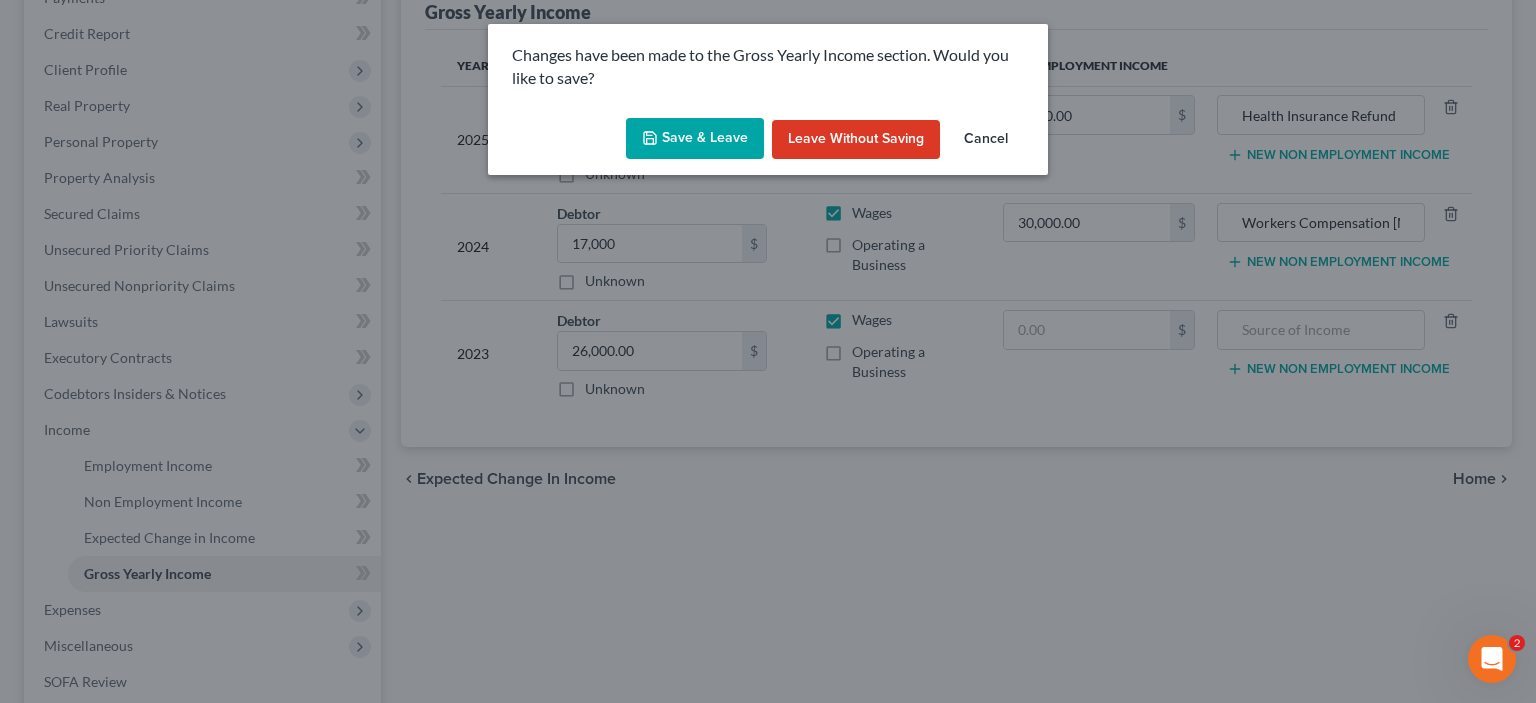 click on "Save & Leave" at bounding box center (695, 139) 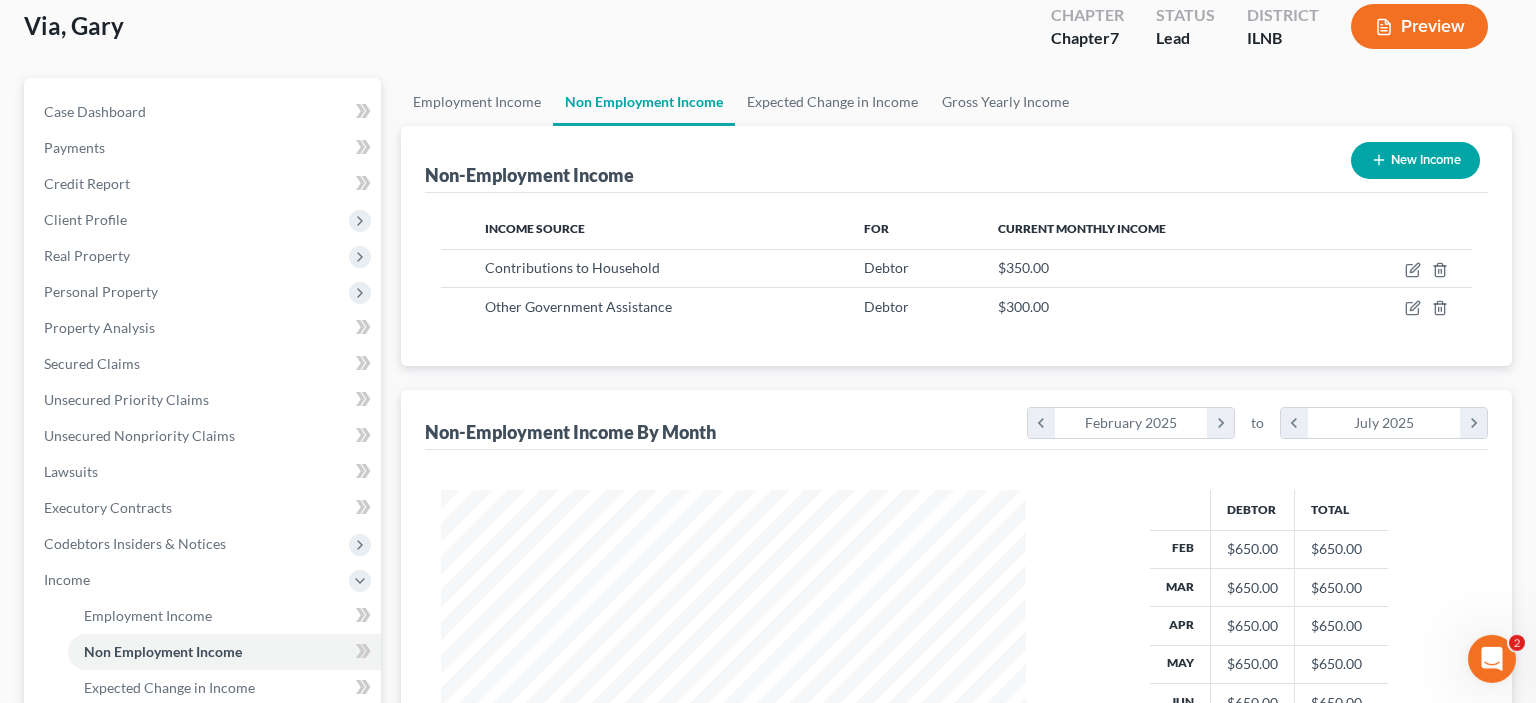 scroll, scrollTop: 1, scrollLeft: 0, axis: vertical 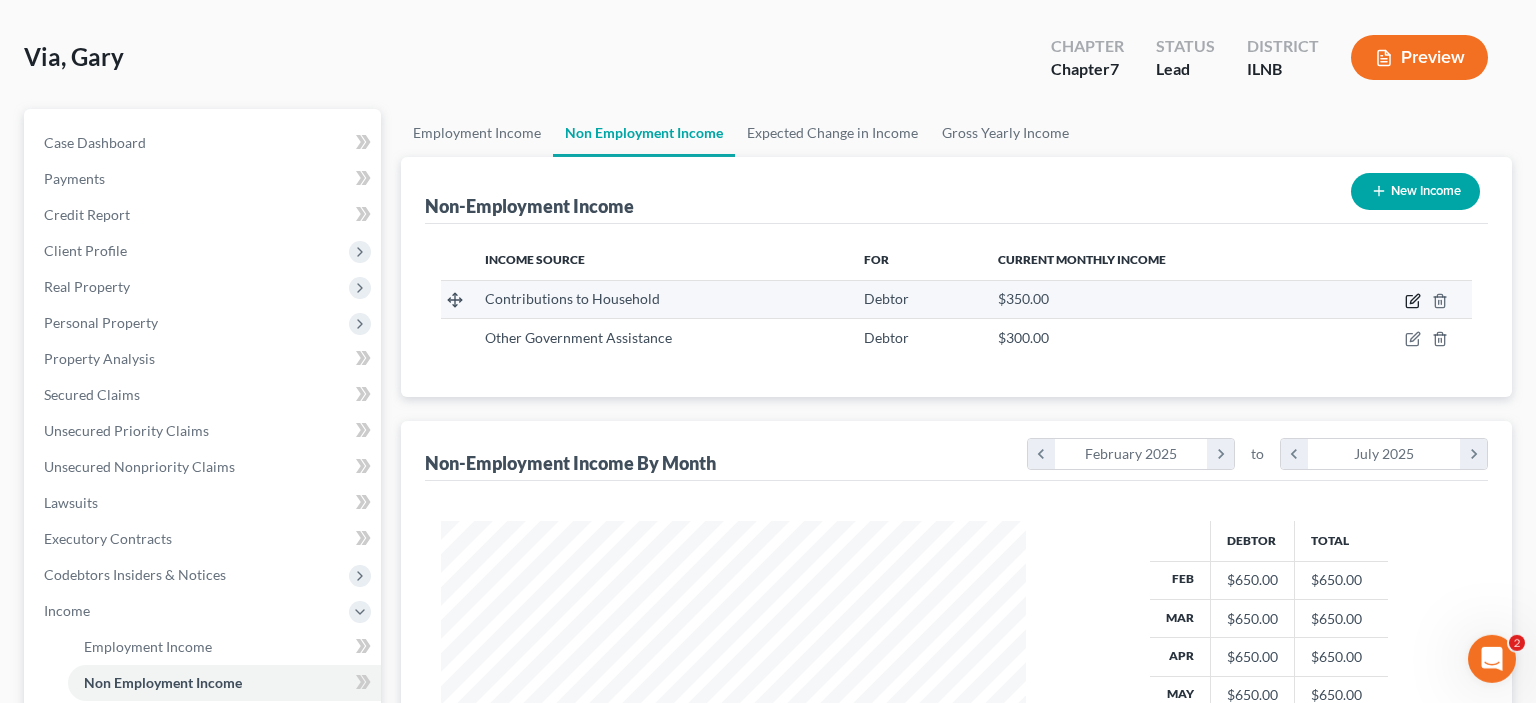 click 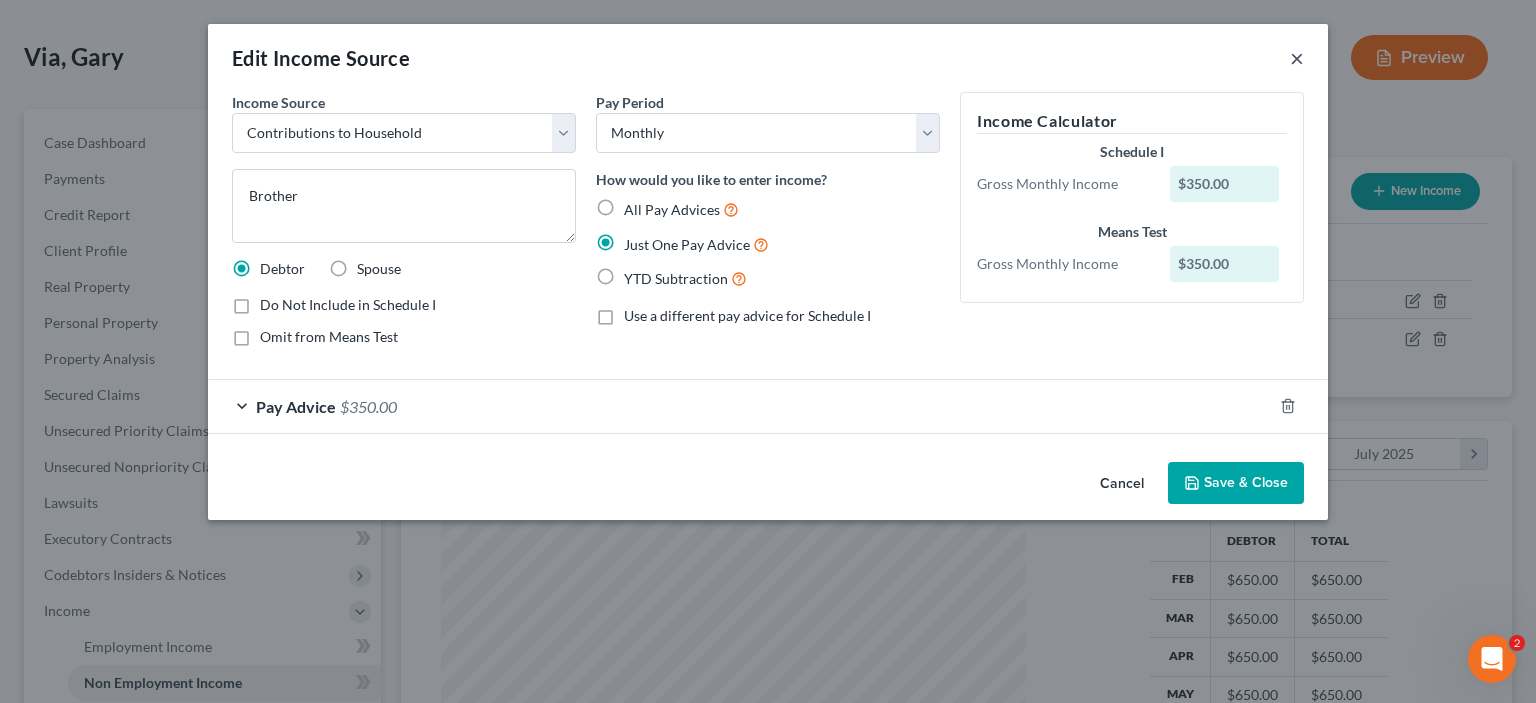 click on "×" at bounding box center [1297, 58] 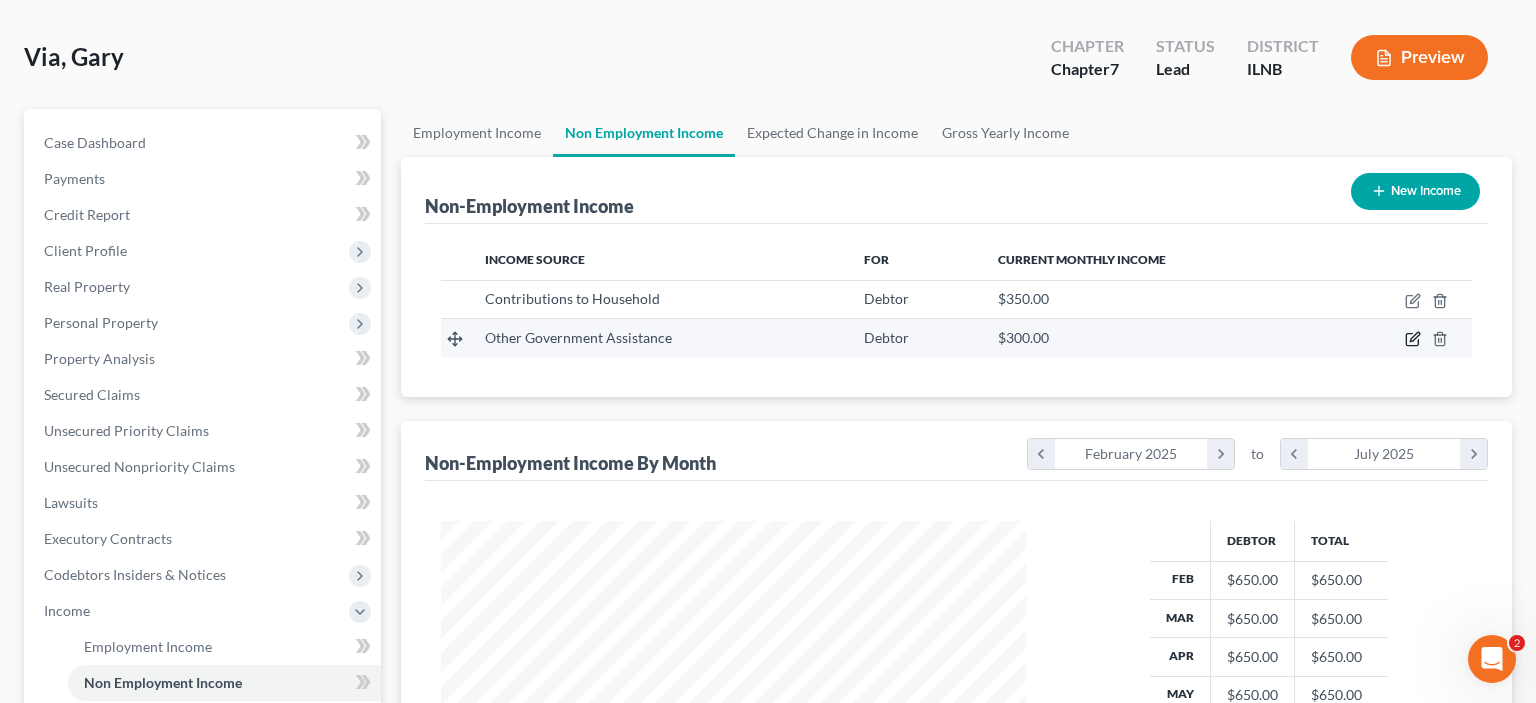 click 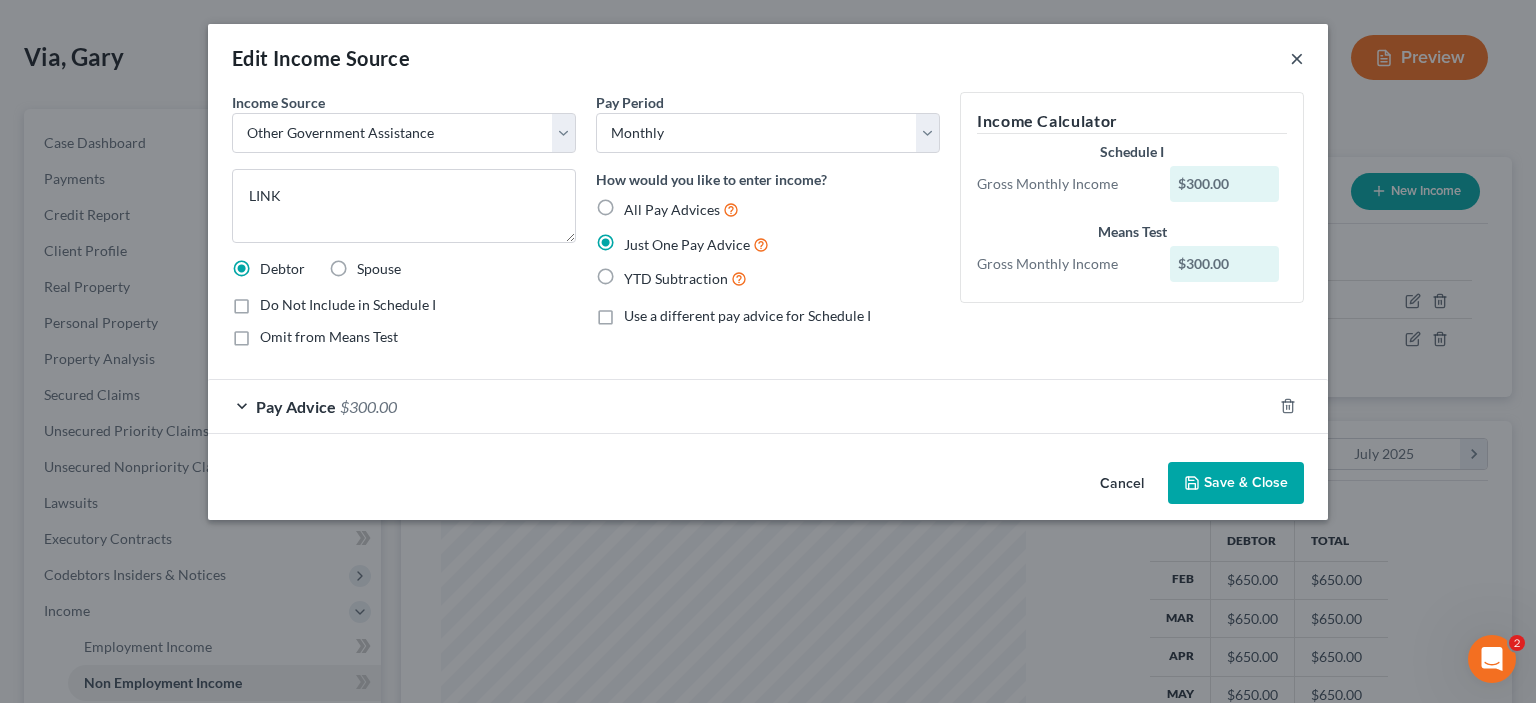 click on "×" at bounding box center (1297, 58) 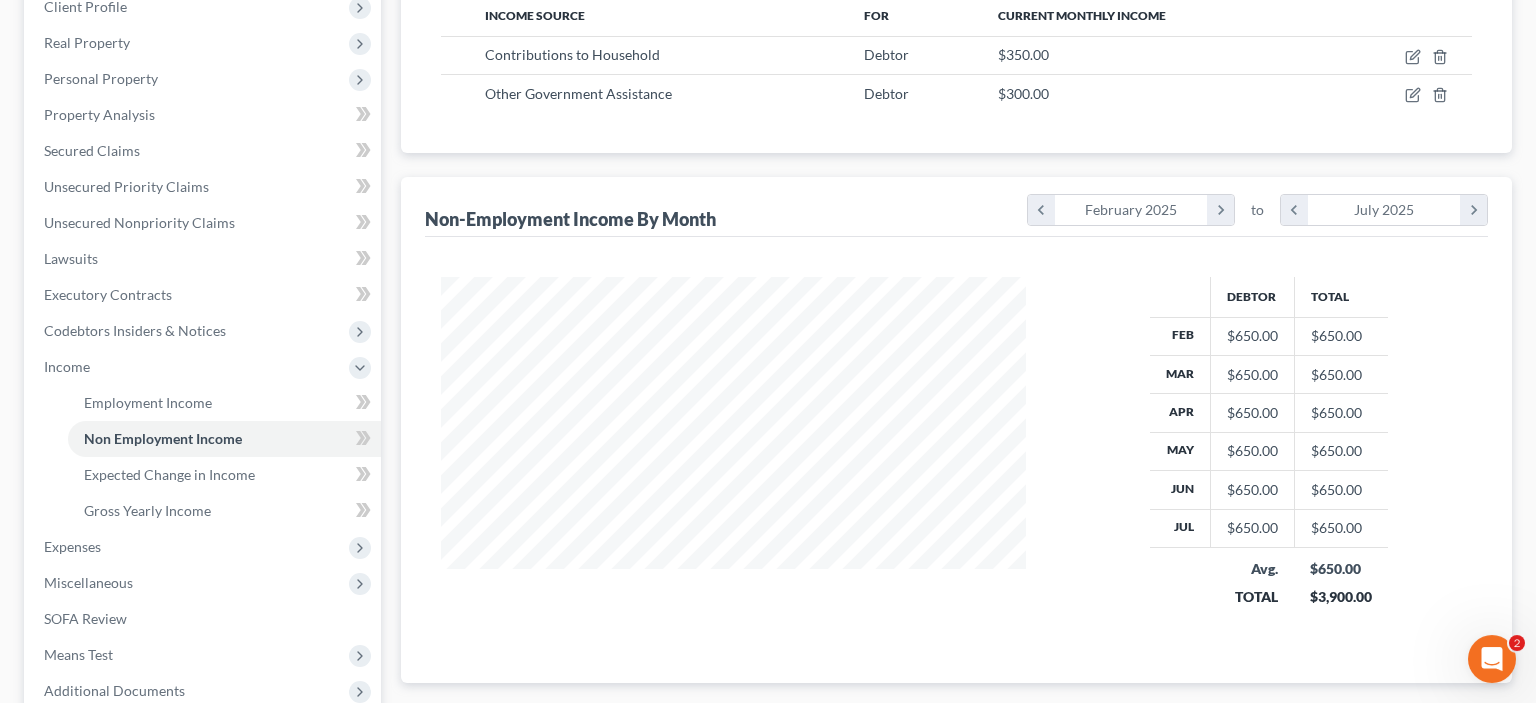 scroll, scrollTop: 328, scrollLeft: 0, axis: vertical 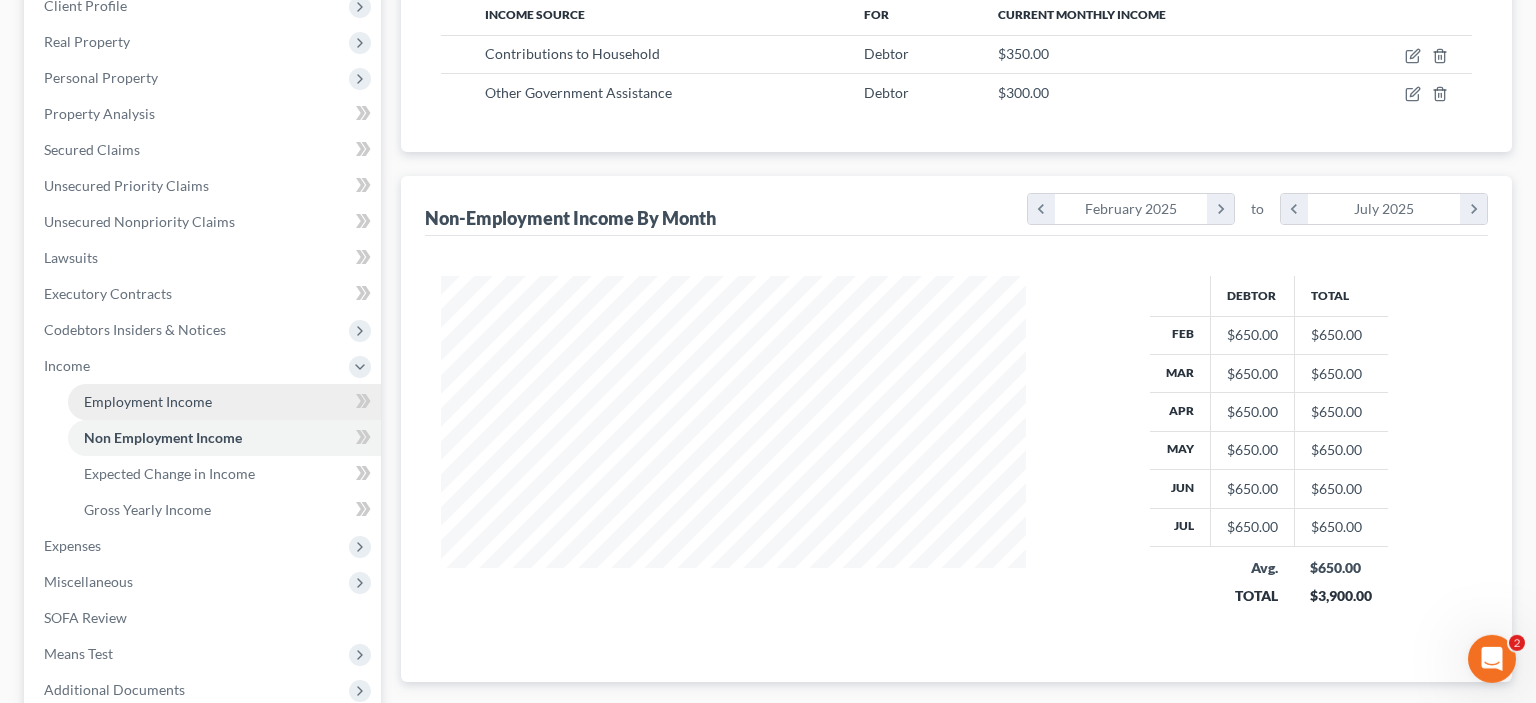 click on "Employment Income" at bounding box center [148, 401] 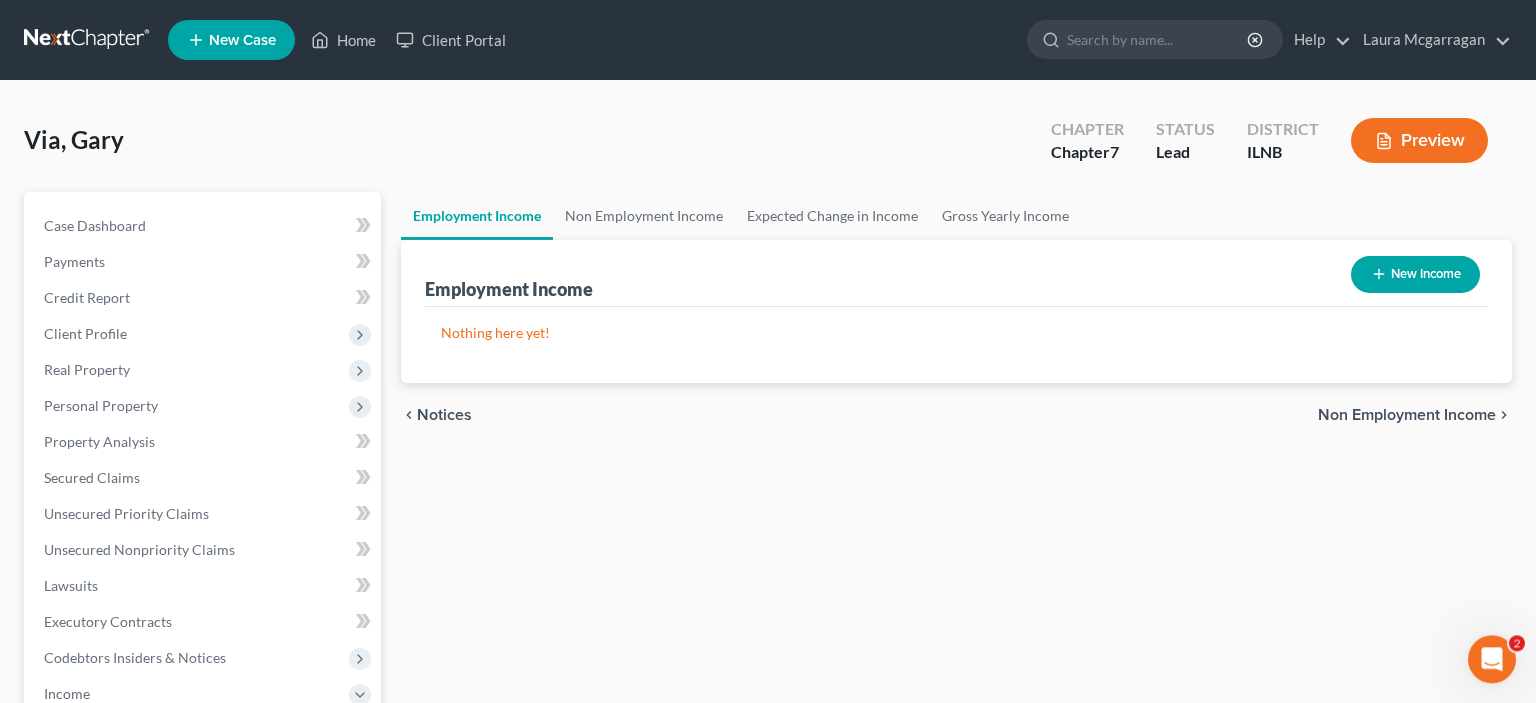 scroll, scrollTop: 0, scrollLeft: 0, axis: both 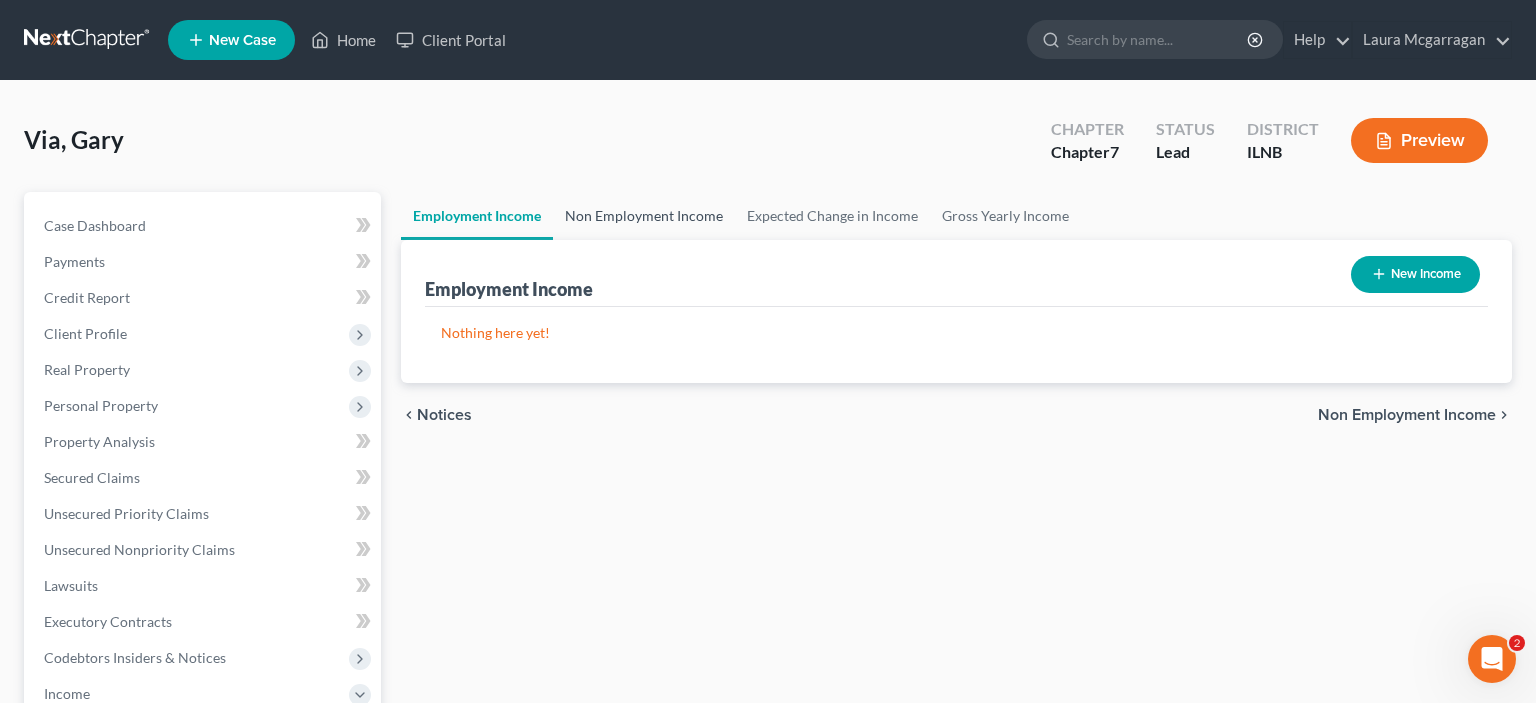 click on "Non Employment Income" at bounding box center [644, 216] 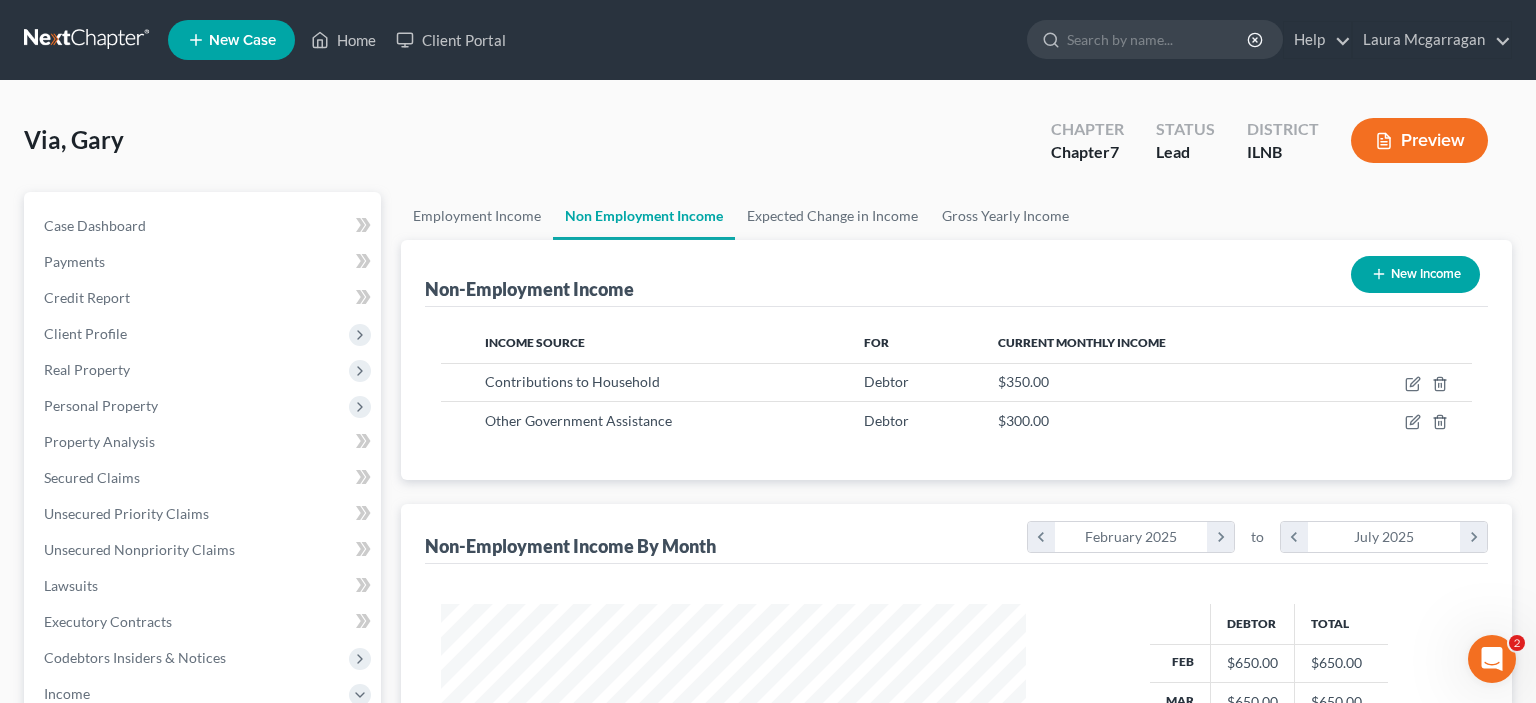 scroll, scrollTop: 999643, scrollLeft: 999375, axis: both 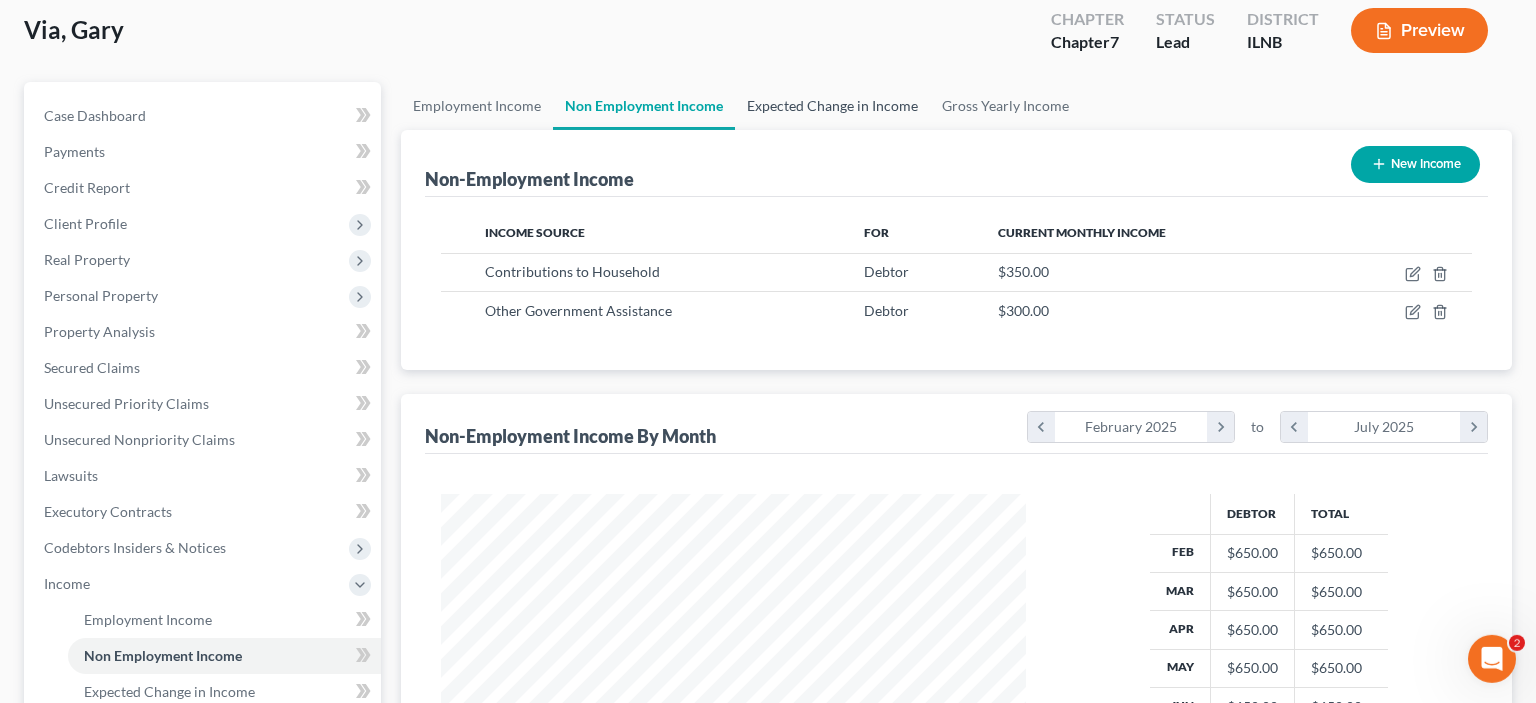 click on "Expected Change in Income" at bounding box center (832, 106) 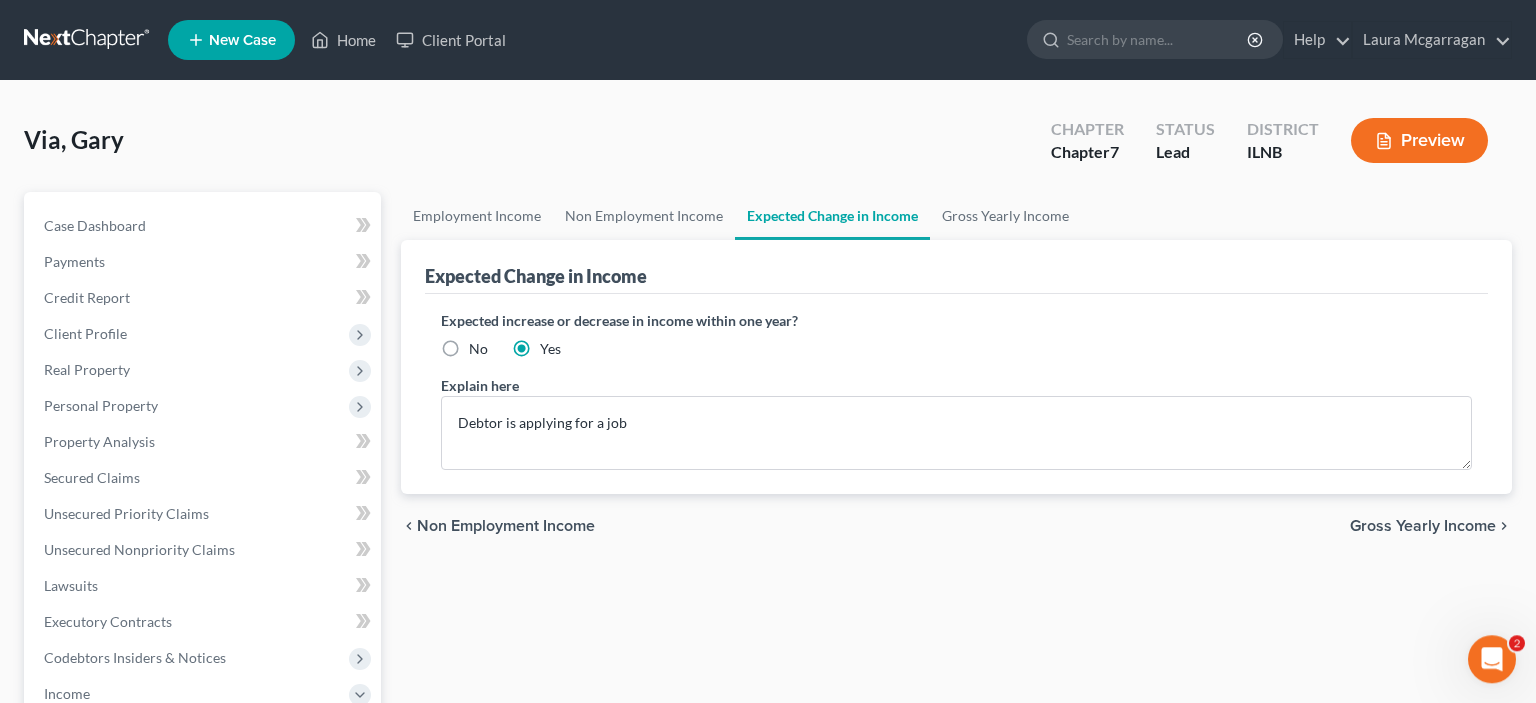 scroll, scrollTop: 0, scrollLeft: 0, axis: both 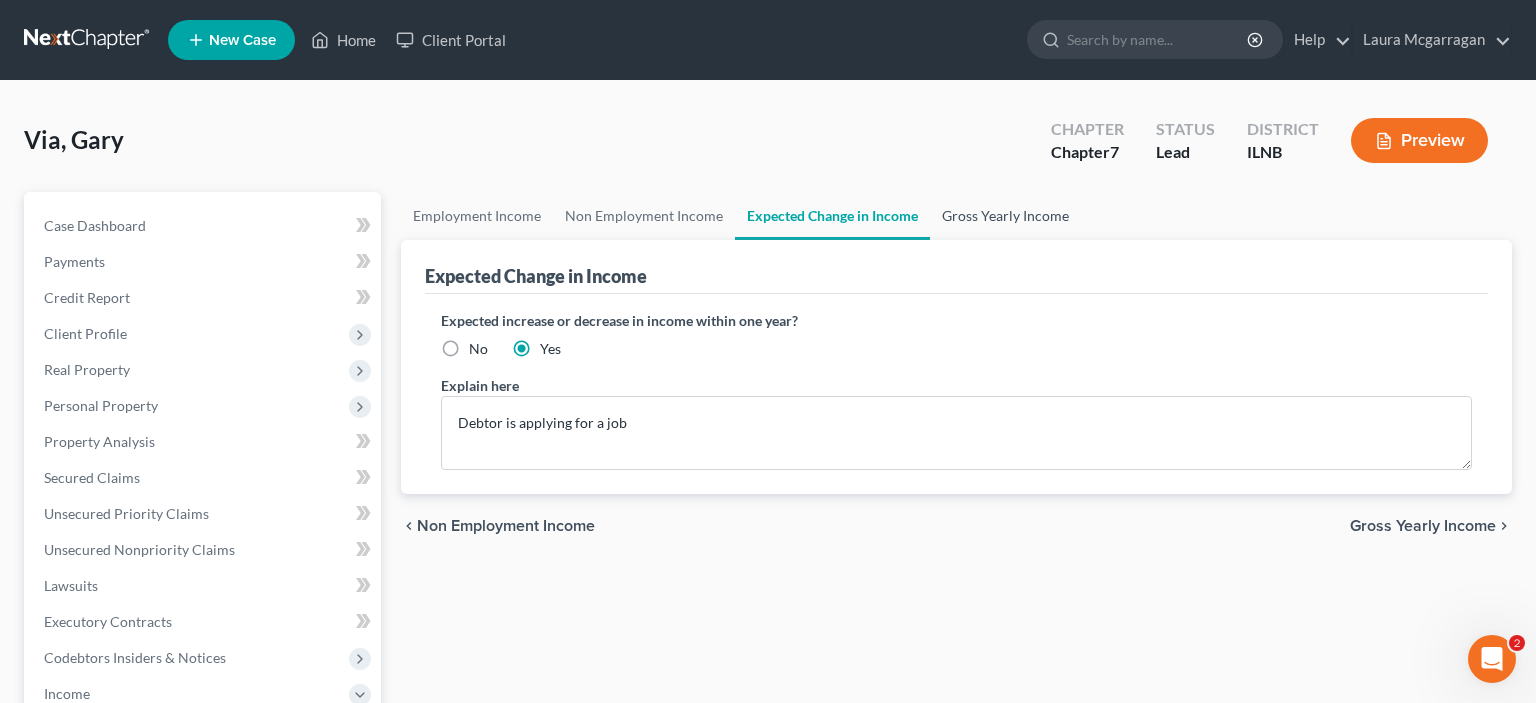 click on "Gross Yearly Income" at bounding box center [1005, 216] 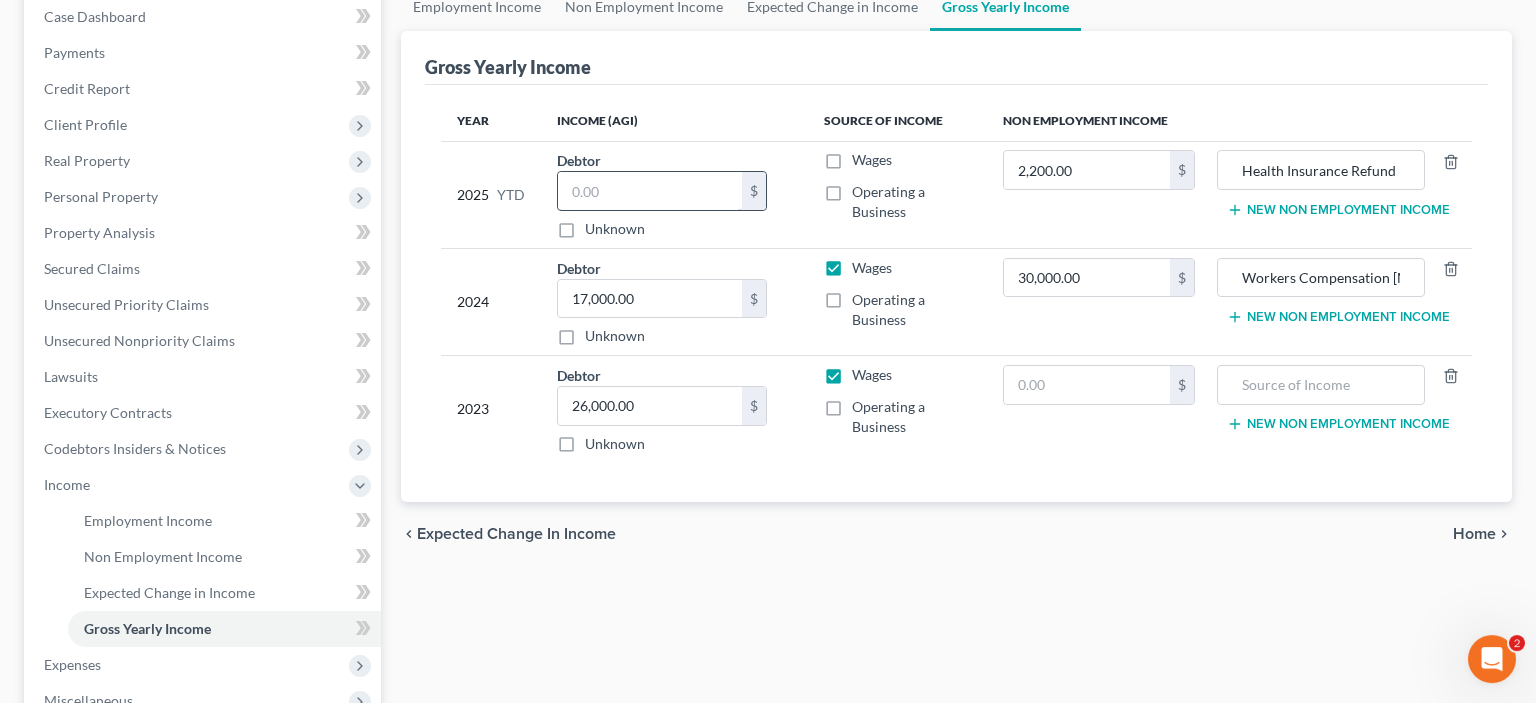 scroll, scrollTop: 215, scrollLeft: 0, axis: vertical 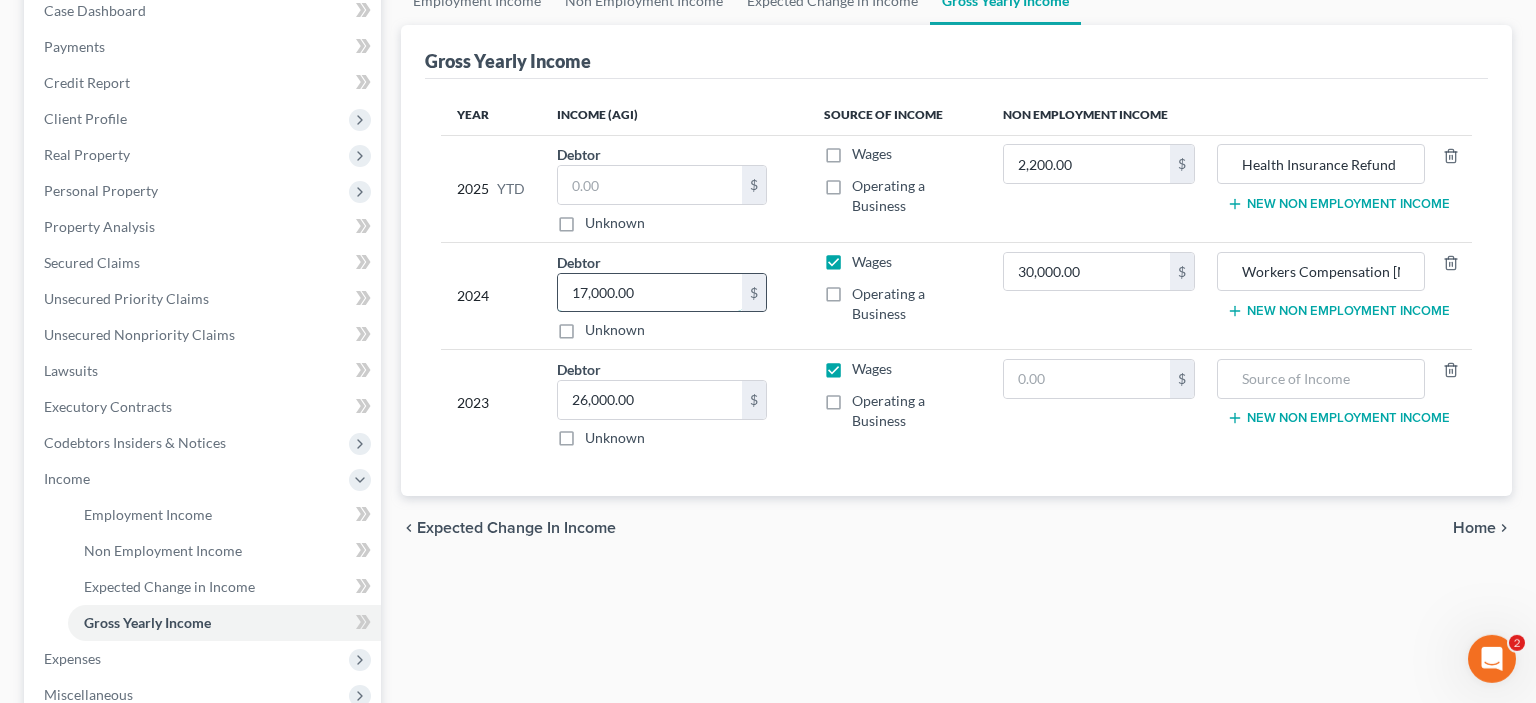 click on "17,000.00" at bounding box center [650, 293] 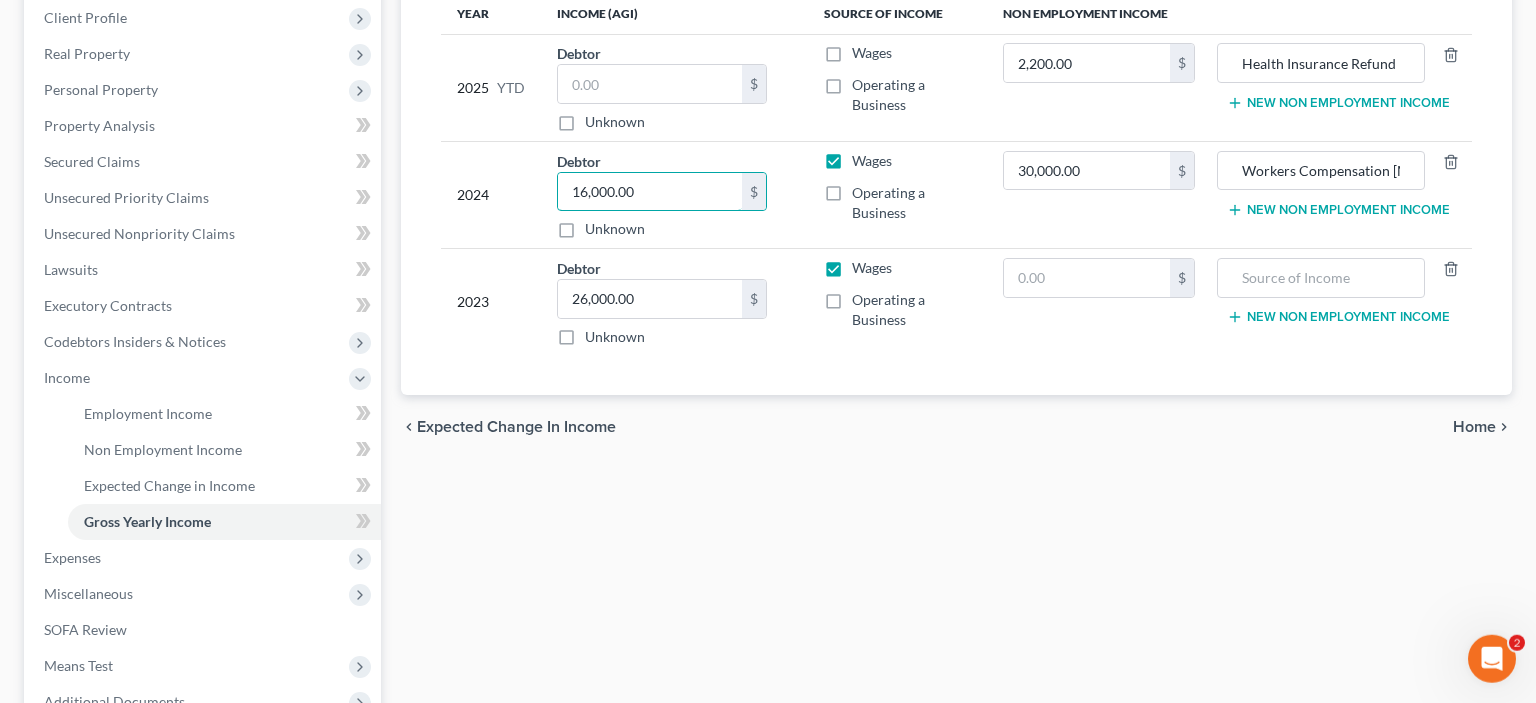 scroll, scrollTop: 497, scrollLeft: 0, axis: vertical 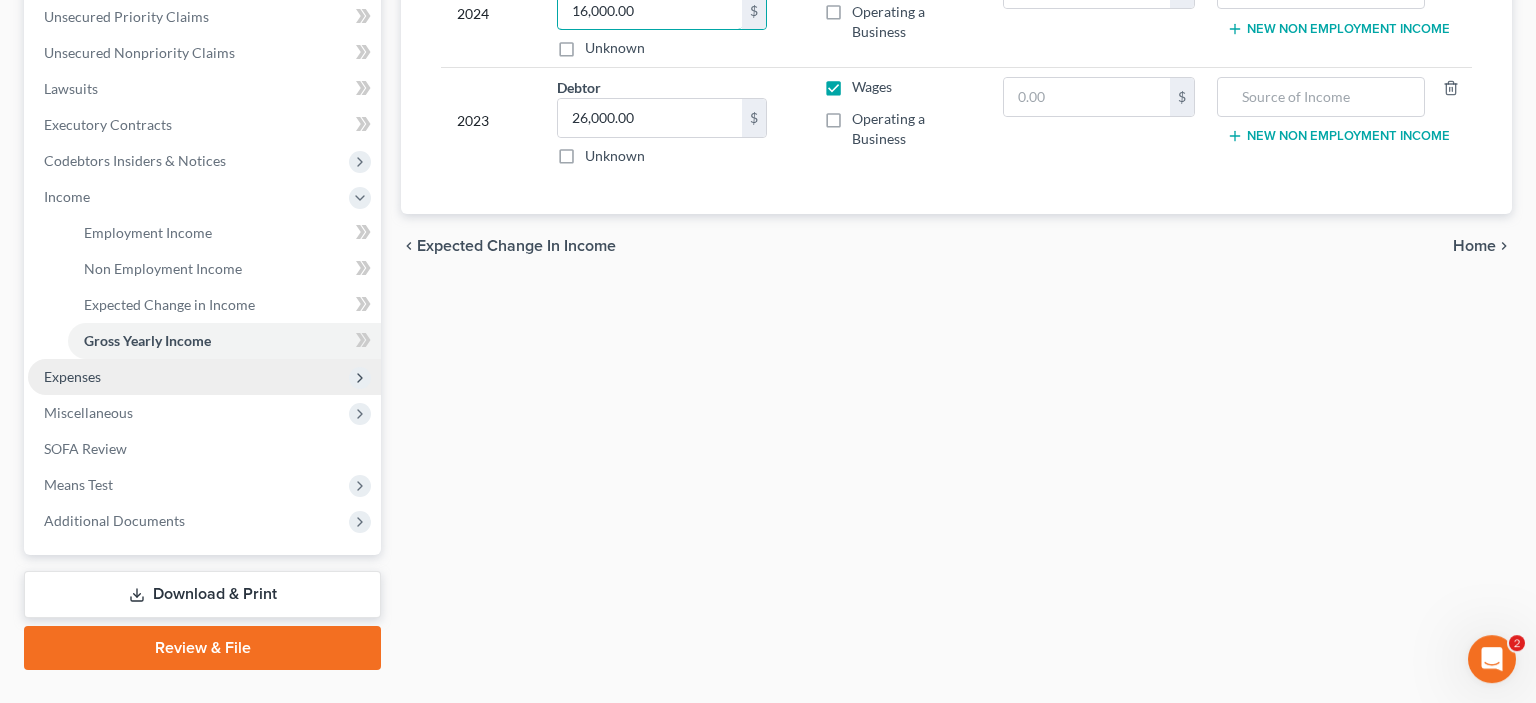type on "16,000.00" 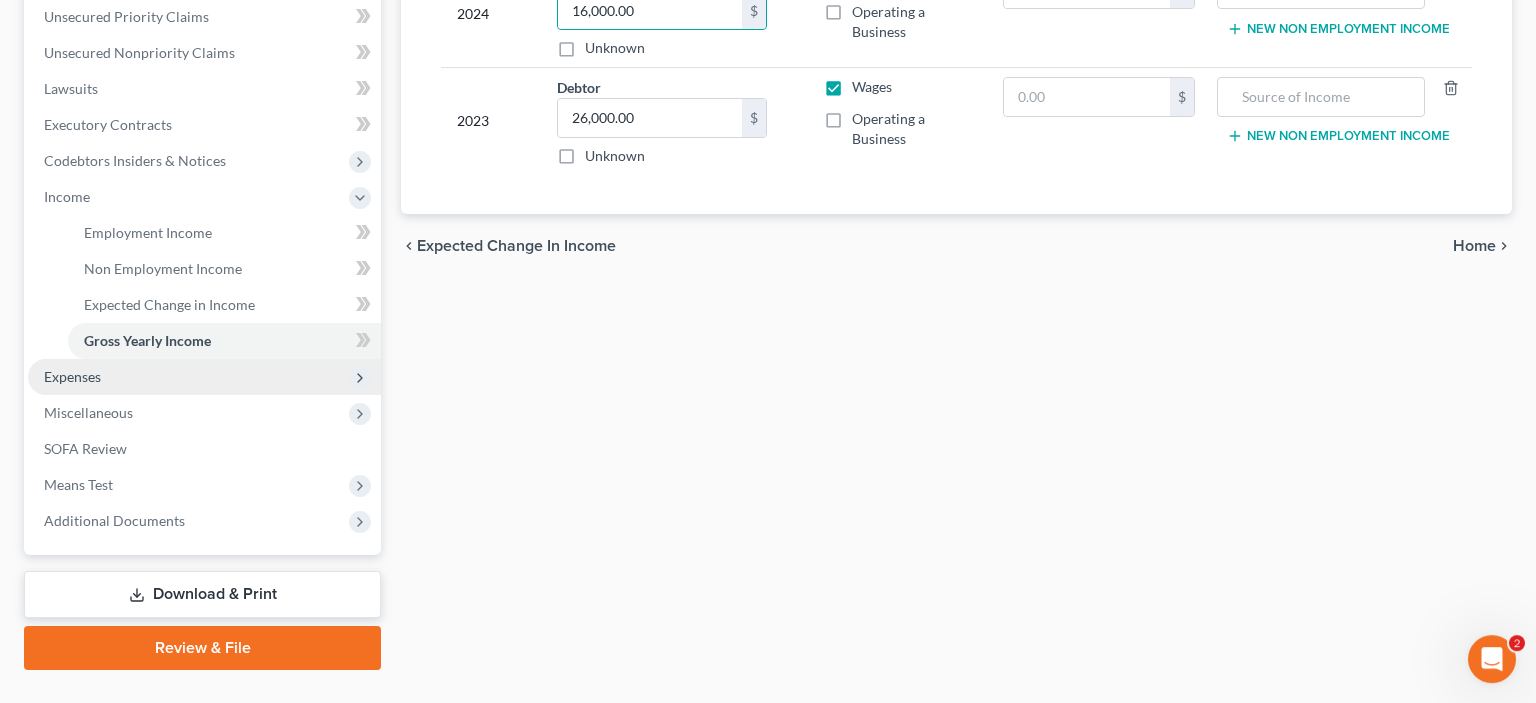 click on "Expenses" at bounding box center (204, 377) 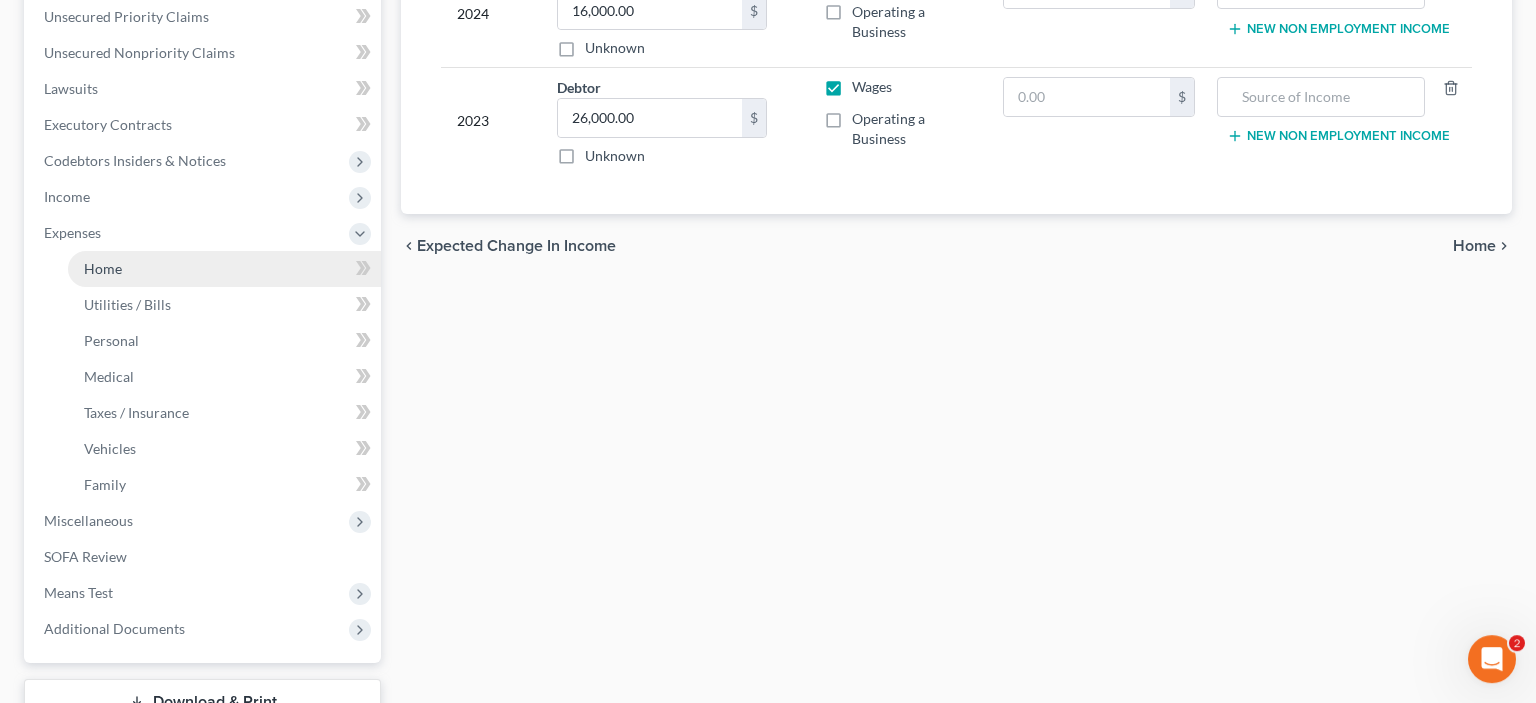 click on "Home" at bounding box center [224, 269] 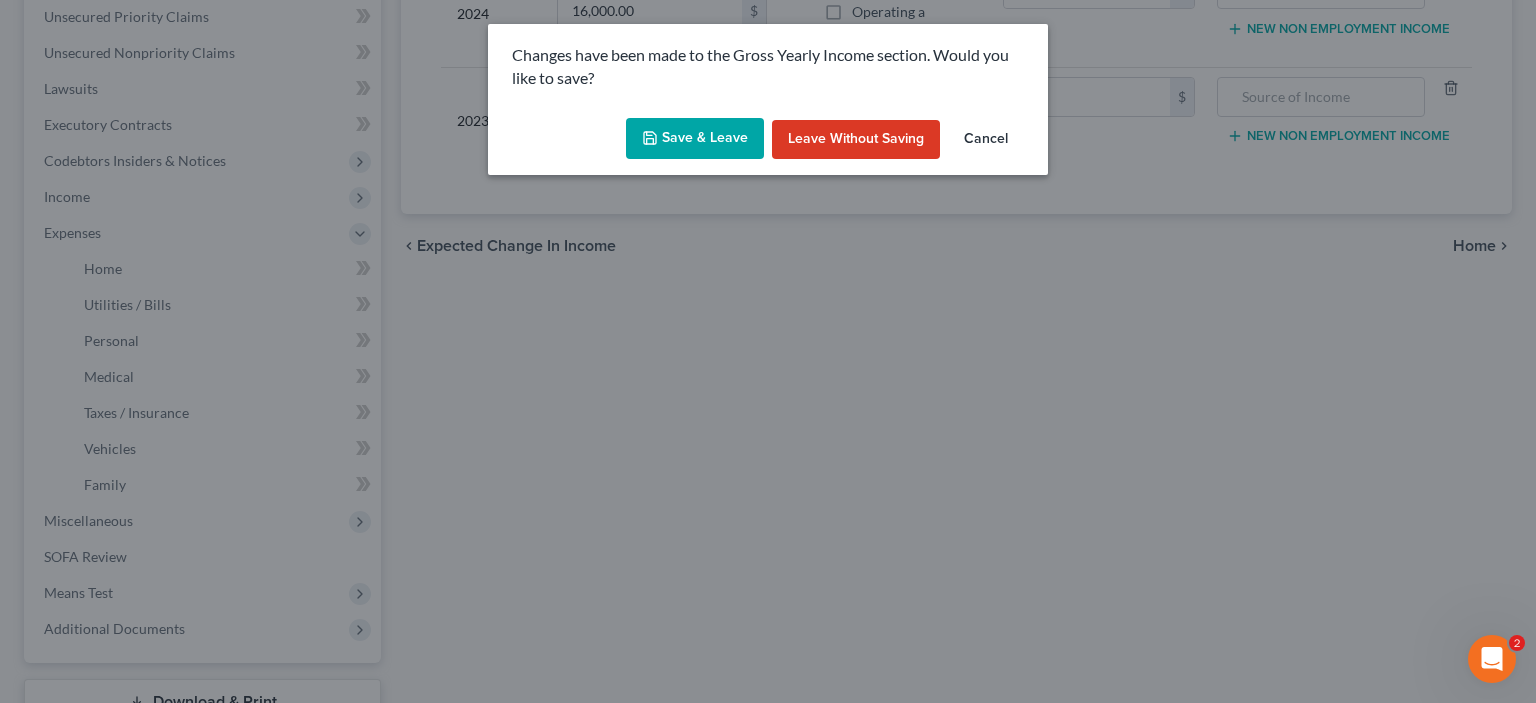 click on "Save & Leave" at bounding box center [695, 139] 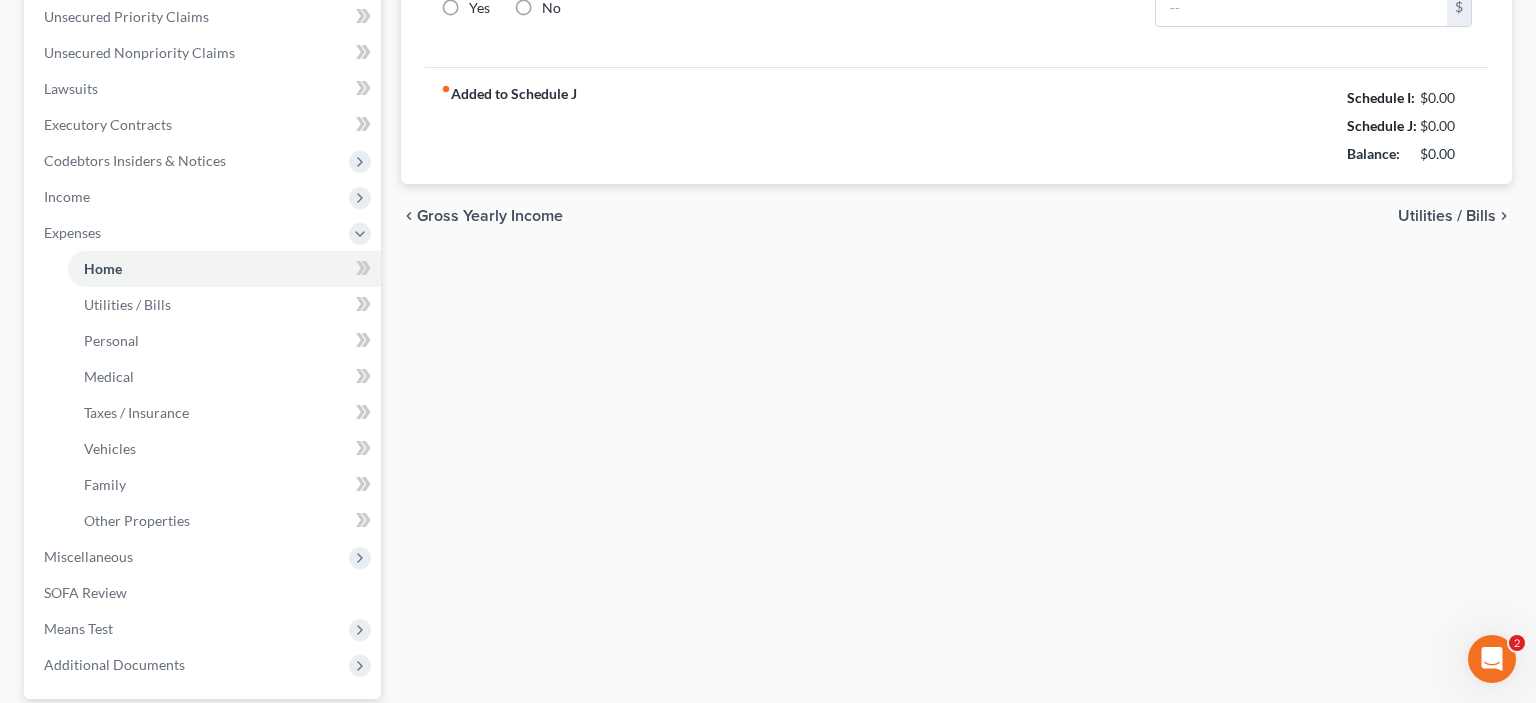 type on "300.00" 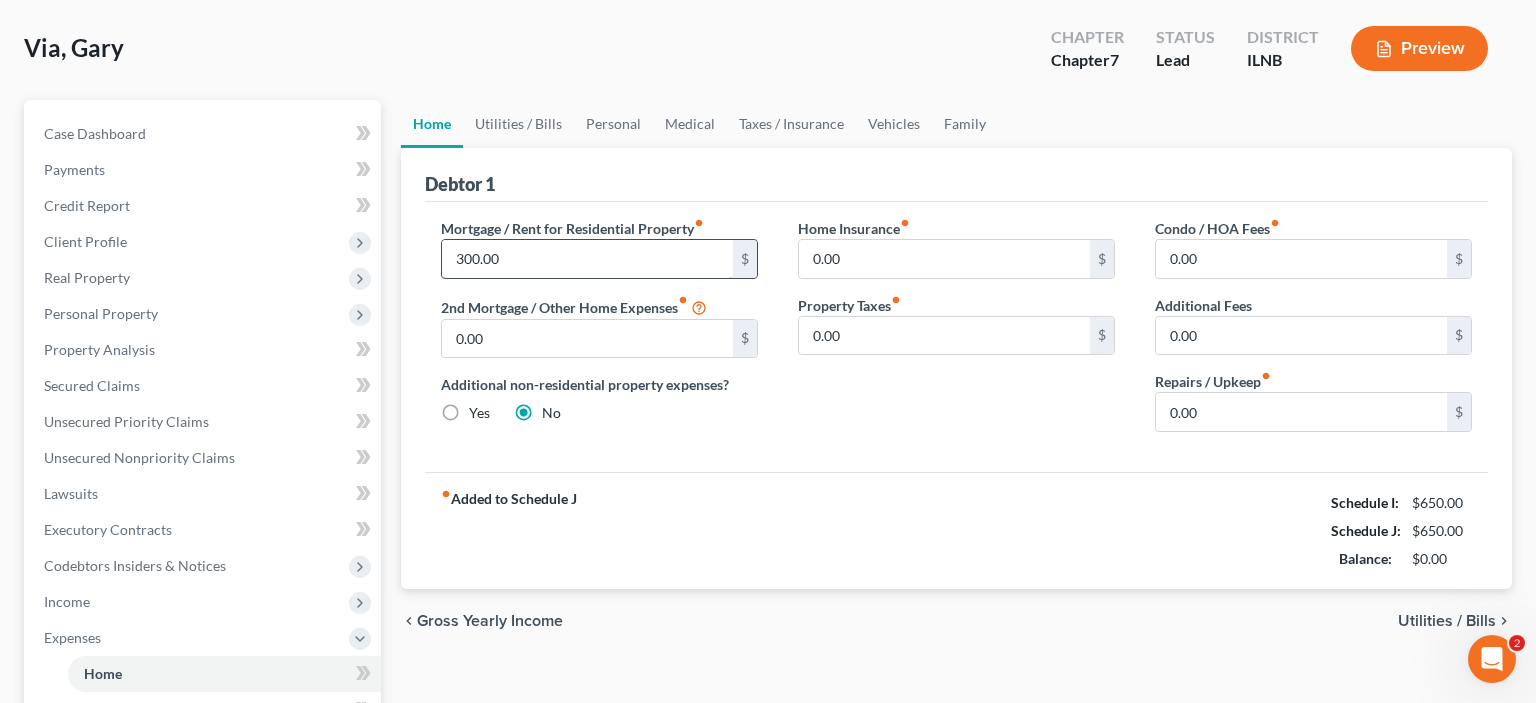 scroll, scrollTop: 114, scrollLeft: 0, axis: vertical 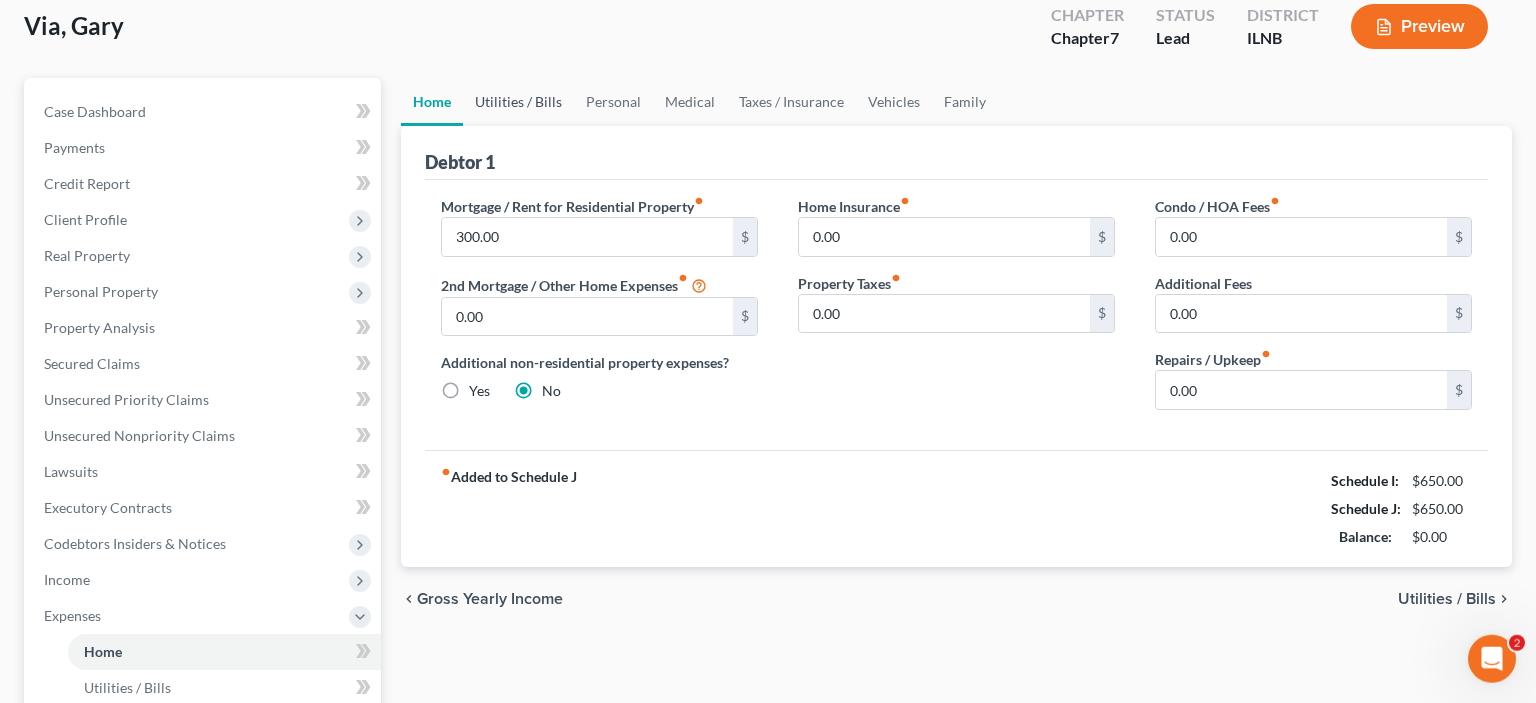 click on "Utilities / Bills" at bounding box center (518, 102) 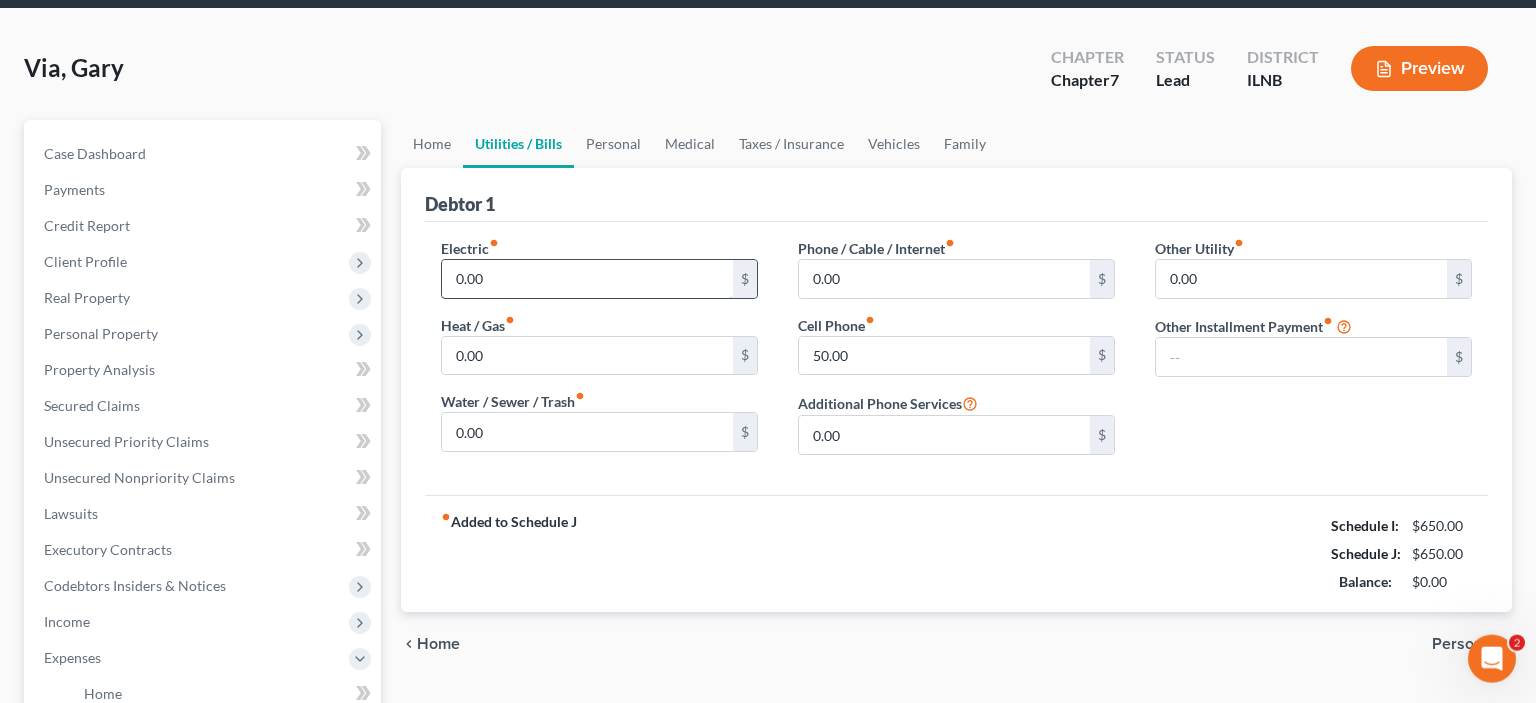 scroll, scrollTop: 75, scrollLeft: 0, axis: vertical 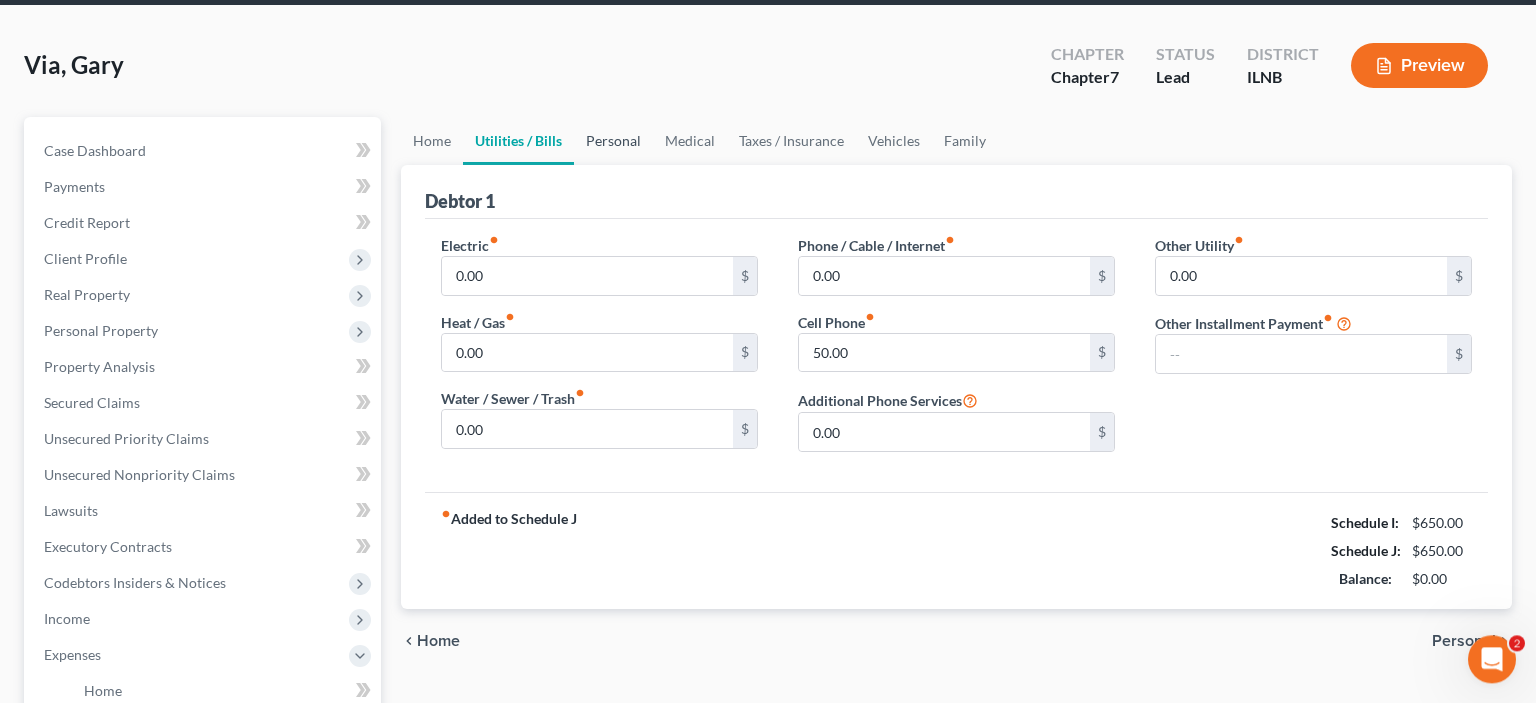 click on "Personal" at bounding box center (613, 141) 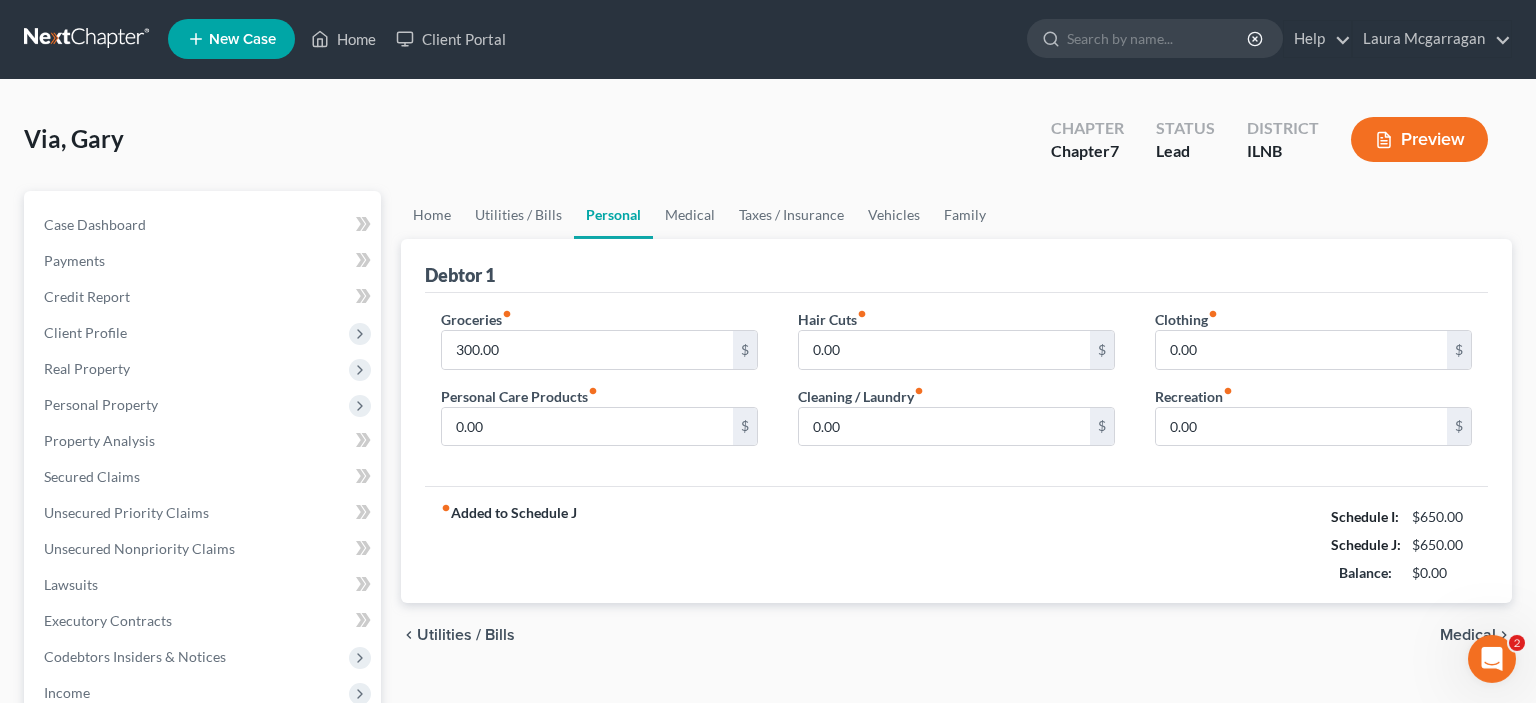 scroll, scrollTop: 0, scrollLeft: 0, axis: both 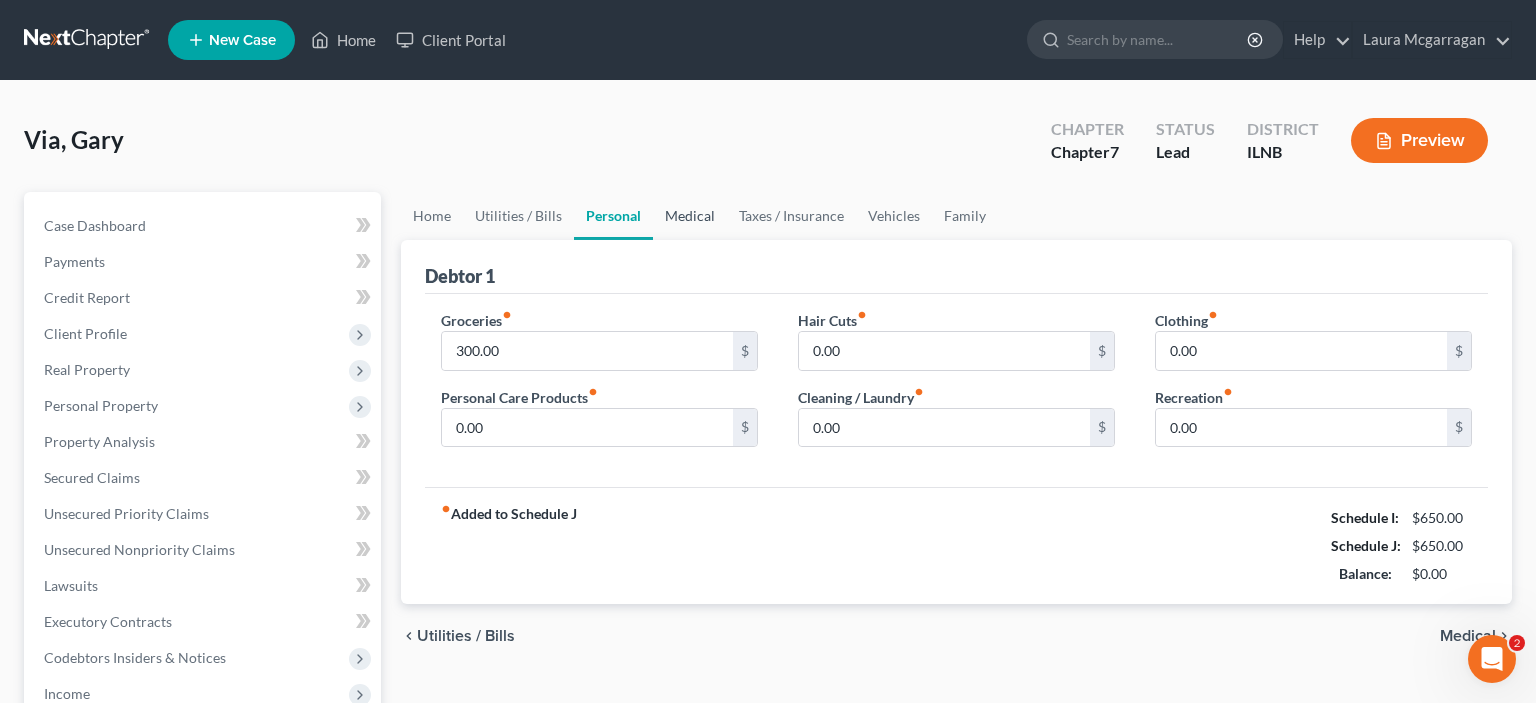 click on "Medical" at bounding box center (690, 216) 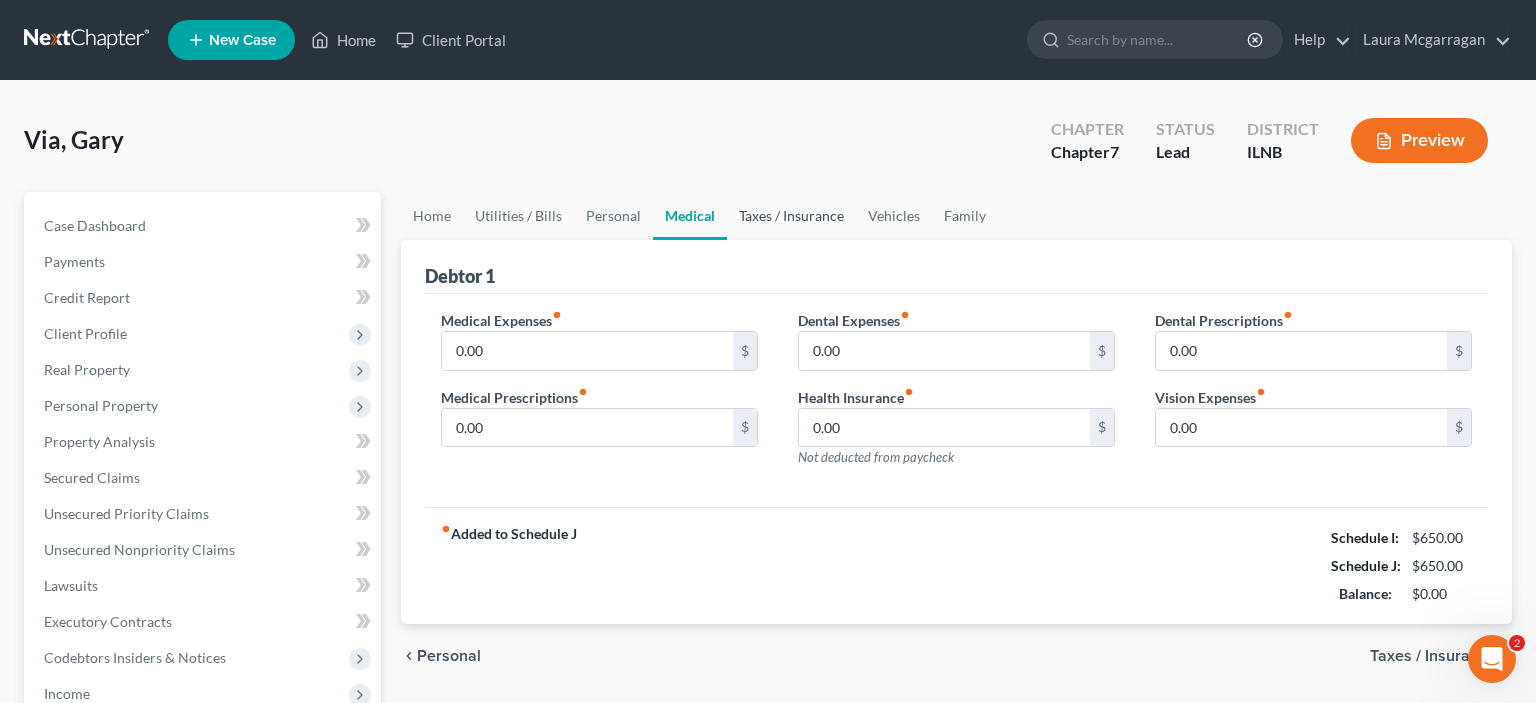 click on "Taxes / Insurance" at bounding box center [791, 216] 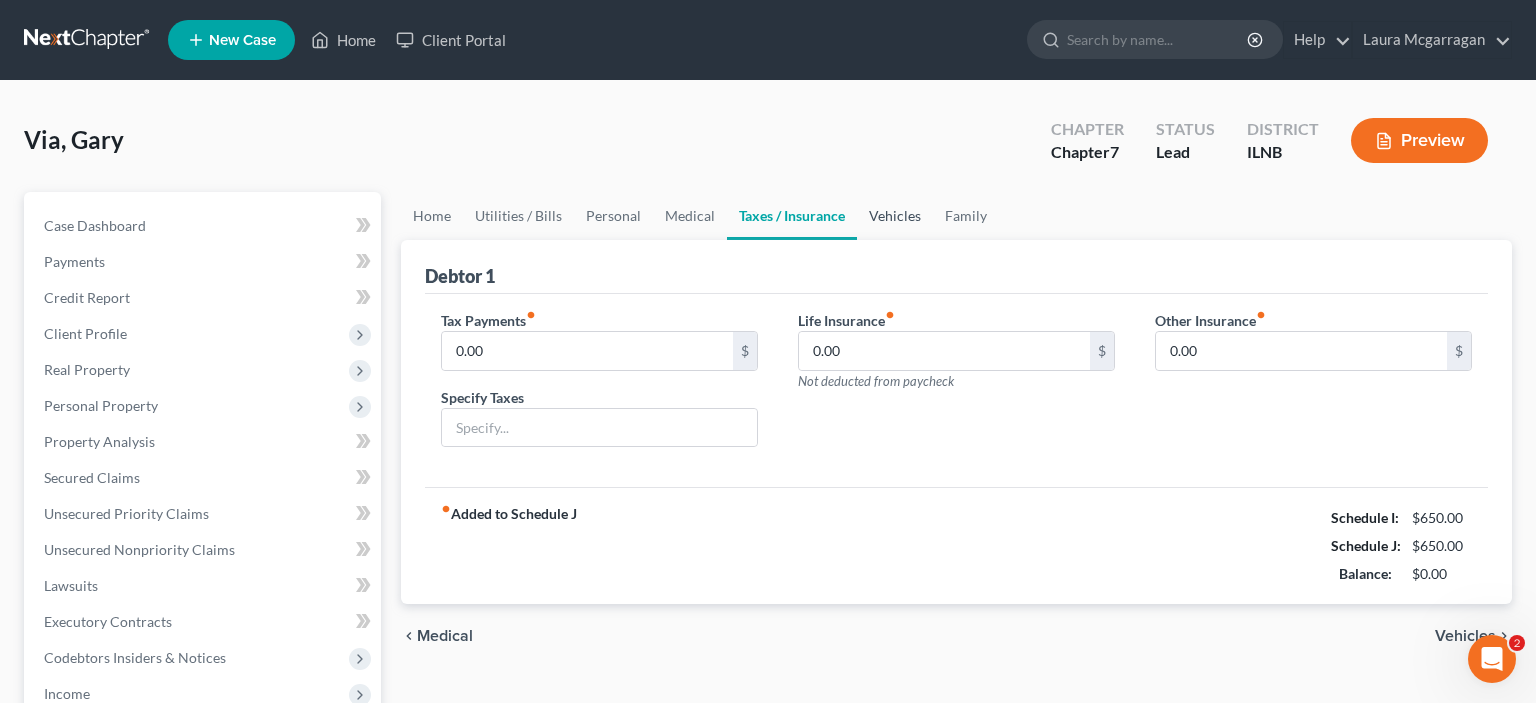 click on "Vehicles" at bounding box center (895, 216) 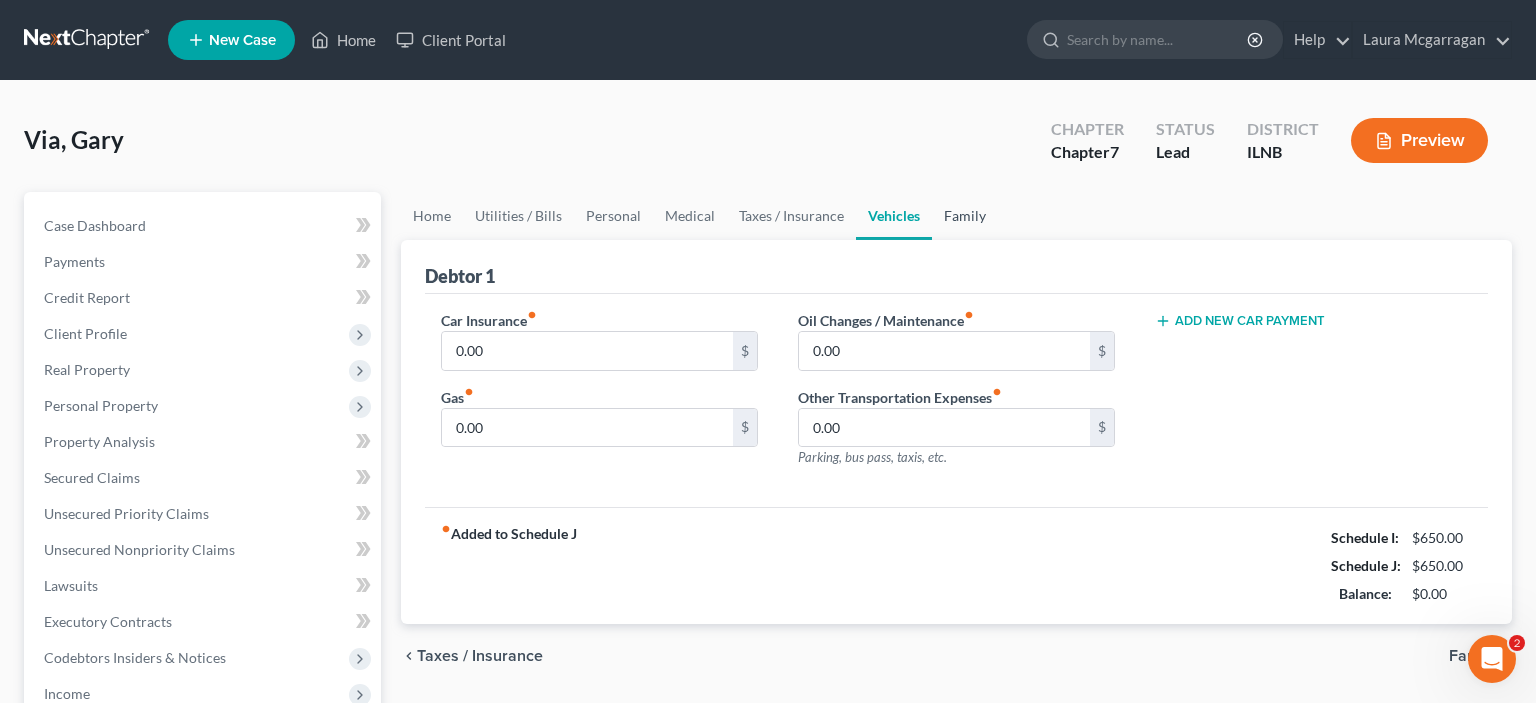 click on "Family" at bounding box center (965, 216) 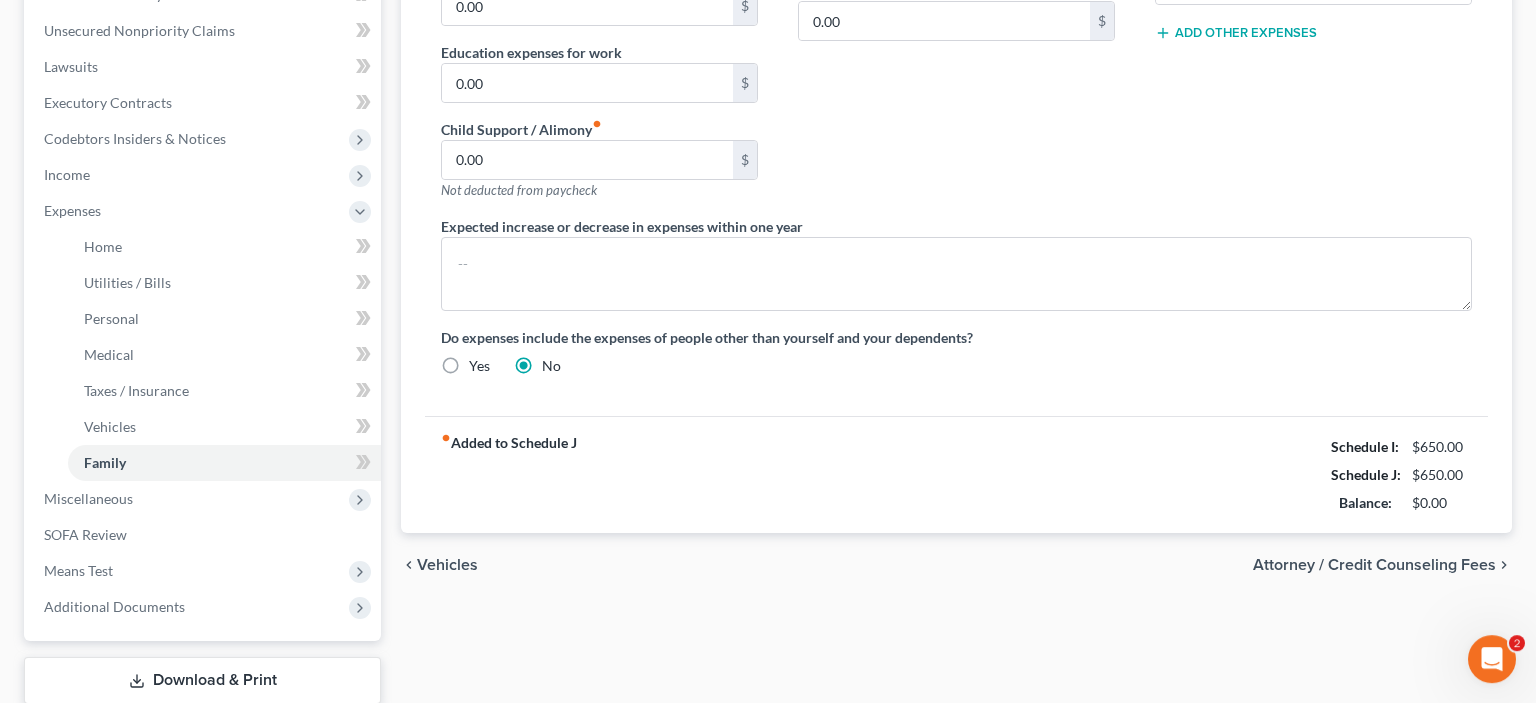 scroll, scrollTop: 520, scrollLeft: 0, axis: vertical 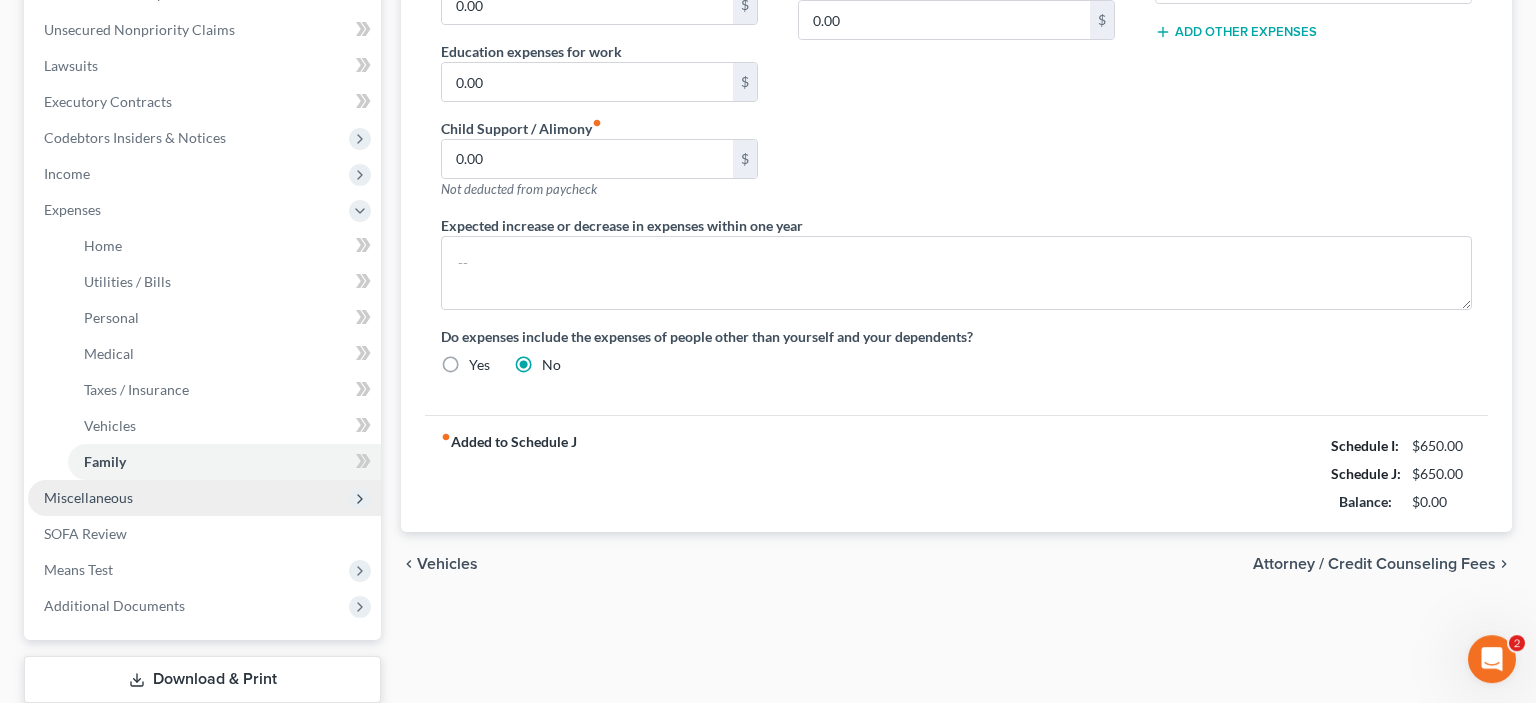 click on "Miscellaneous" at bounding box center [88, 497] 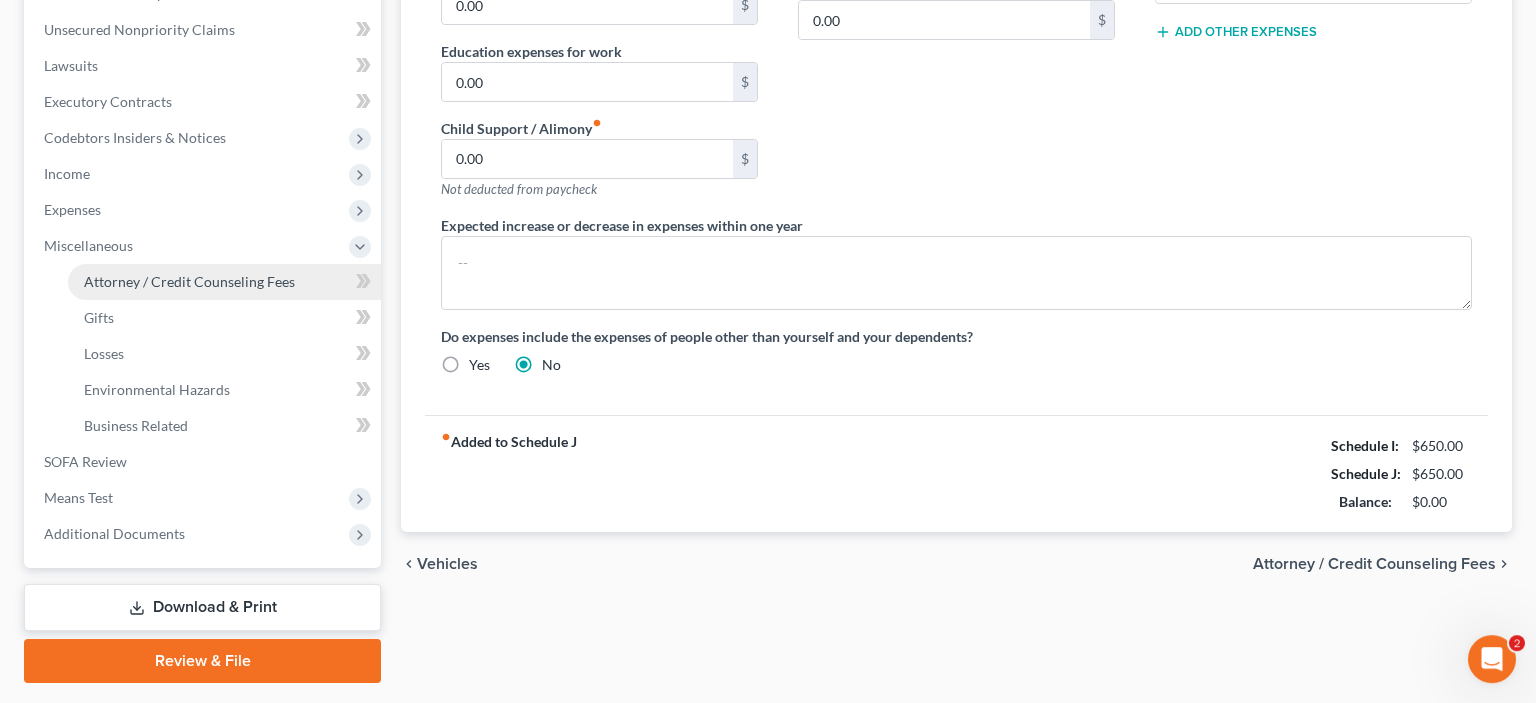 click on "Attorney / Credit Counseling Fees" at bounding box center (189, 281) 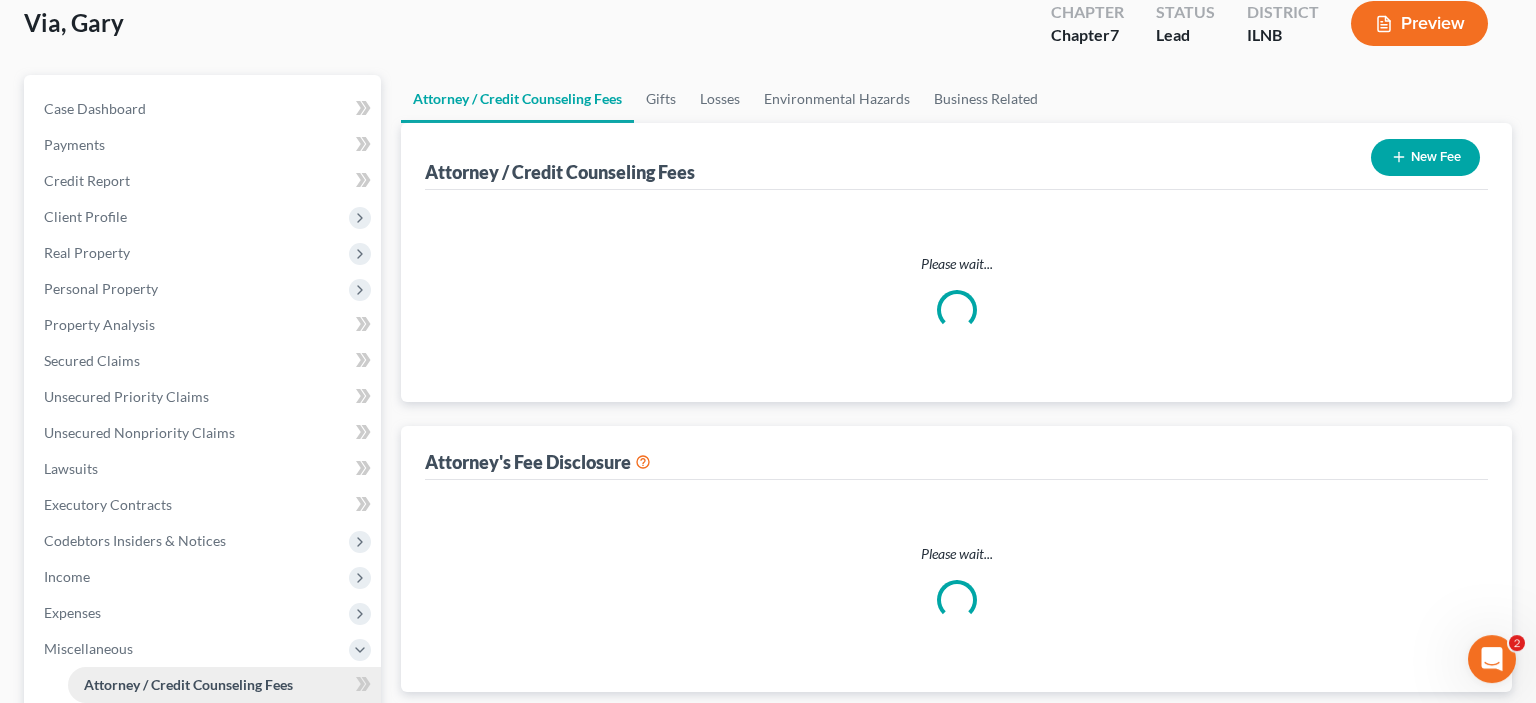 select on "0" 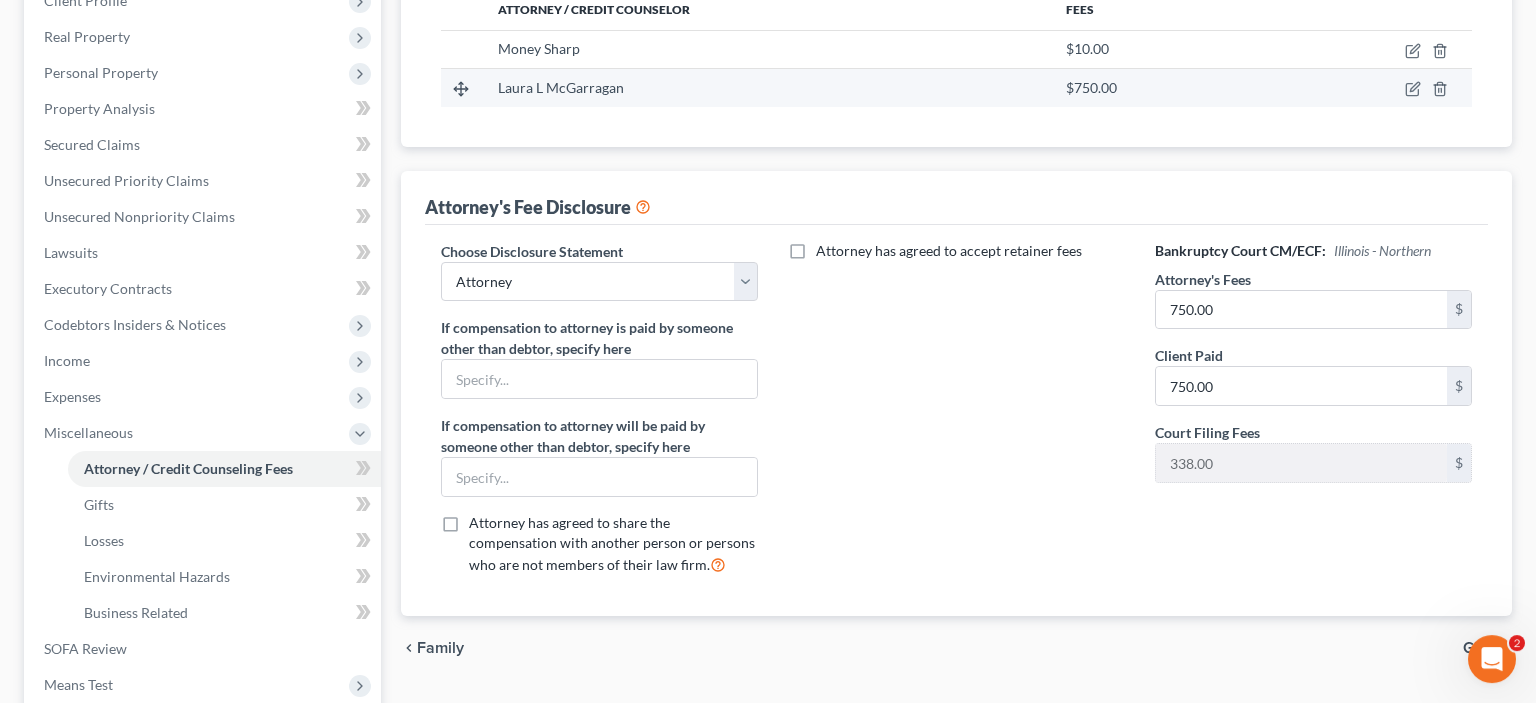 scroll, scrollTop: 357, scrollLeft: 0, axis: vertical 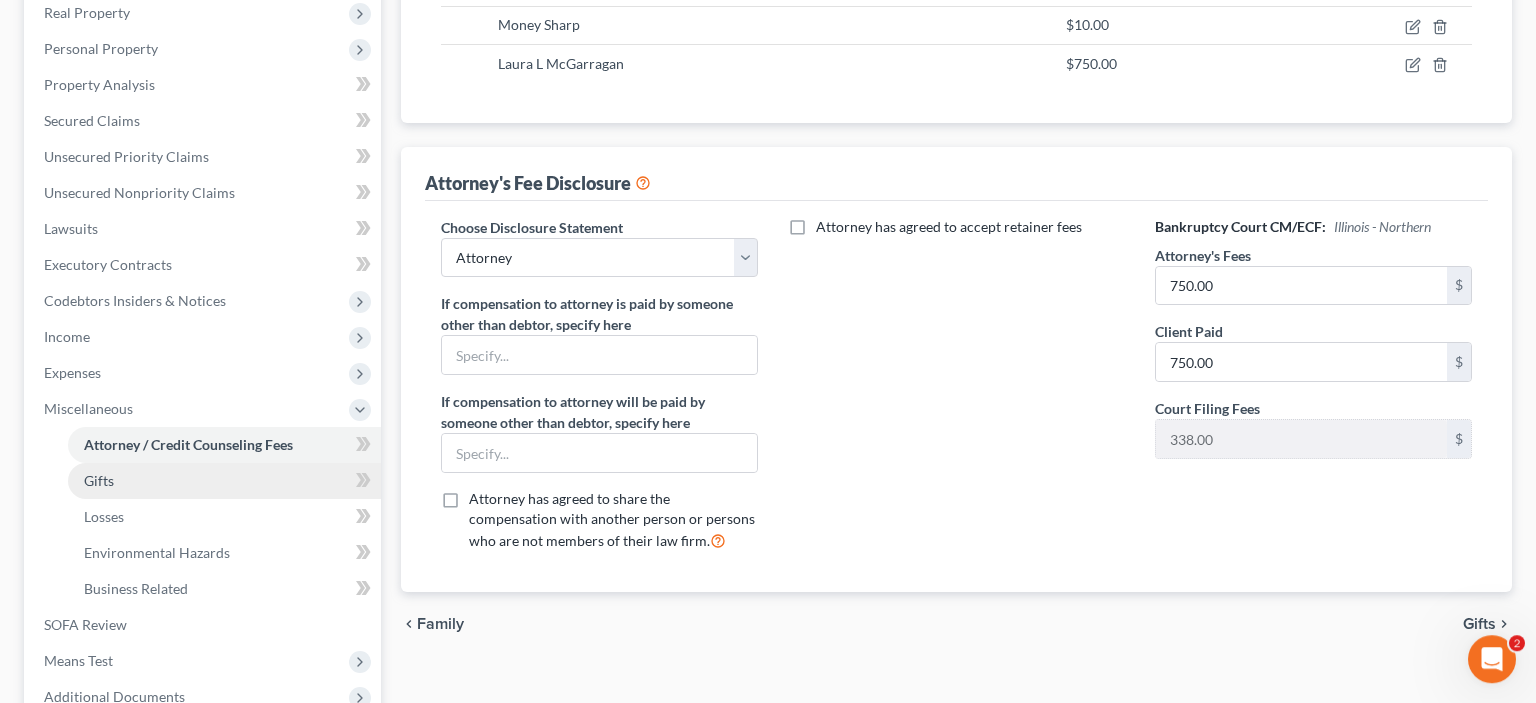 click on "Gifts" at bounding box center (224, 481) 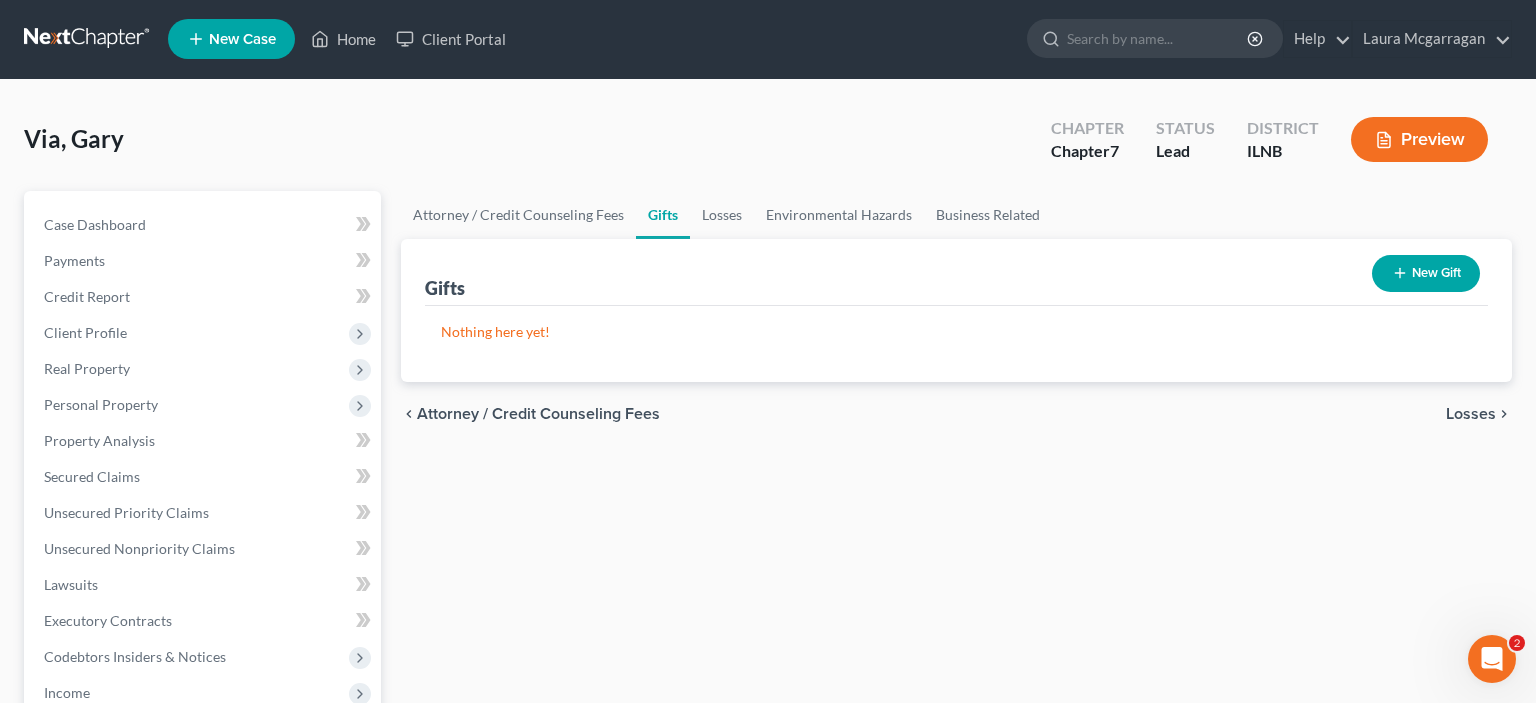 scroll, scrollTop: 0, scrollLeft: 0, axis: both 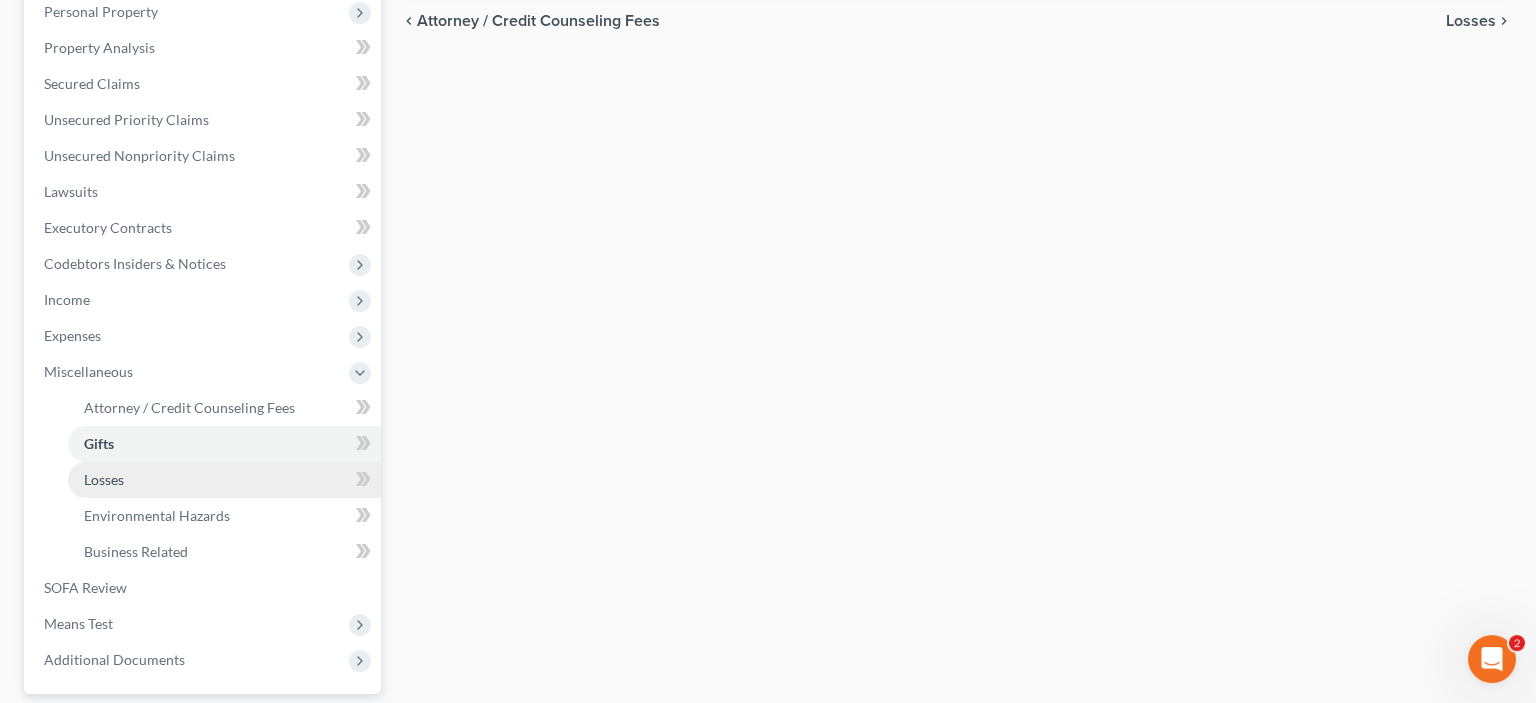 click on "Losses" at bounding box center (224, 480) 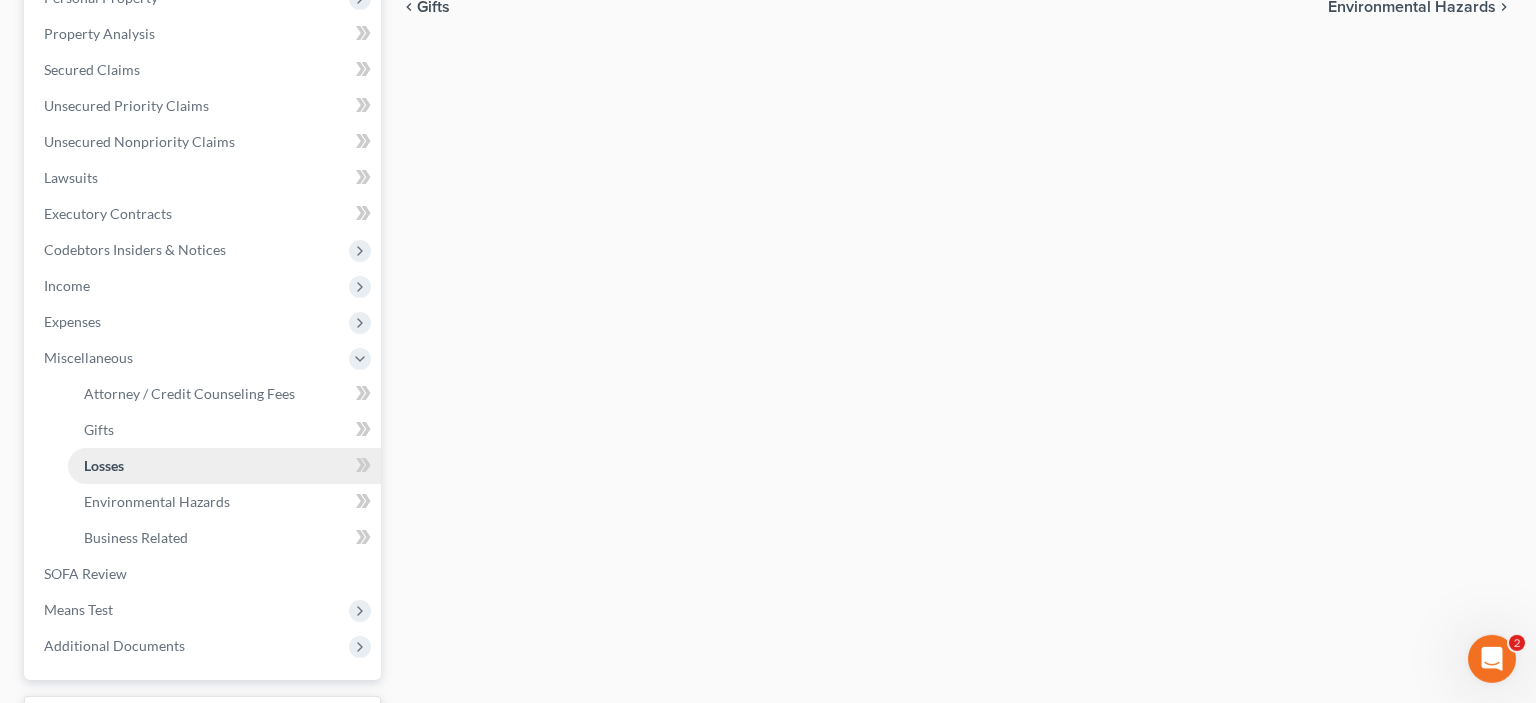 scroll, scrollTop: 409, scrollLeft: 0, axis: vertical 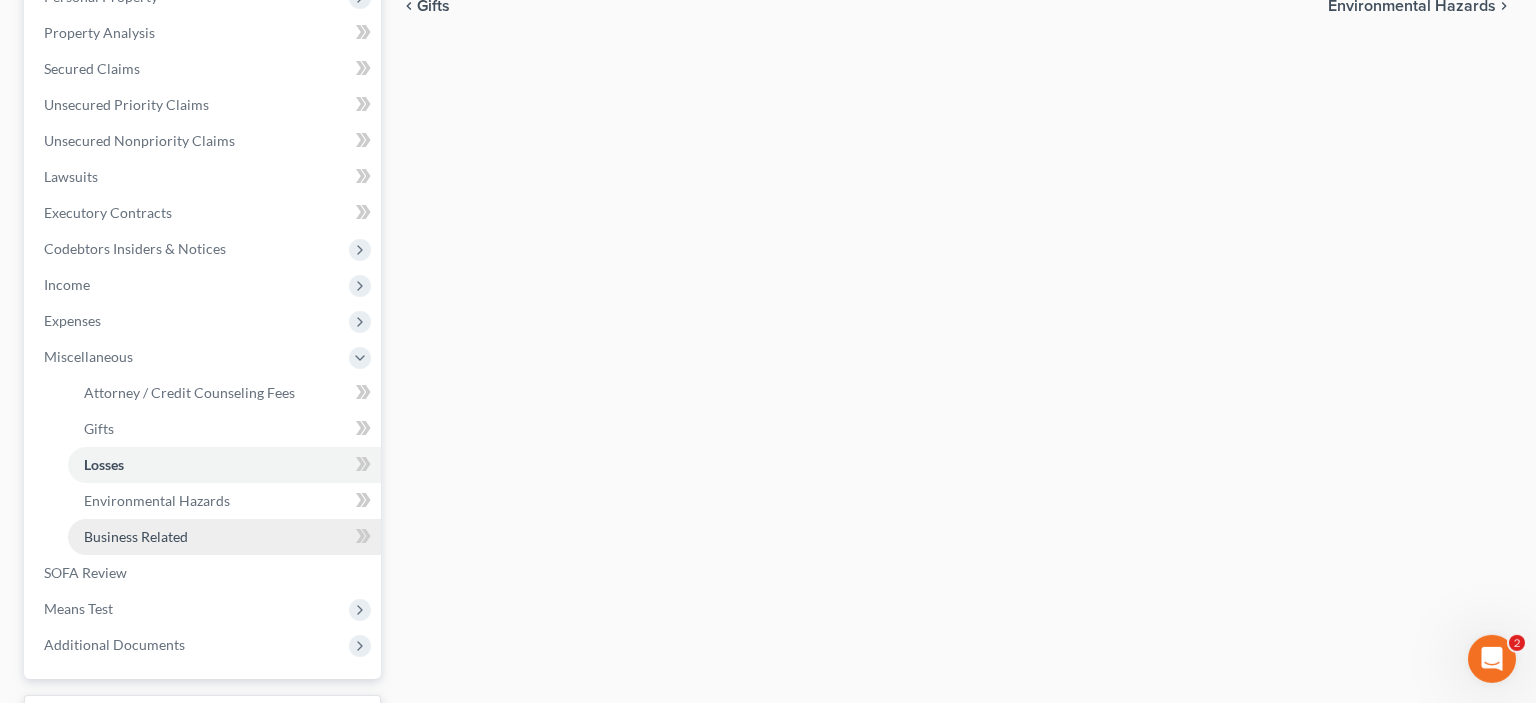 click on "Business Related" at bounding box center (224, 537) 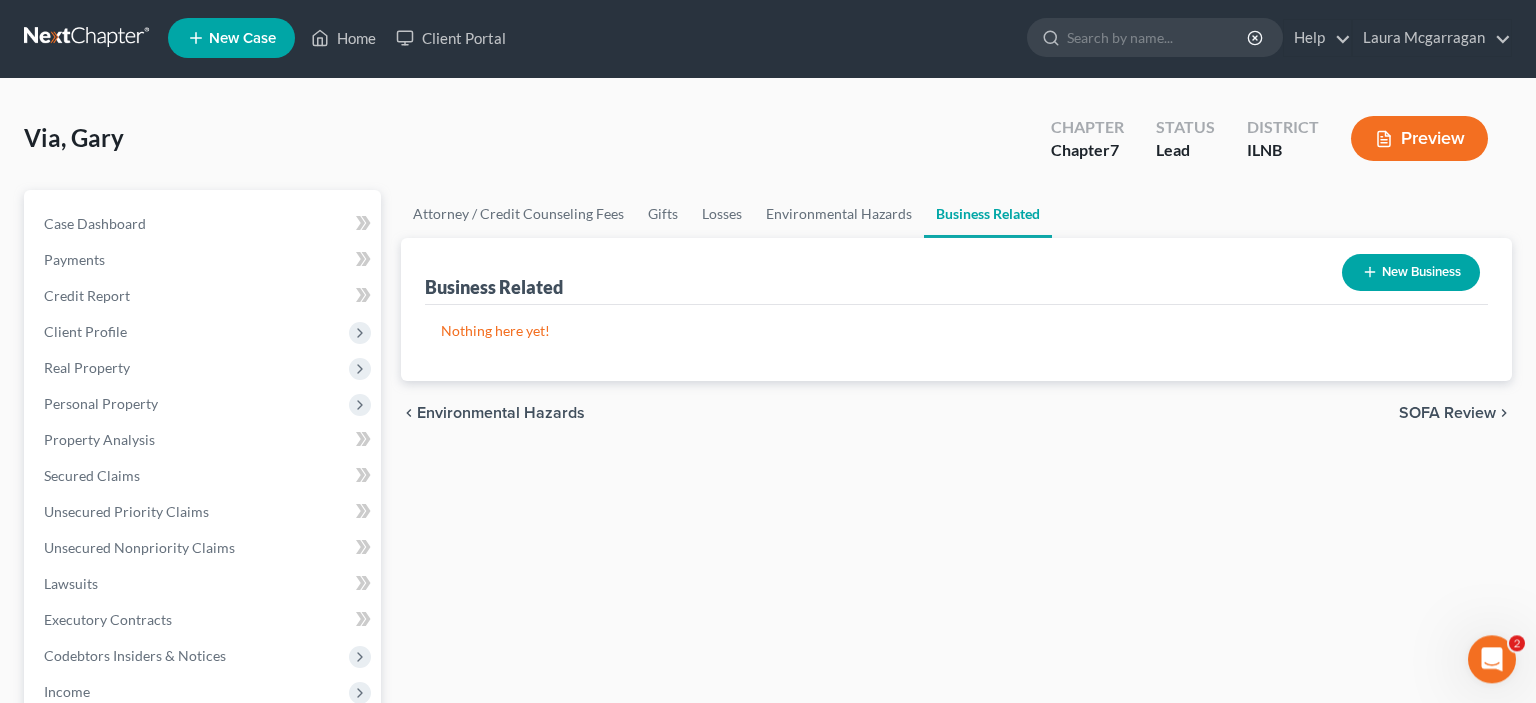 scroll, scrollTop: 0, scrollLeft: 0, axis: both 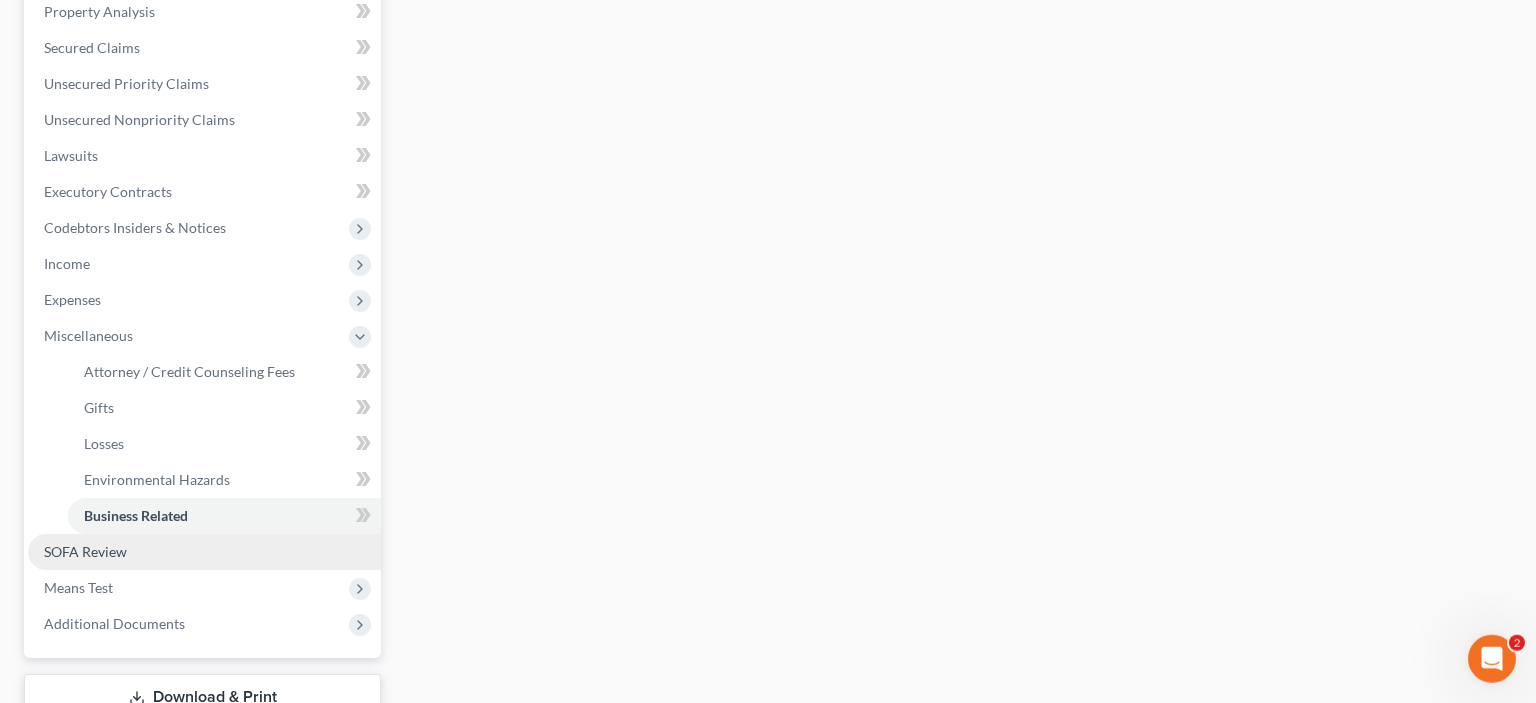 click on "SOFA Review" at bounding box center (85, 551) 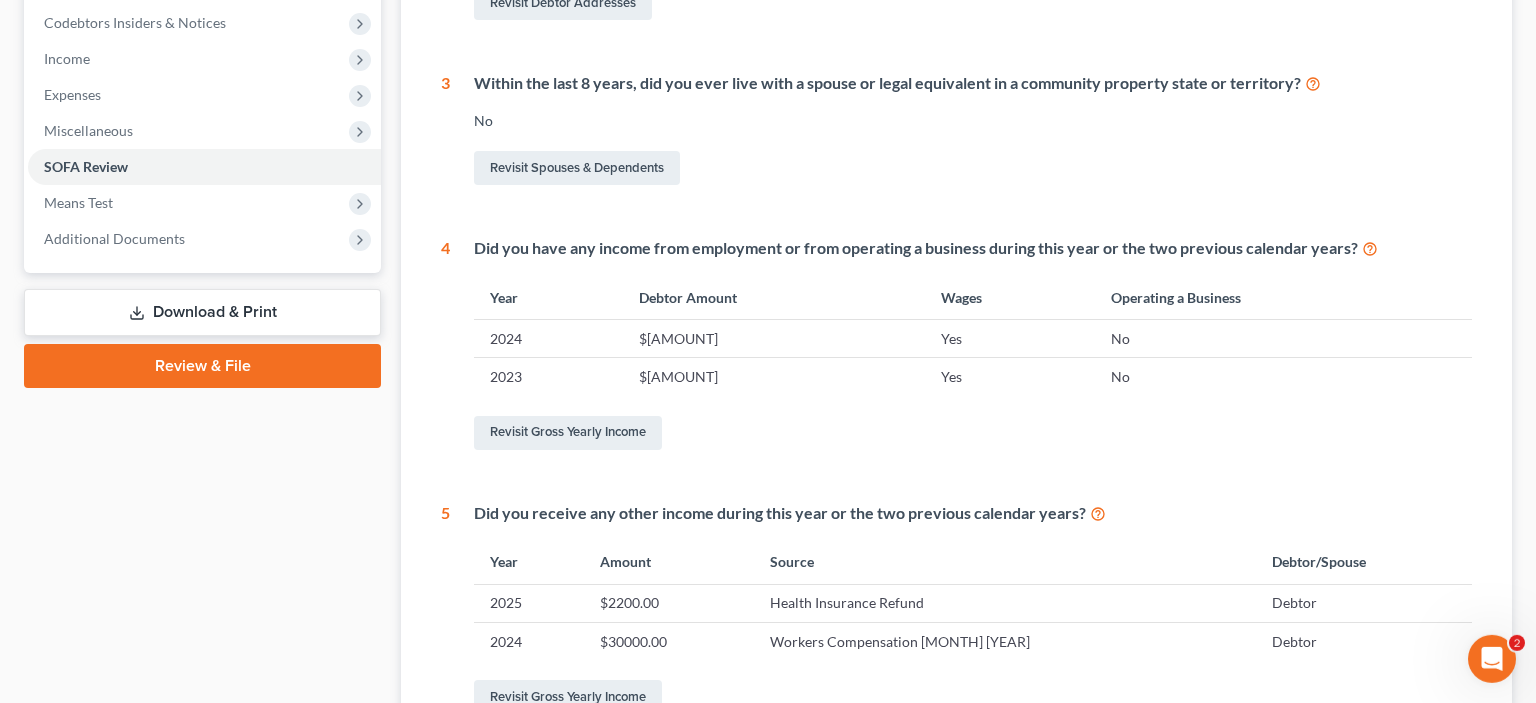 scroll, scrollTop: 492, scrollLeft: 0, axis: vertical 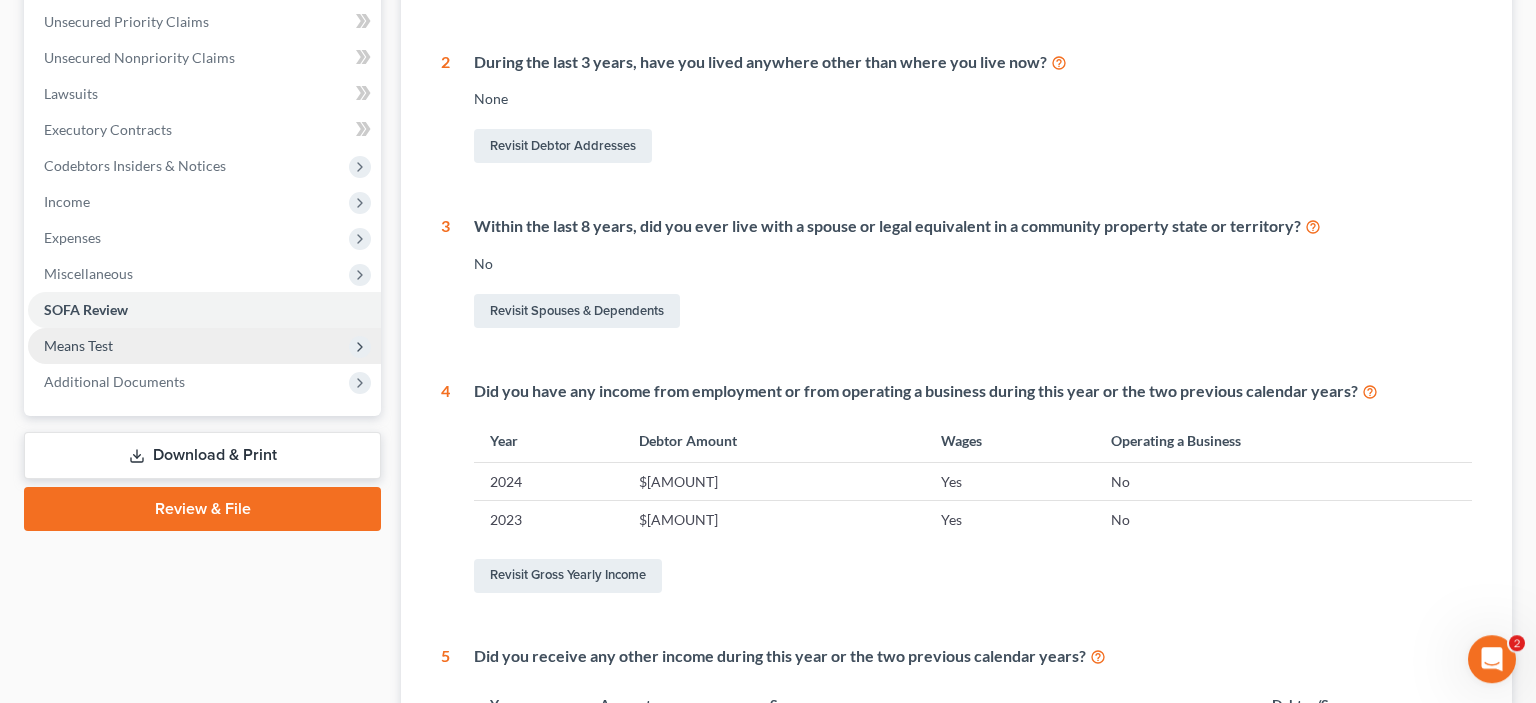 click on "Means Test" at bounding box center [204, 346] 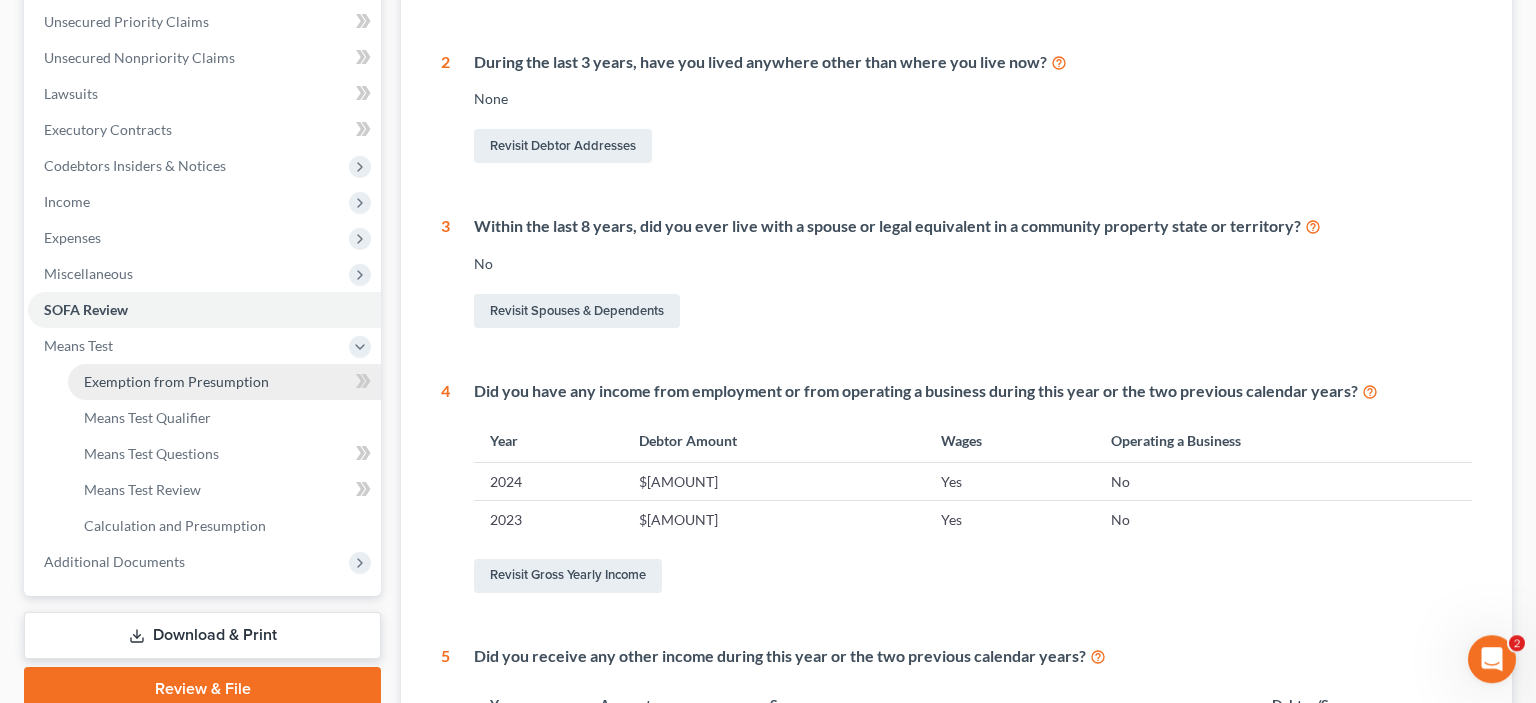 click on "Exemption from Presumption" at bounding box center [224, 382] 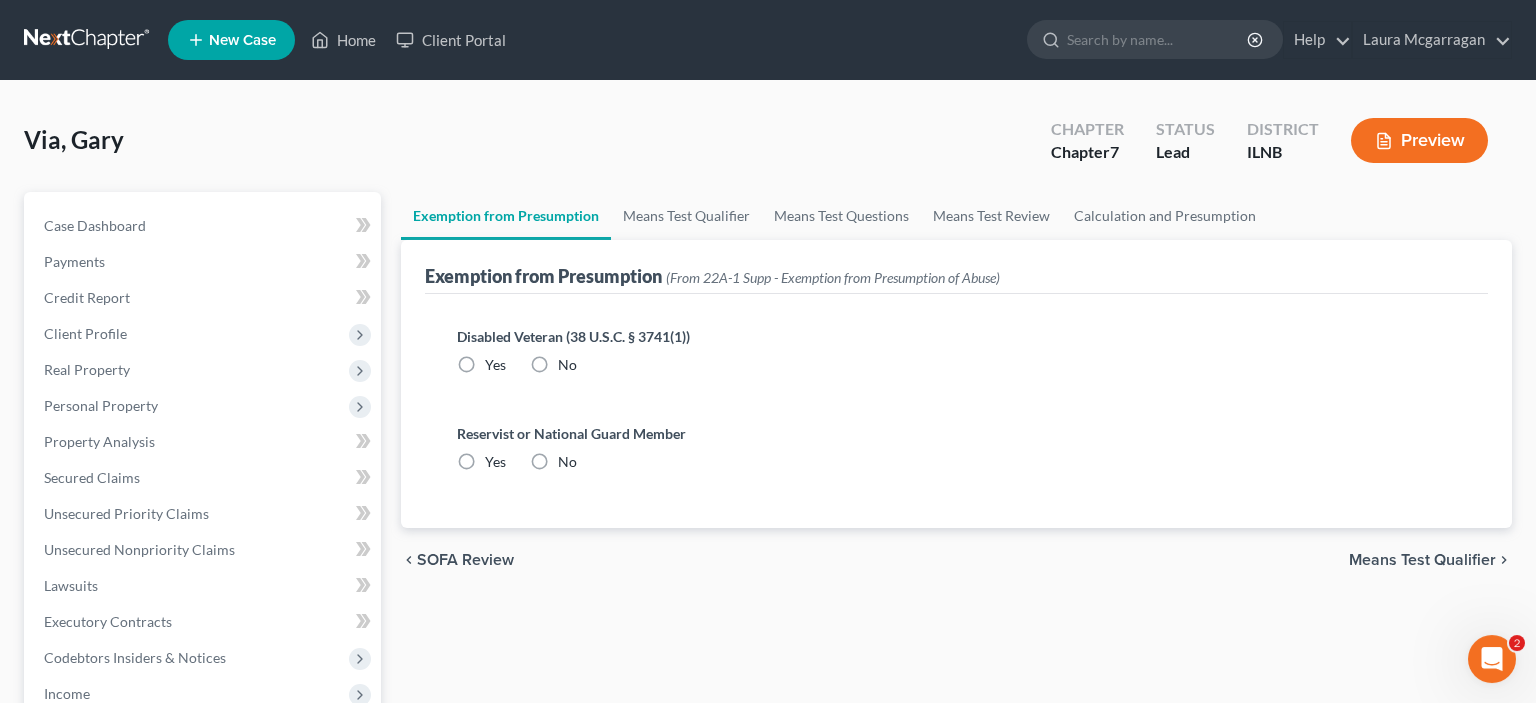 scroll, scrollTop: 0, scrollLeft: 0, axis: both 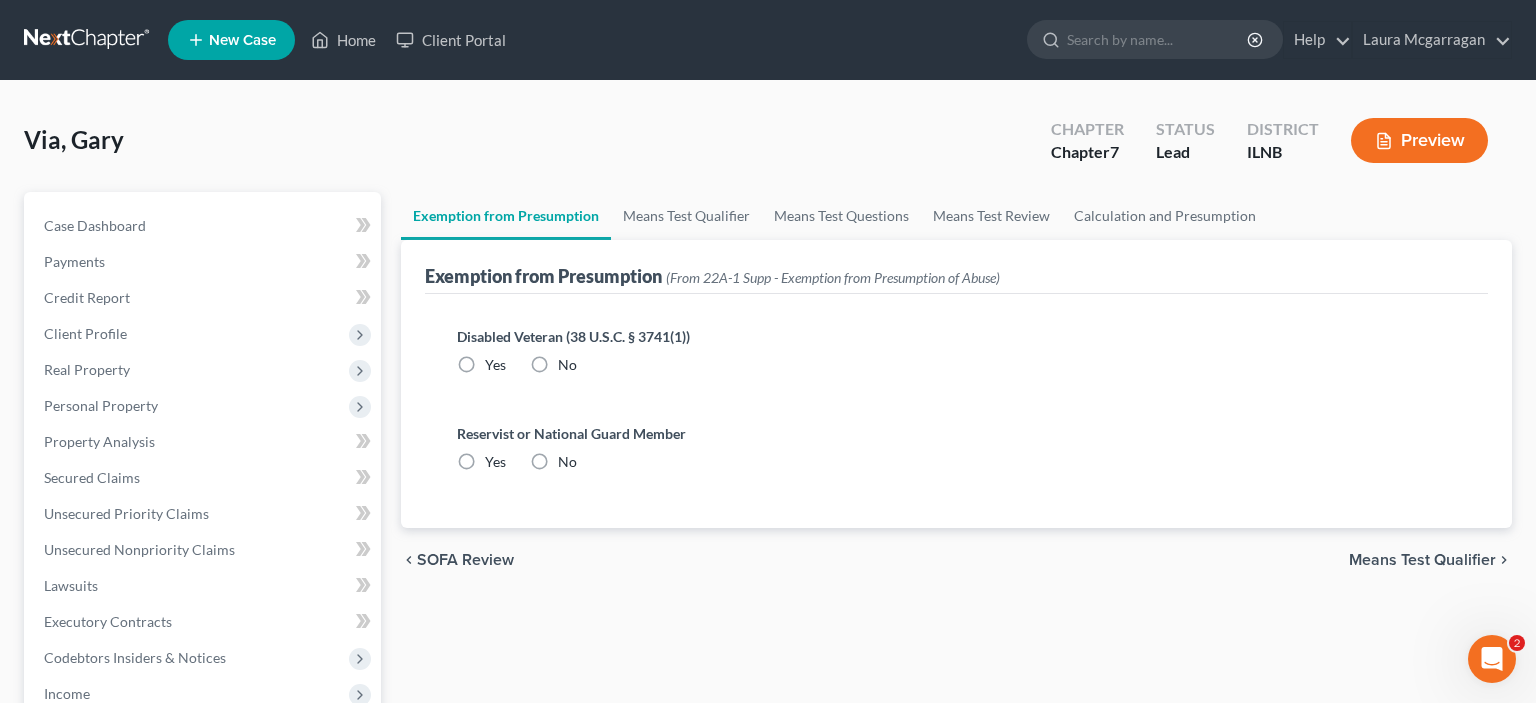 click on "No" at bounding box center (567, 365) 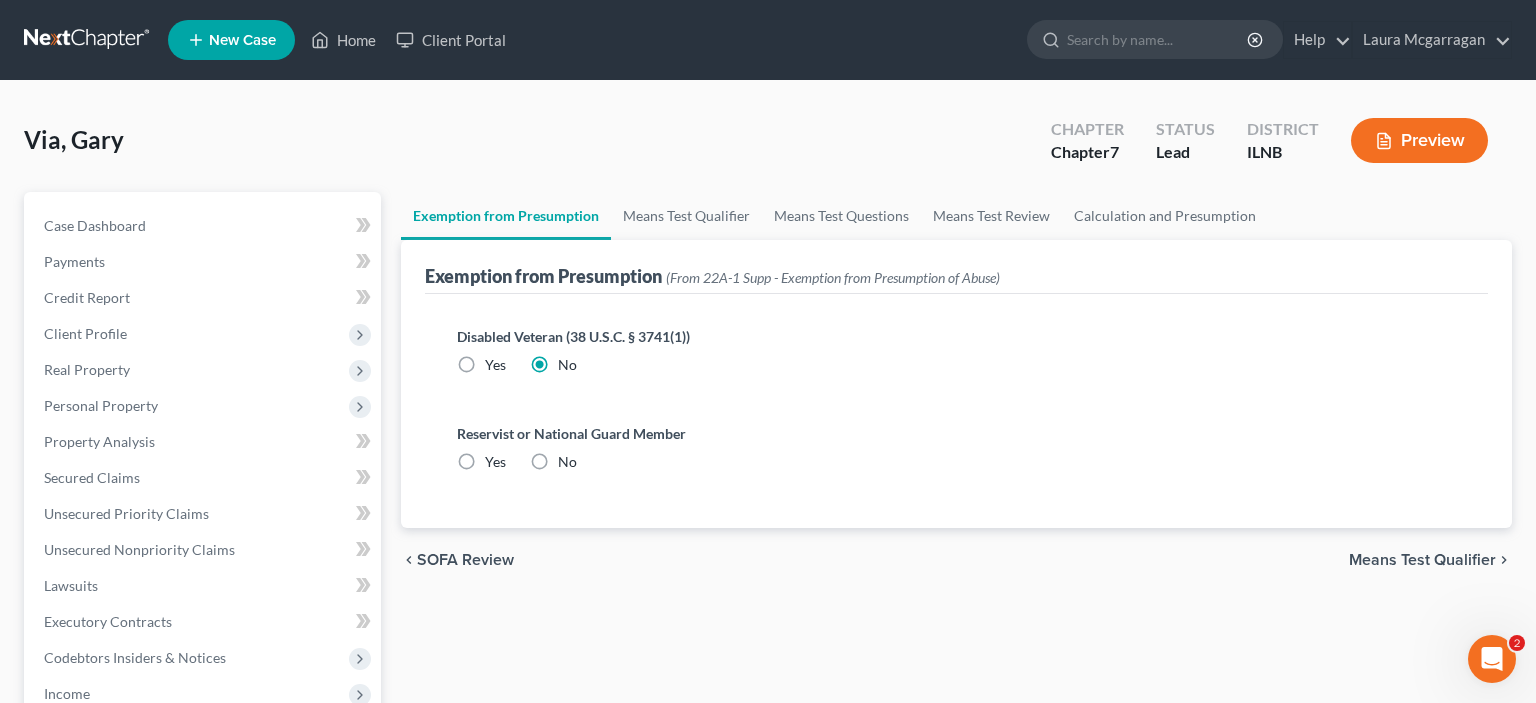 click on "No" at bounding box center (567, 462) 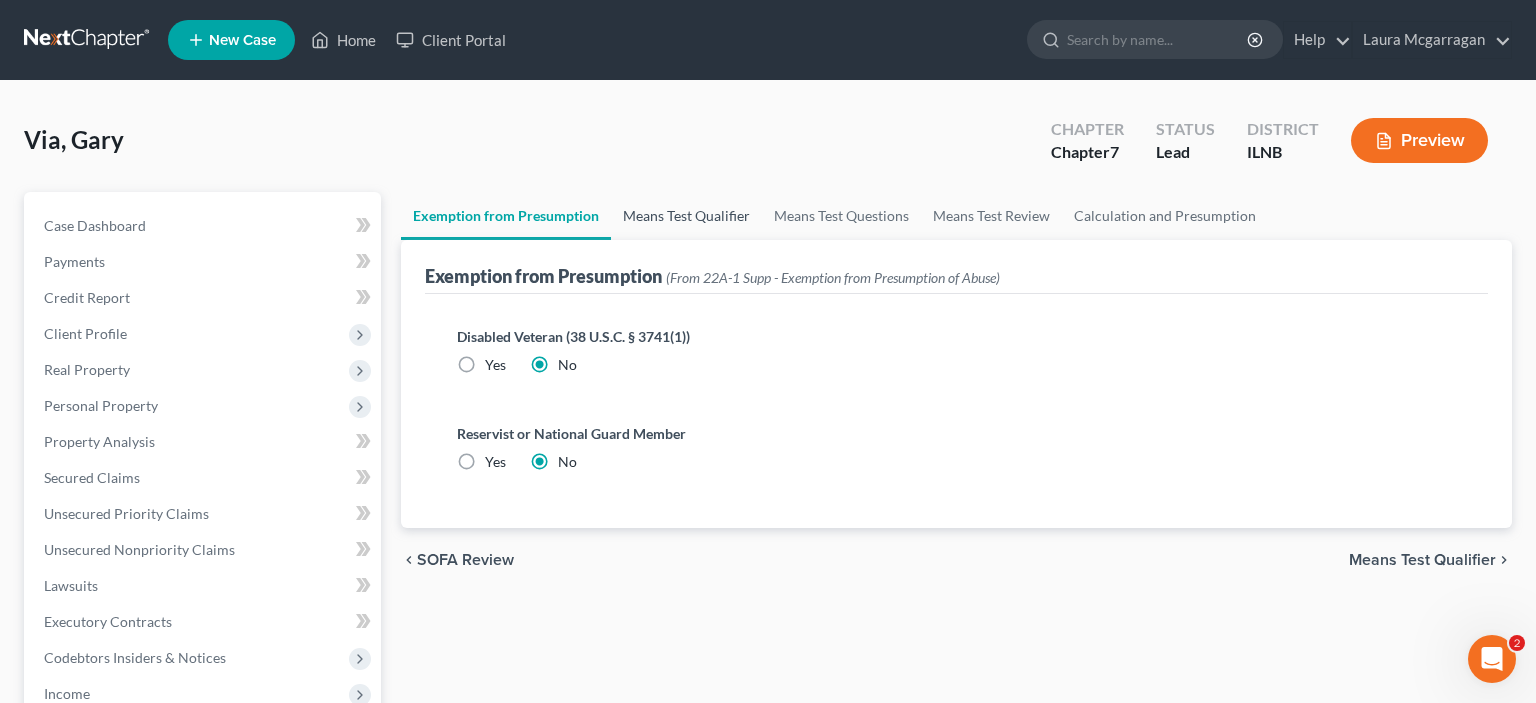 click on "Means Test Qualifier" at bounding box center [686, 216] 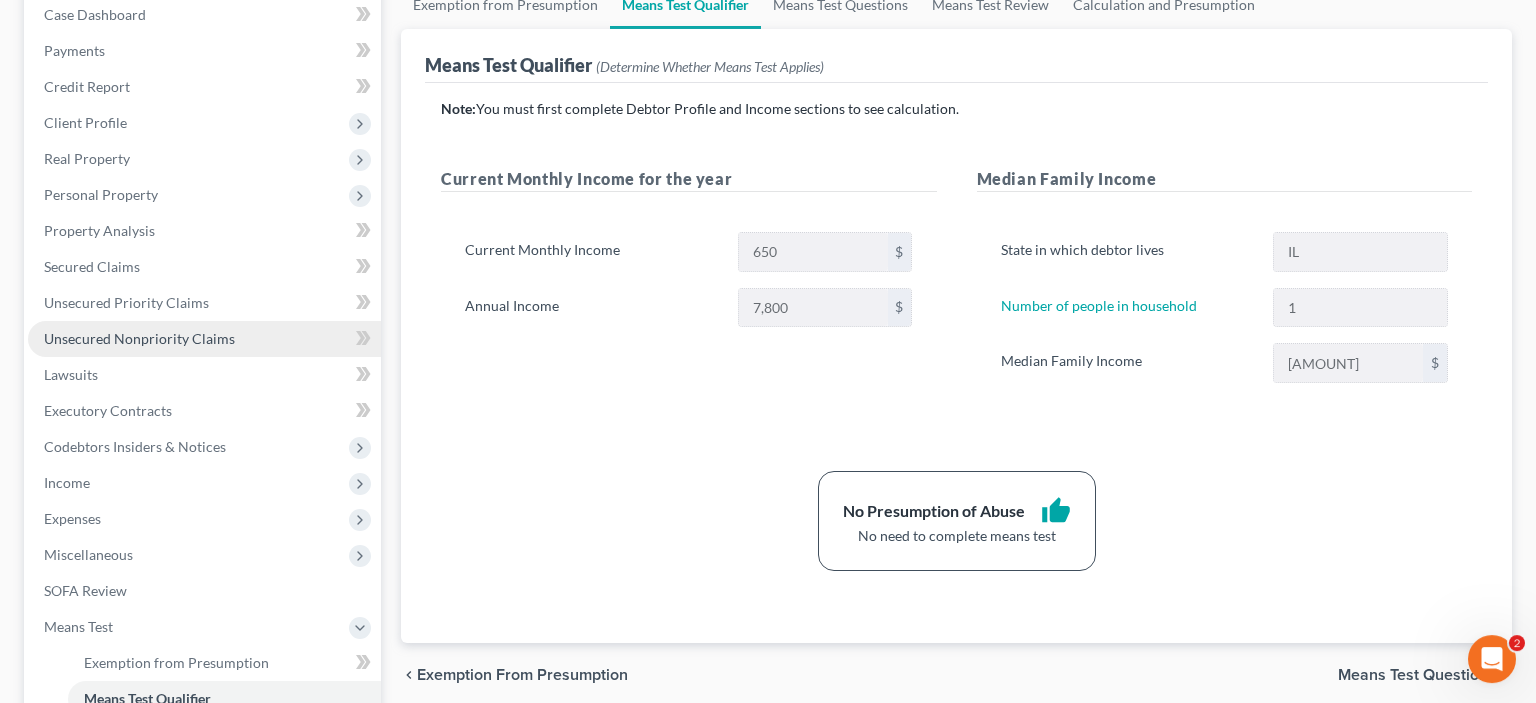 scroll, scrollTop: 213, scrollLeft: 0, axis: vertical 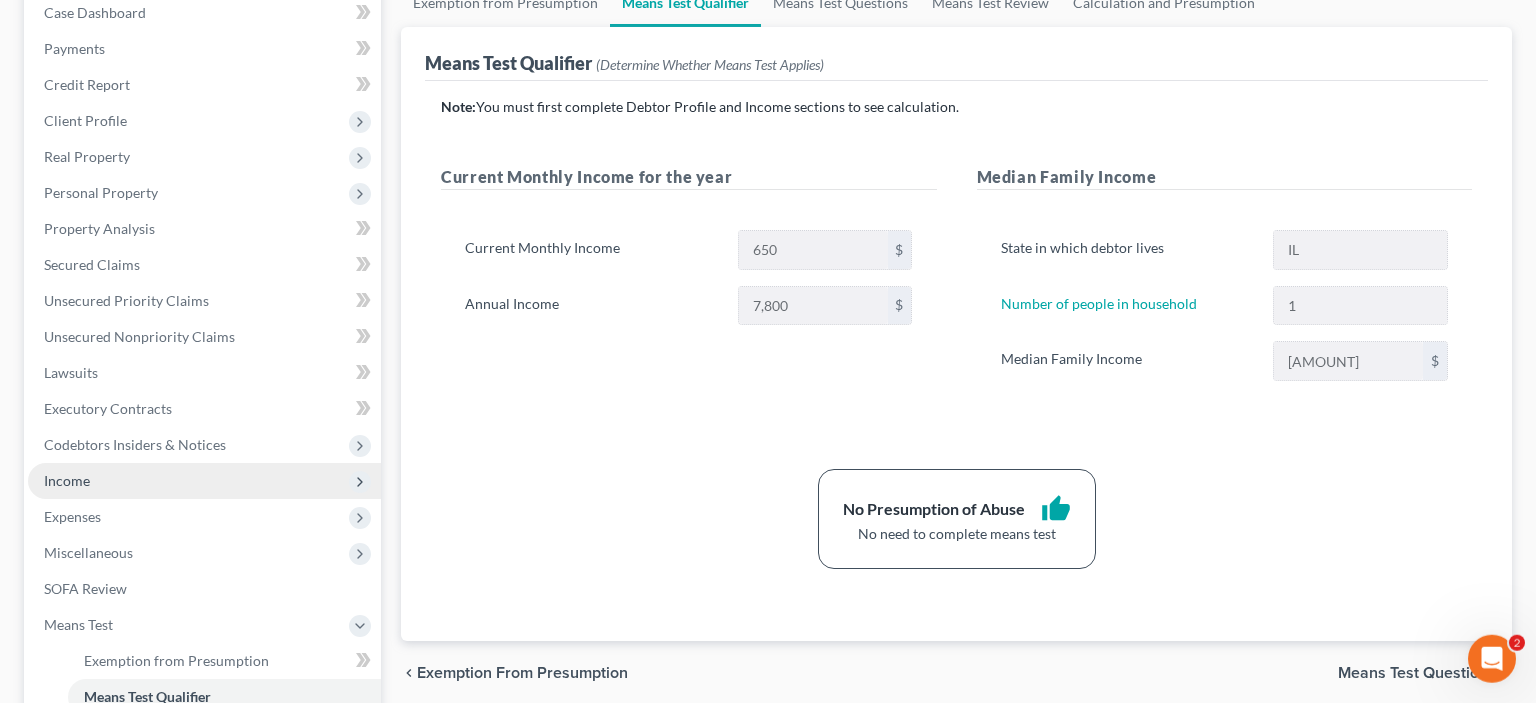 click on "Income" at bounding box center (204, 481) 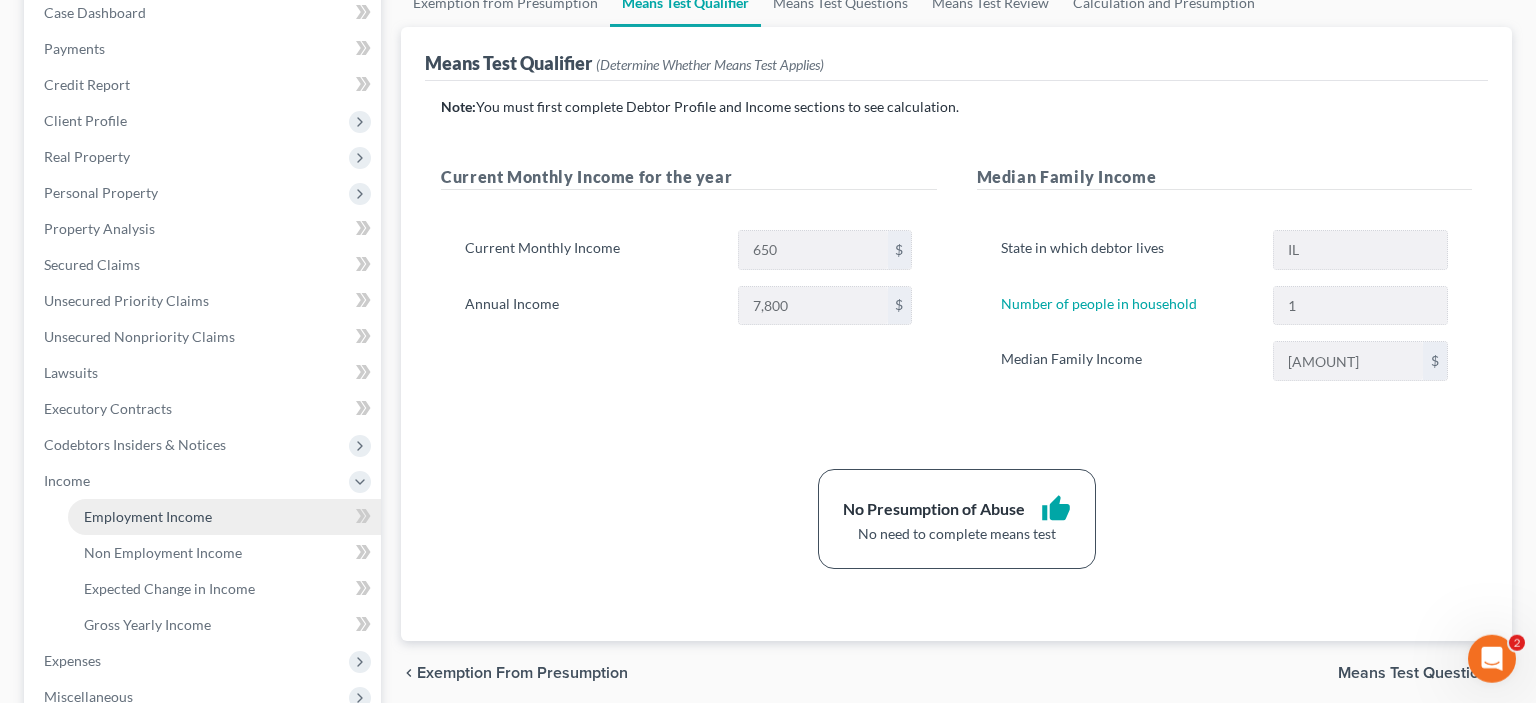 click on "Employment Income" at bounding box center (148, 516) 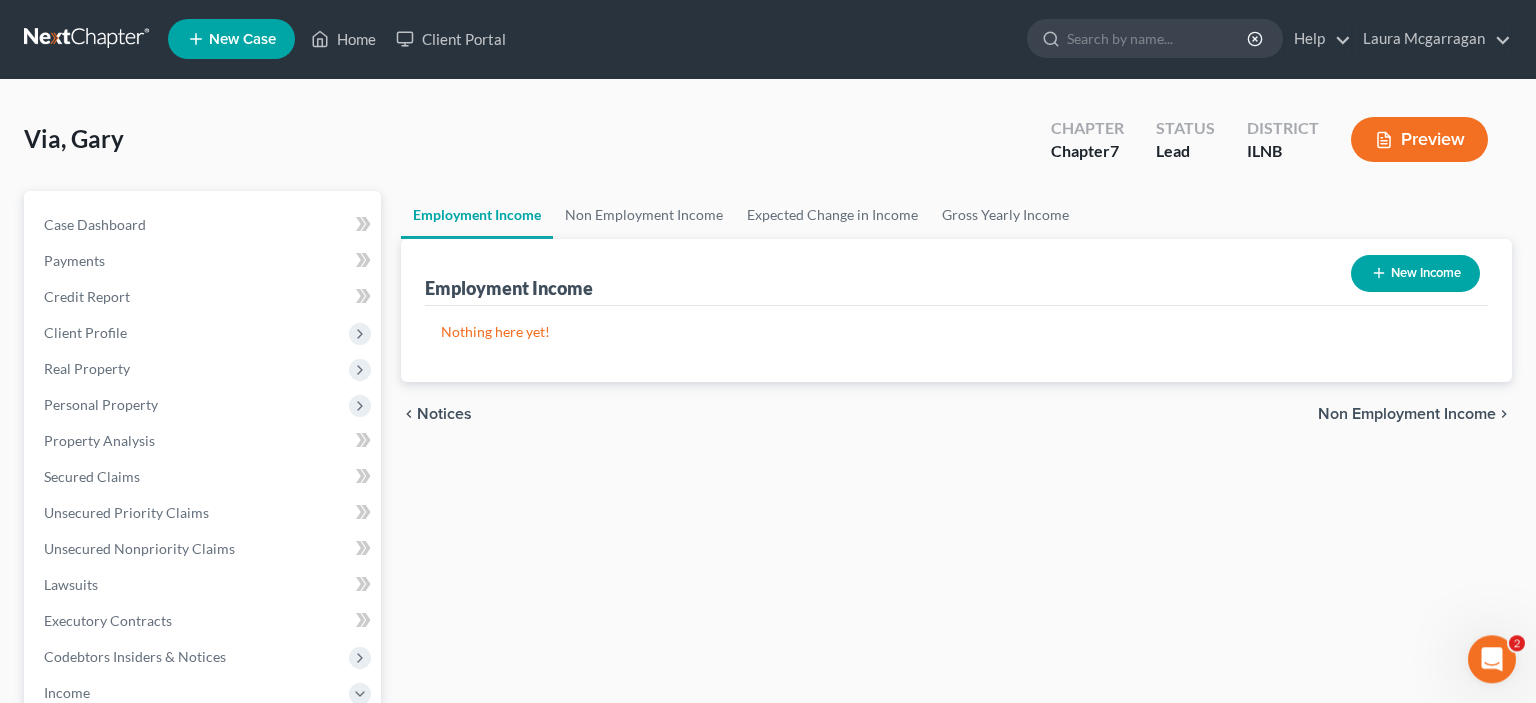 scroll, scrollTop: 0, scrollLeft: 0, axis: both 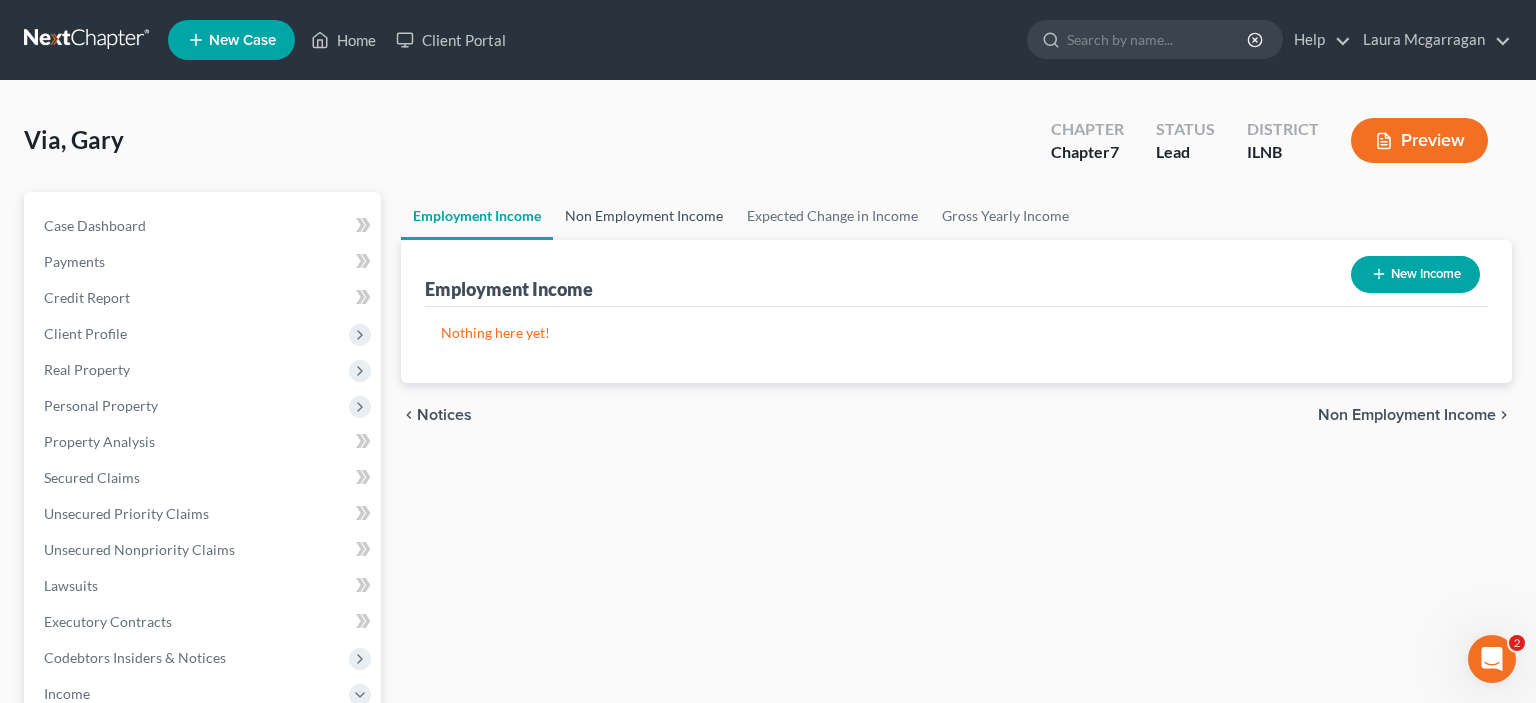 click on "Non Employment Income" at bounding box center (644, 216) 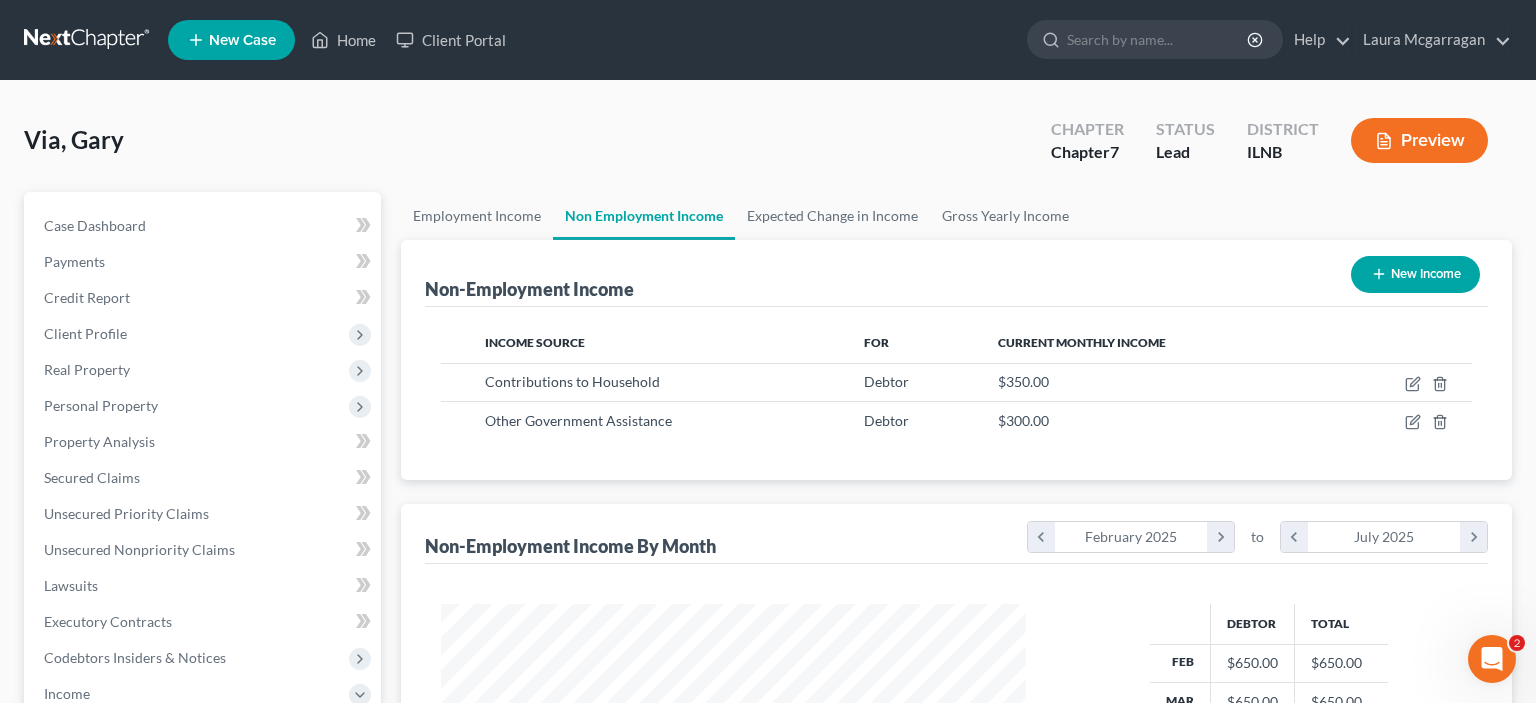 scroll, scrollTop: 999643, scrollLeft: 999375, axis: both 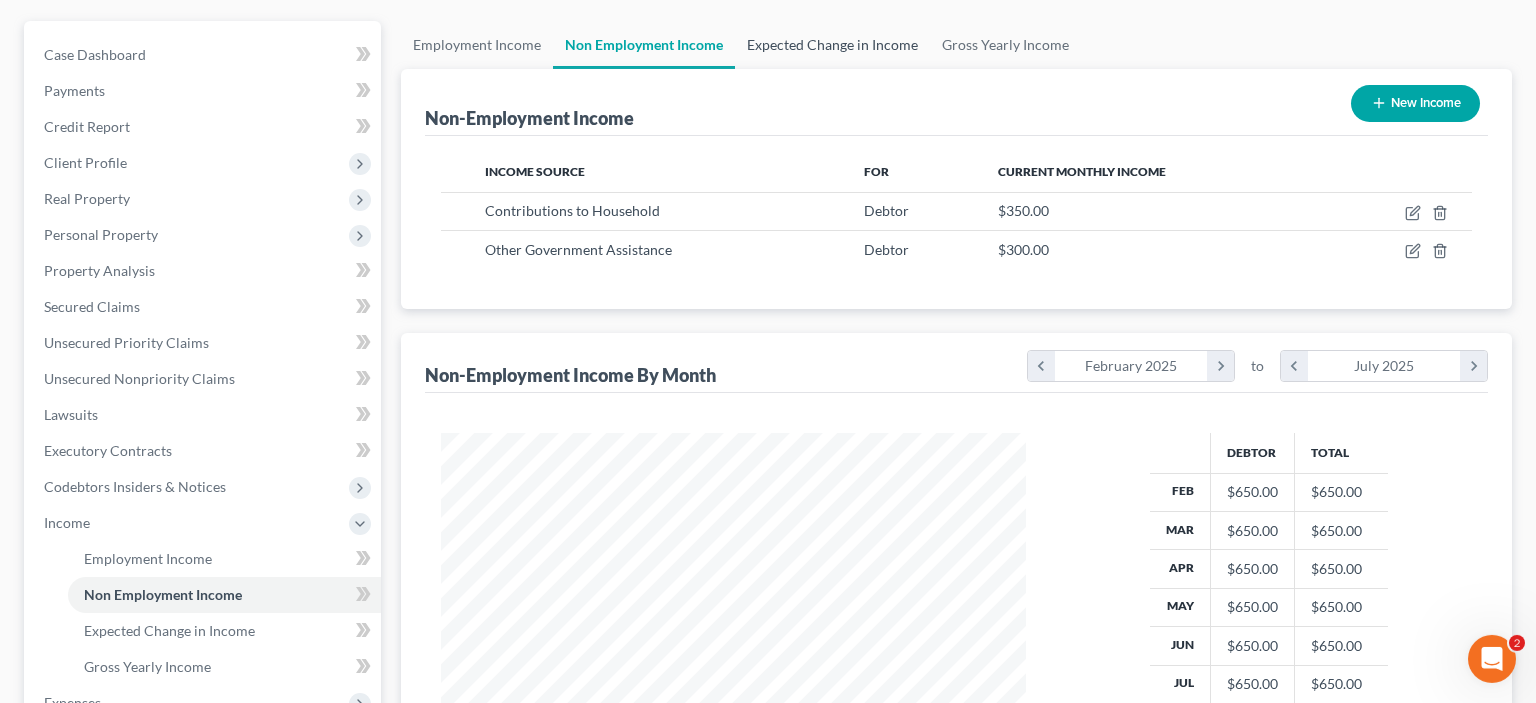 click on "Expected Change in Income" at bounding box center [832, 45] 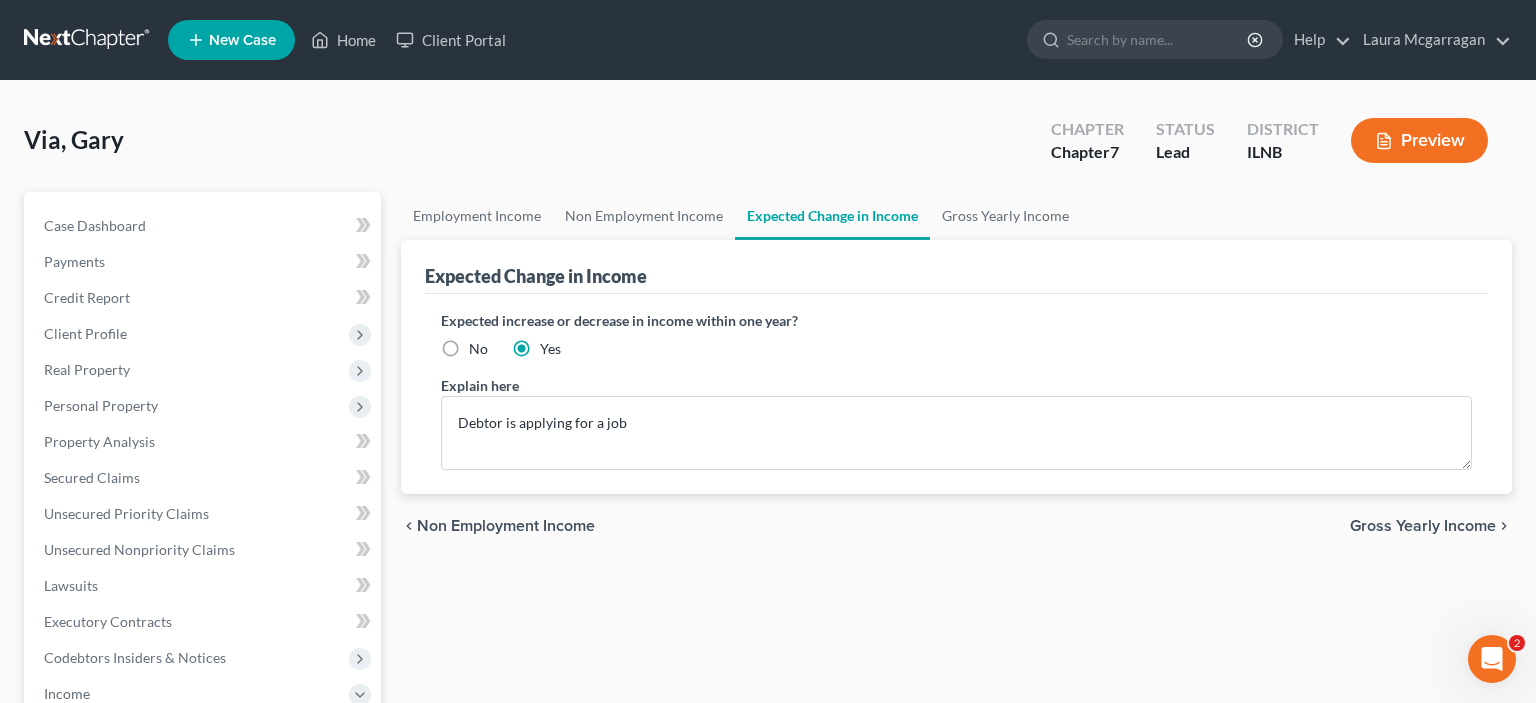 scroll, scrollTop: 0, scrollLeft: 0, axis: both 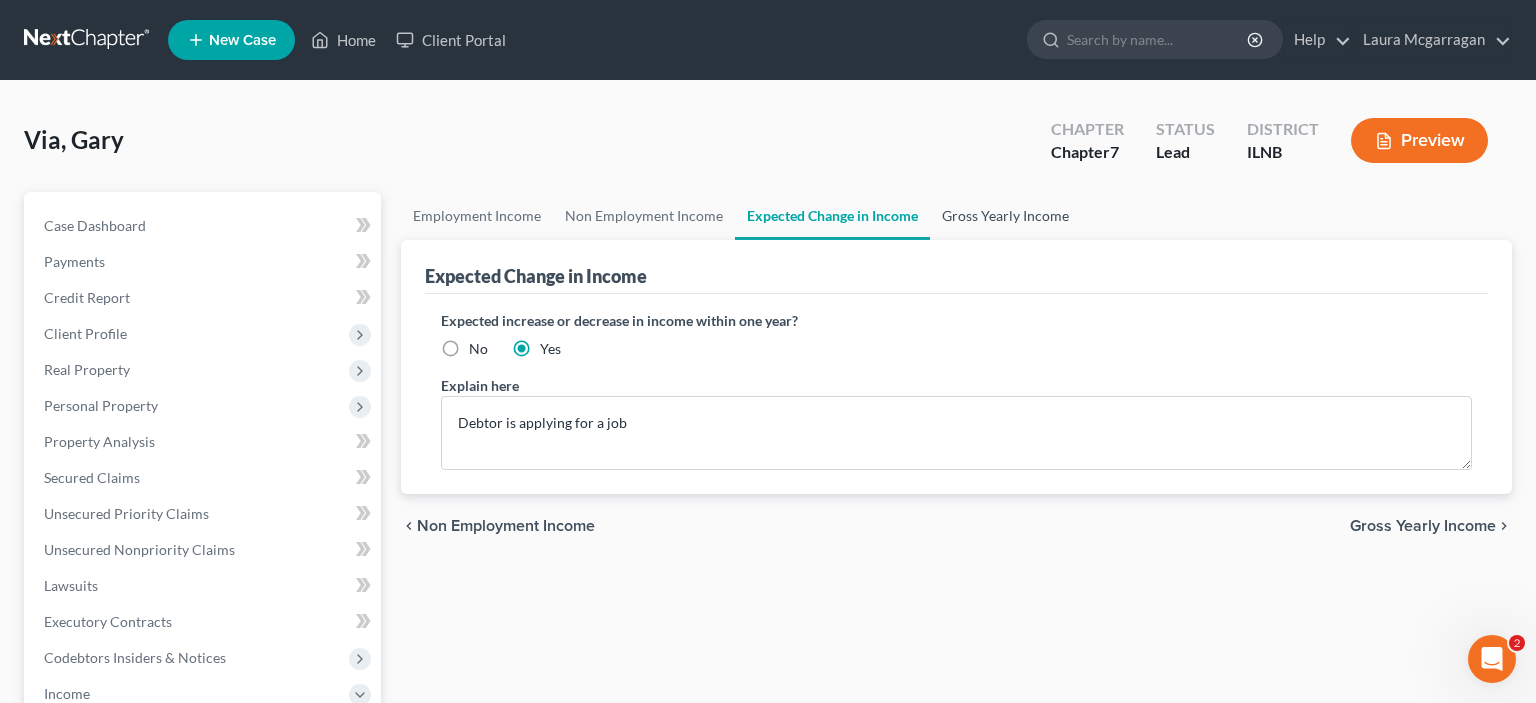 drag, startPoint x: 1002, startPoint y: 216, endPoint x: 986, endPoint y: 198, distance: 24.083189 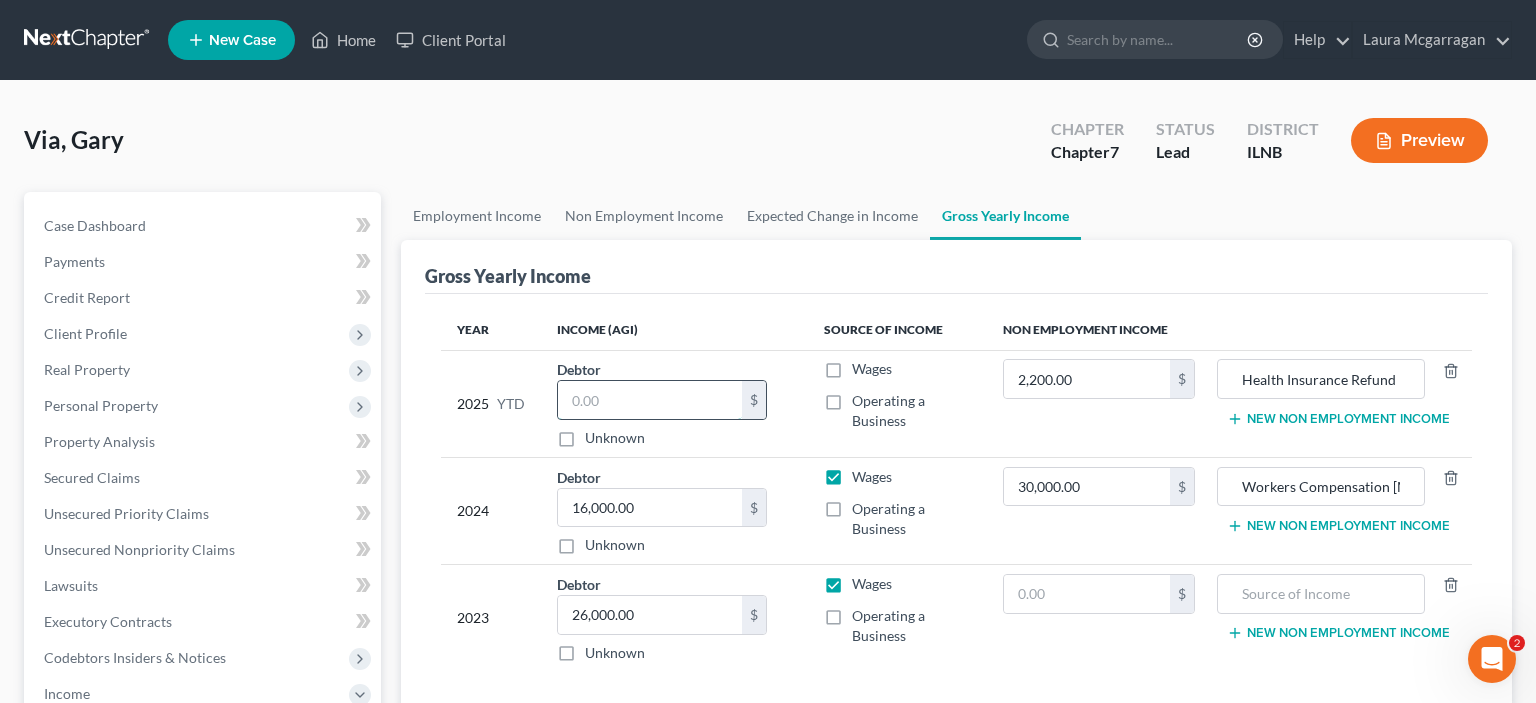 click at bounding box center (650, 400) 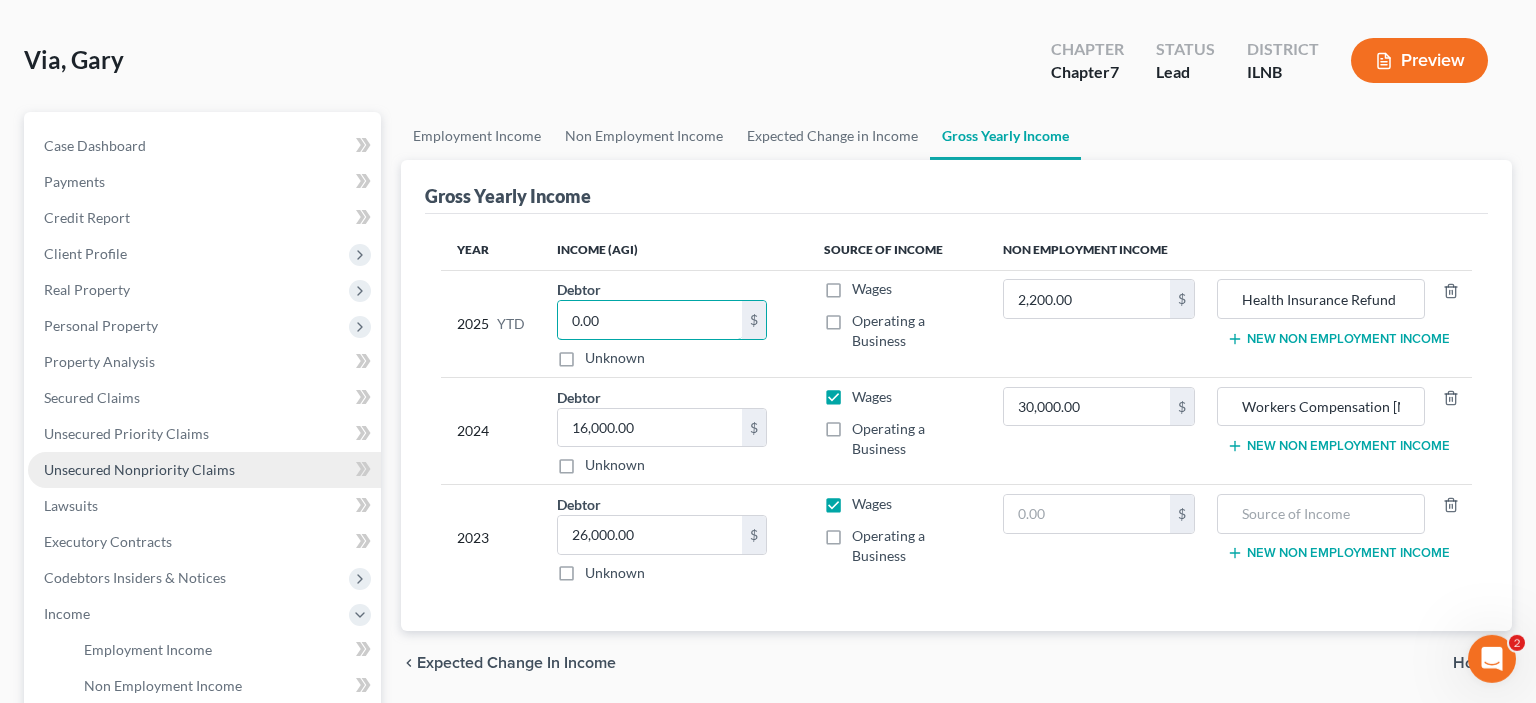 scroll, scrollTop: 44, scrollLeft: 0, axis: vertical 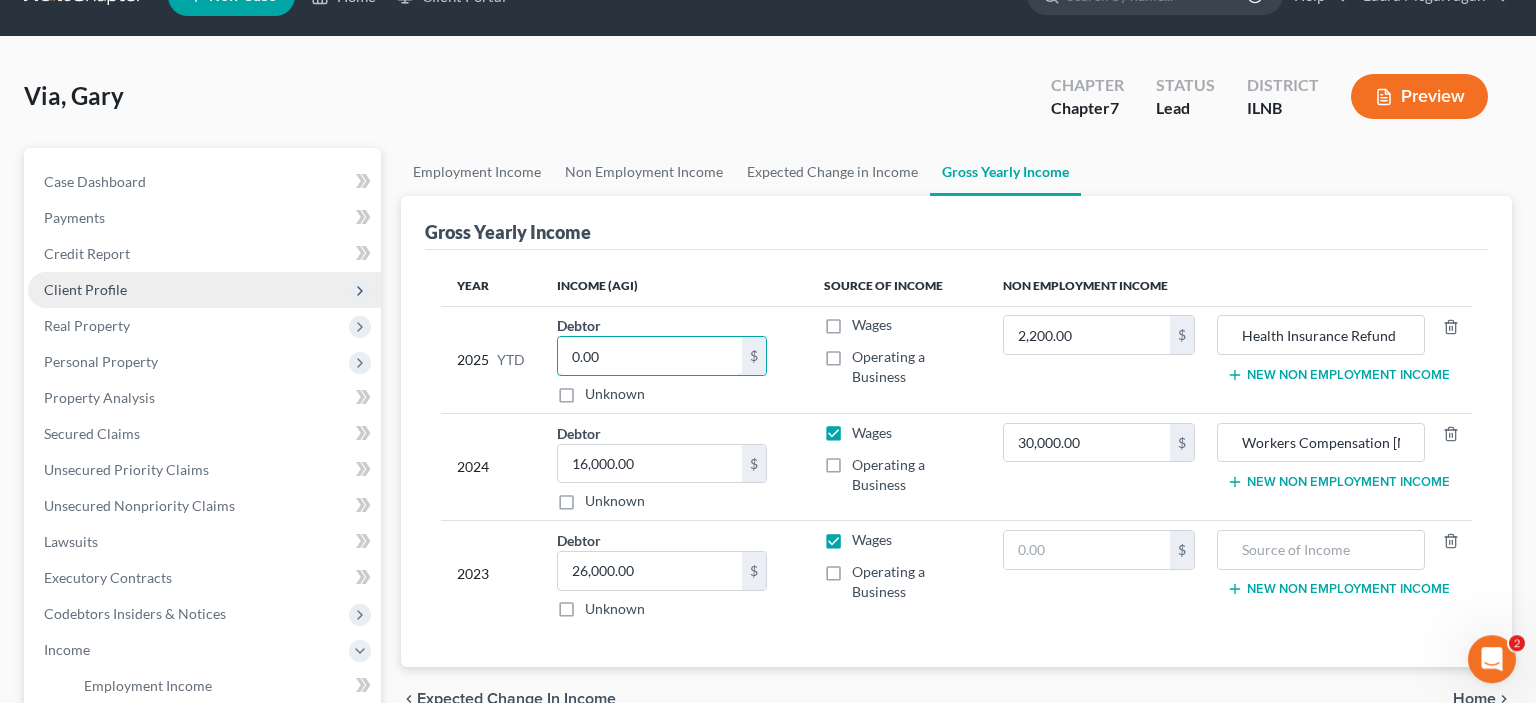 type on "0.00" 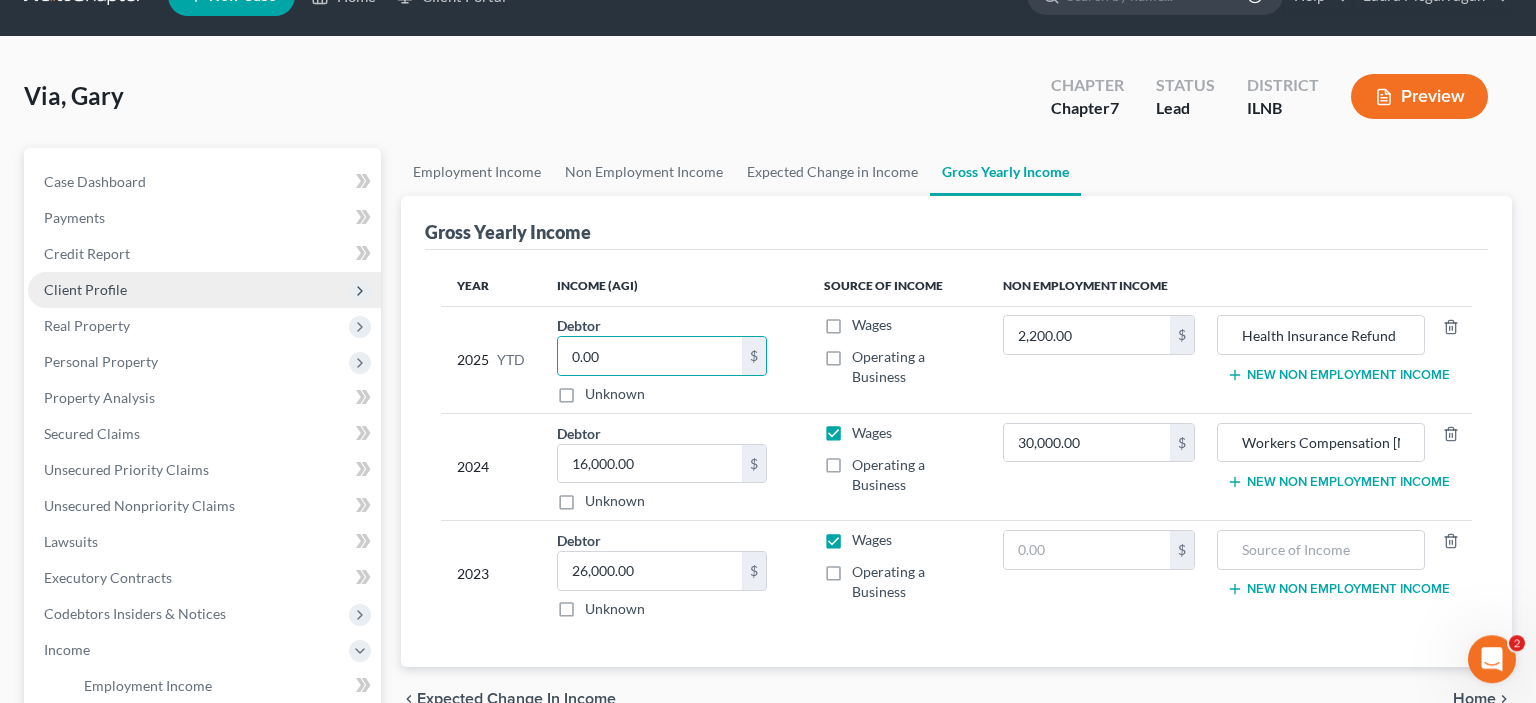 click on "Client Profile" at bounding box center (204, 290) 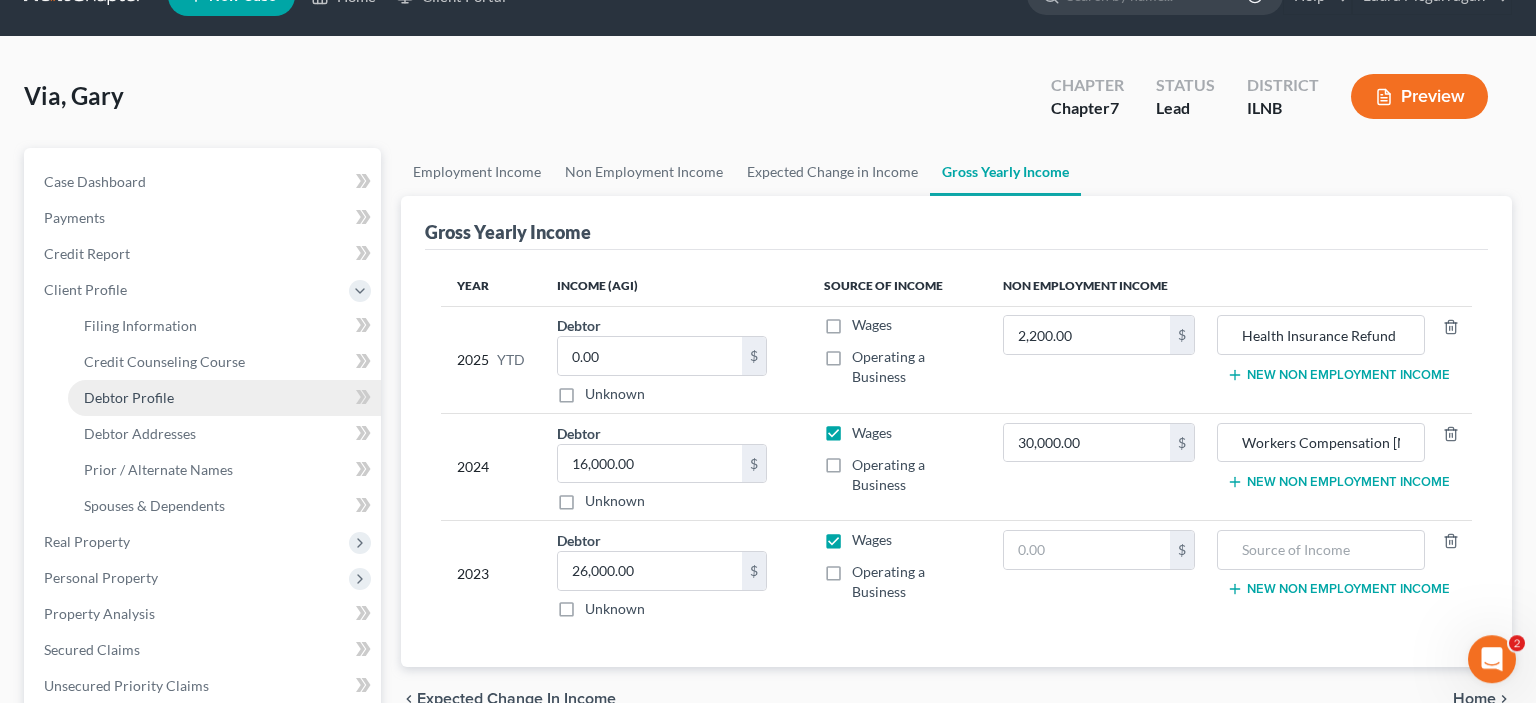 click on "Debtor Profile" at bounding box center (129, 397) 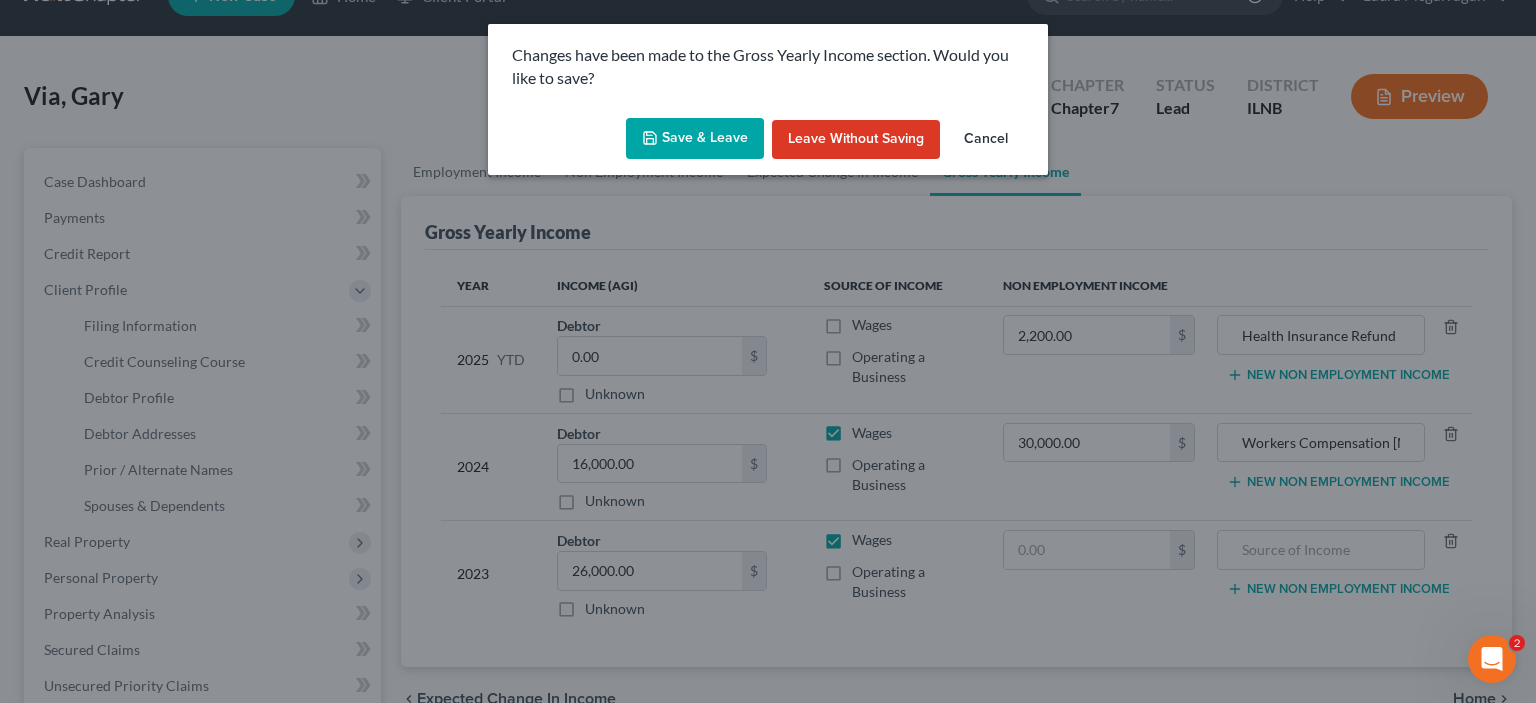click on "Save & Leave" at bounding box center [695, 139] 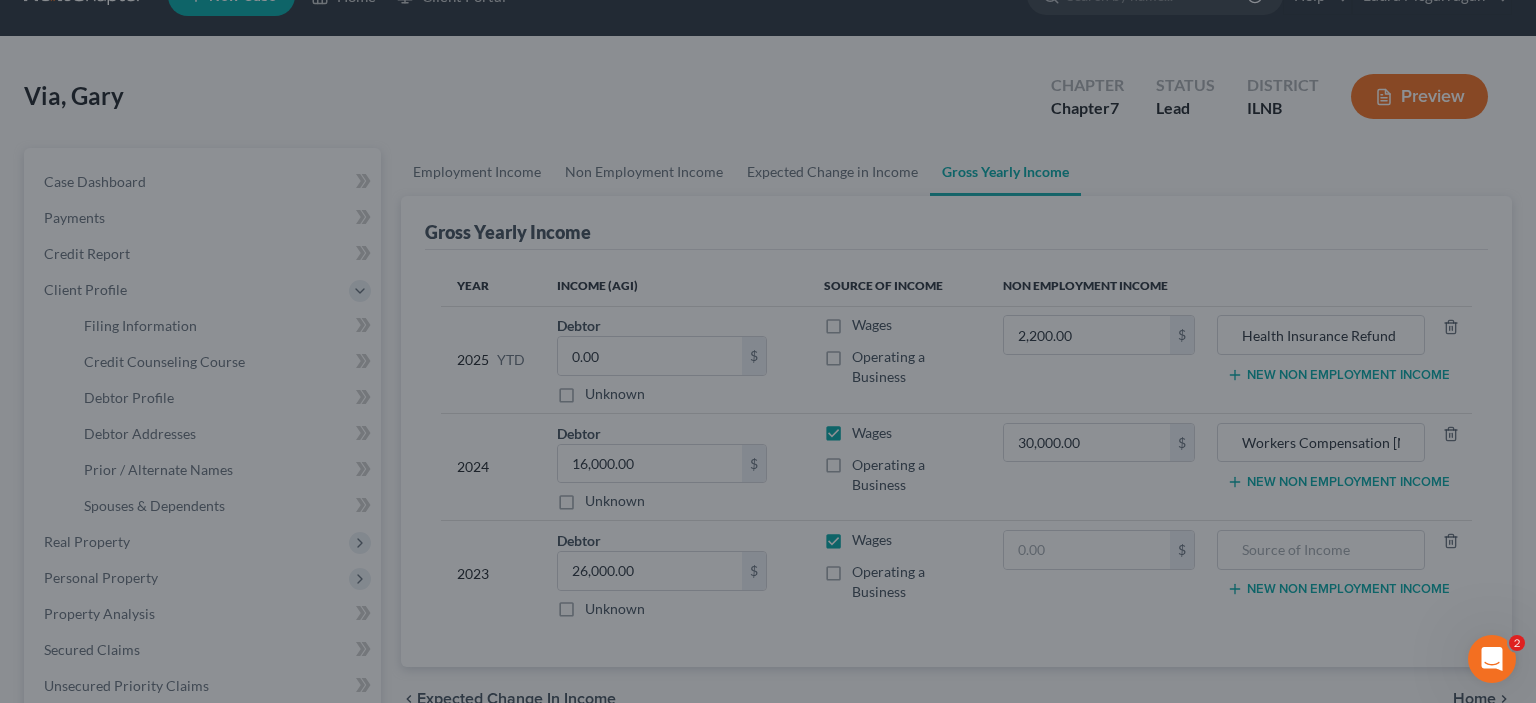 select on "3" 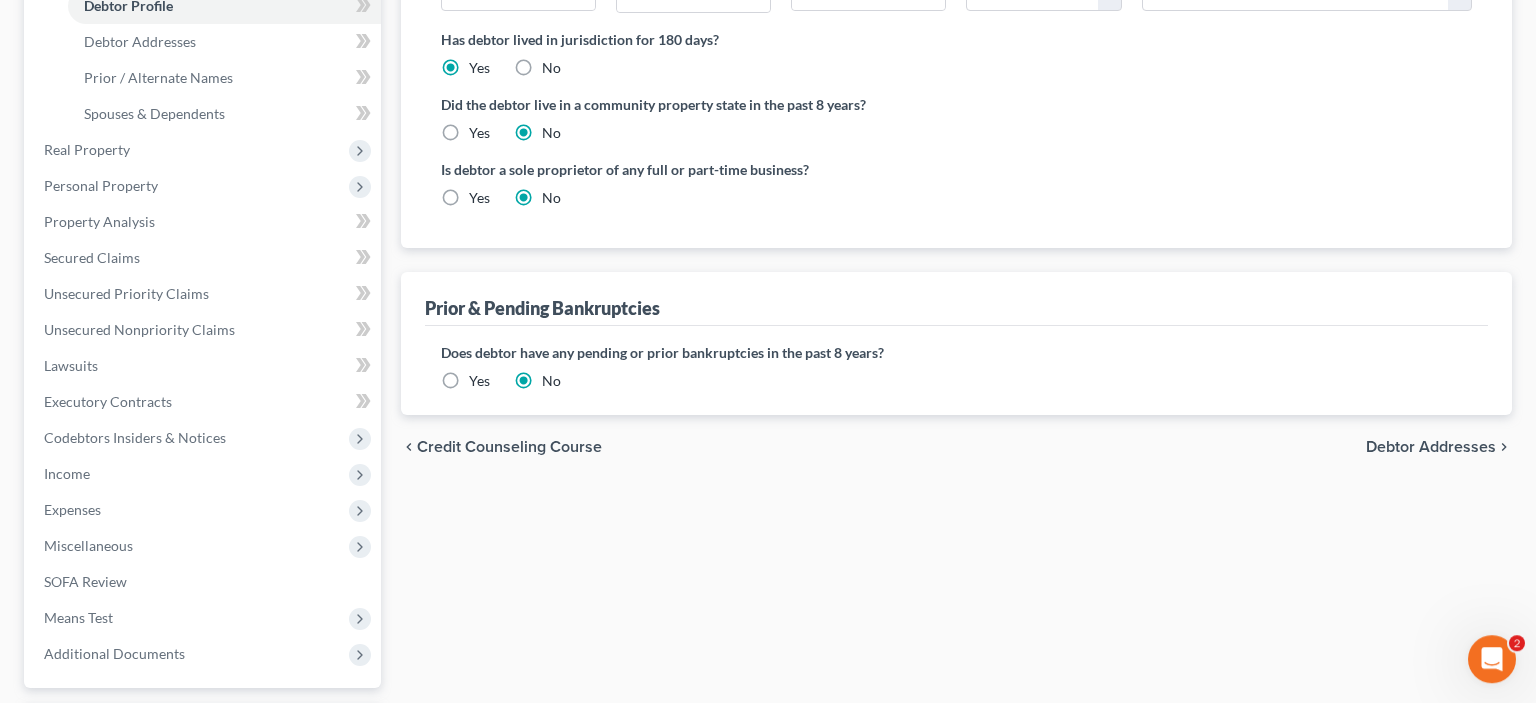 scroll, scrollTop: 434, scrollLeft: 0, axis: vertical 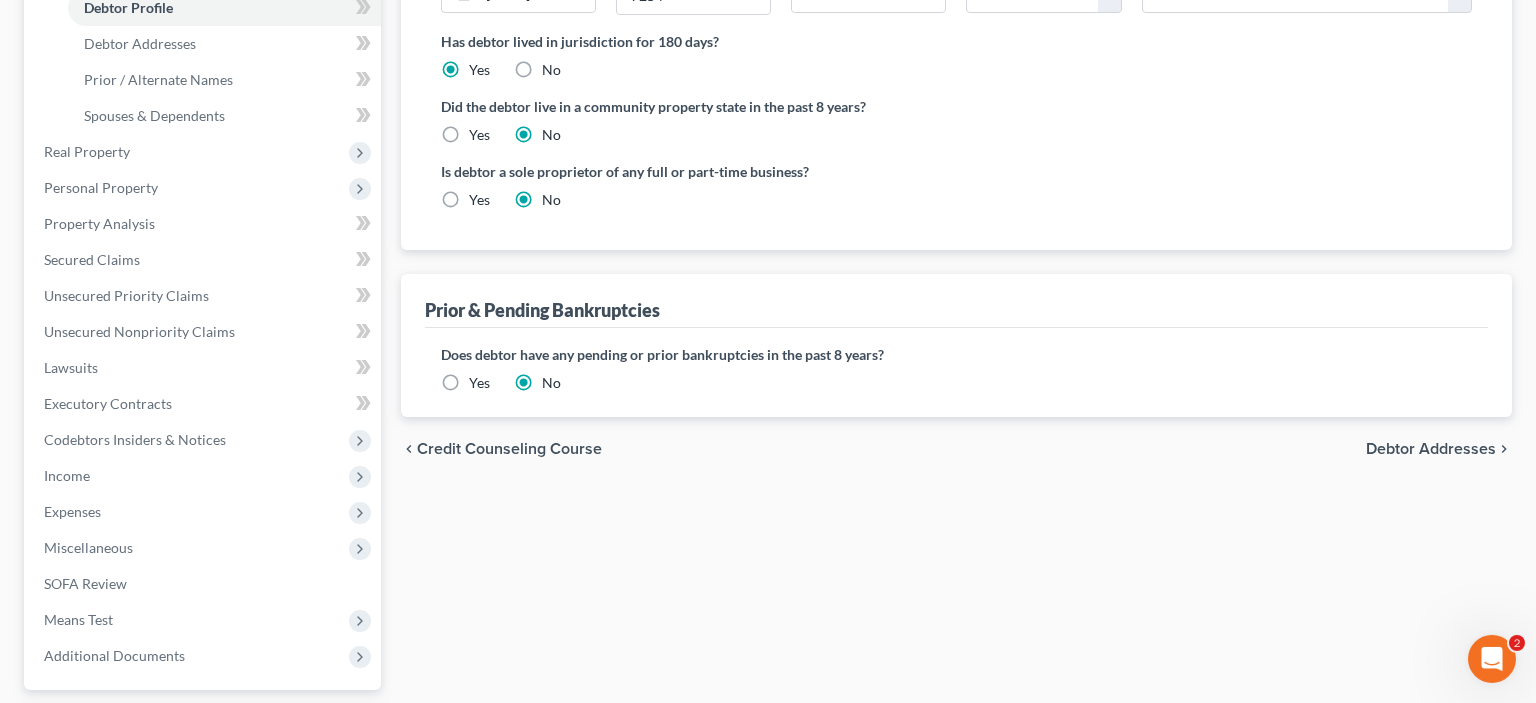 click on "Debtor Addresses" at bounding box center [1431, 449] 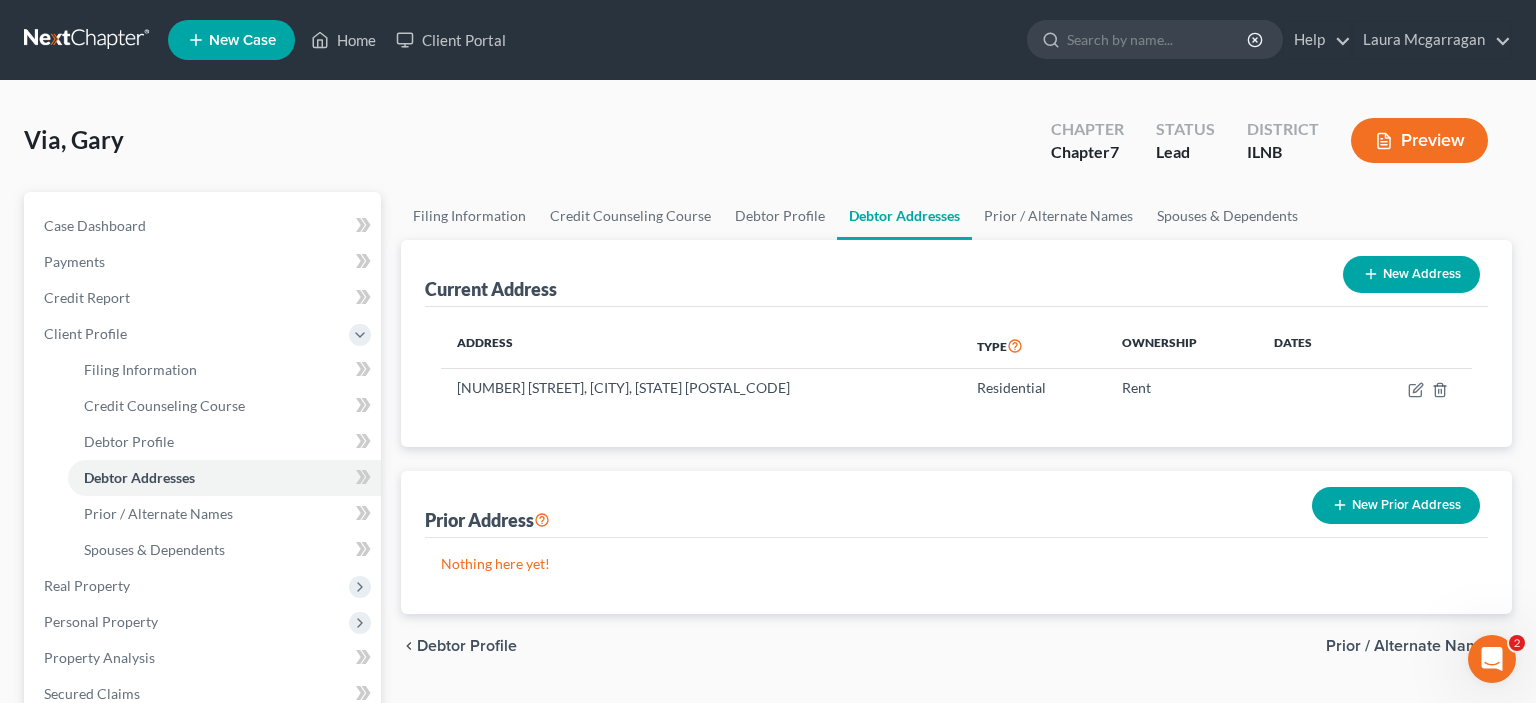 scroll, scrollTop: 0, scrollLeft: 0, axis: both 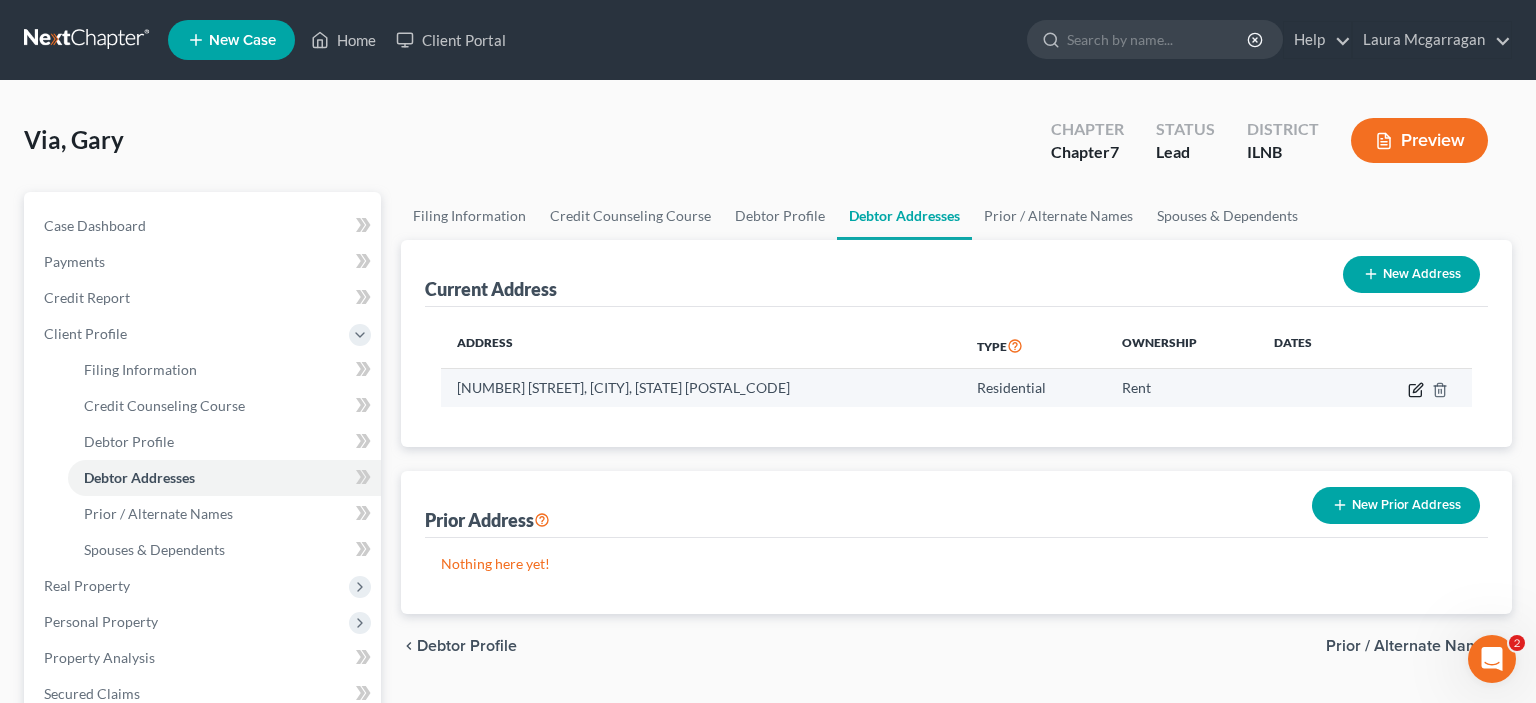 click 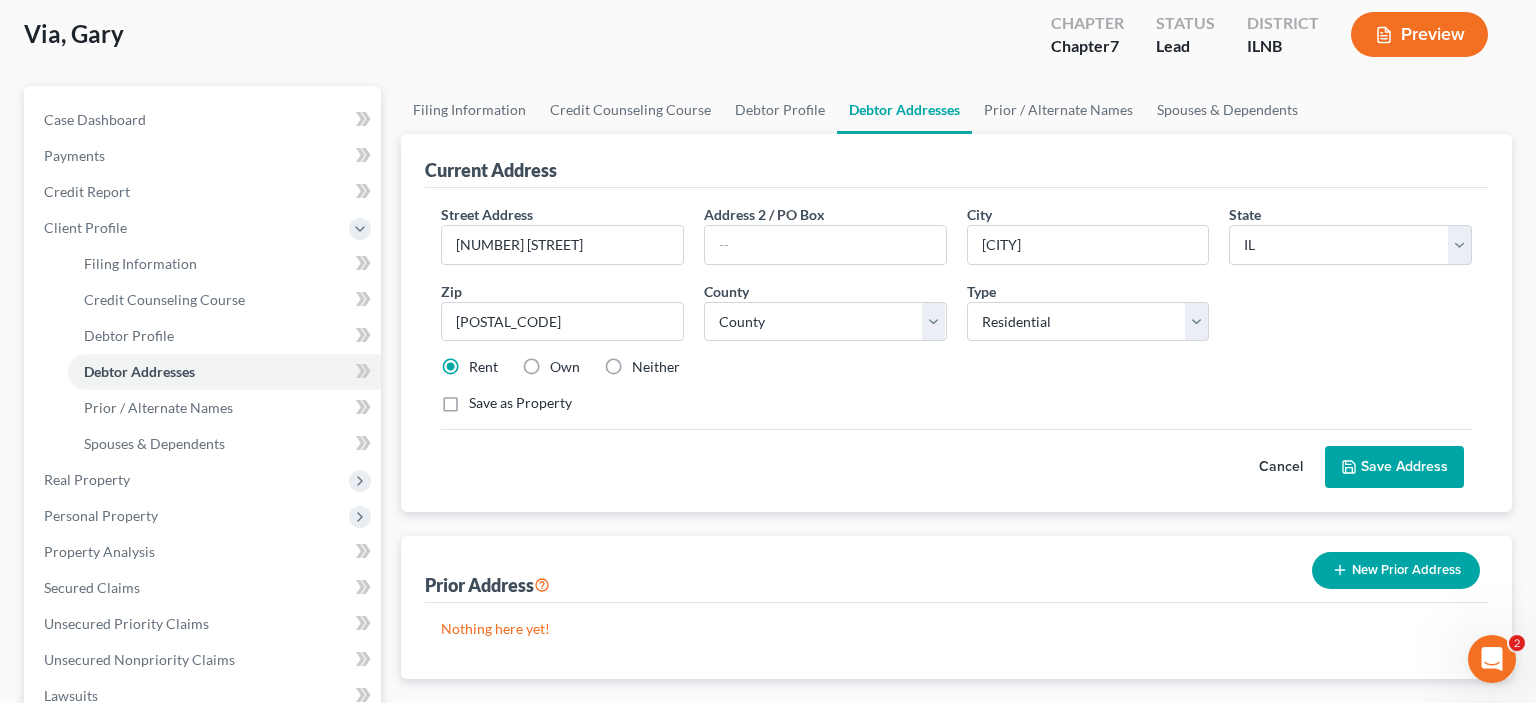 scroll, scrollTop: 0, scrollLeft: 0, axis: both 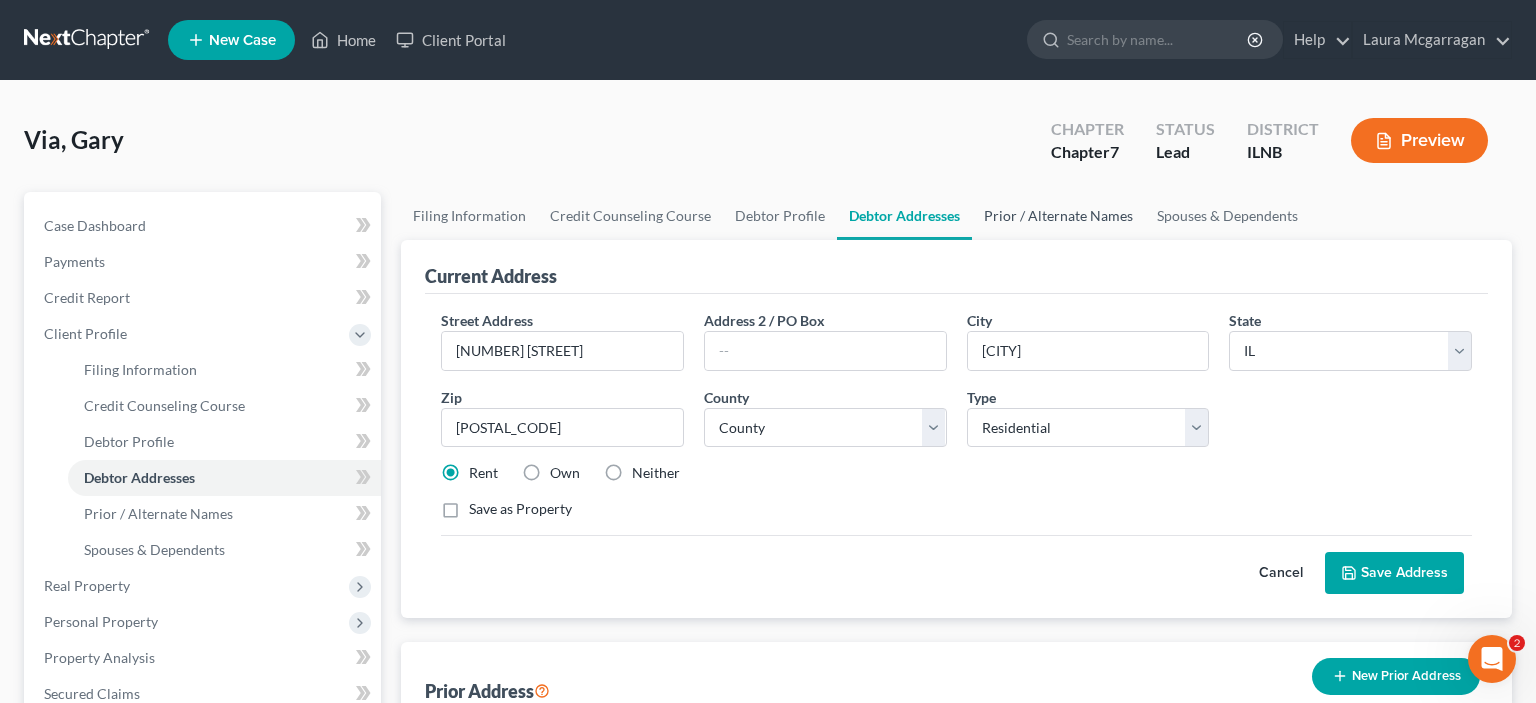 click on "Prior / Alternate Names" at bounding box center (1058, 216) 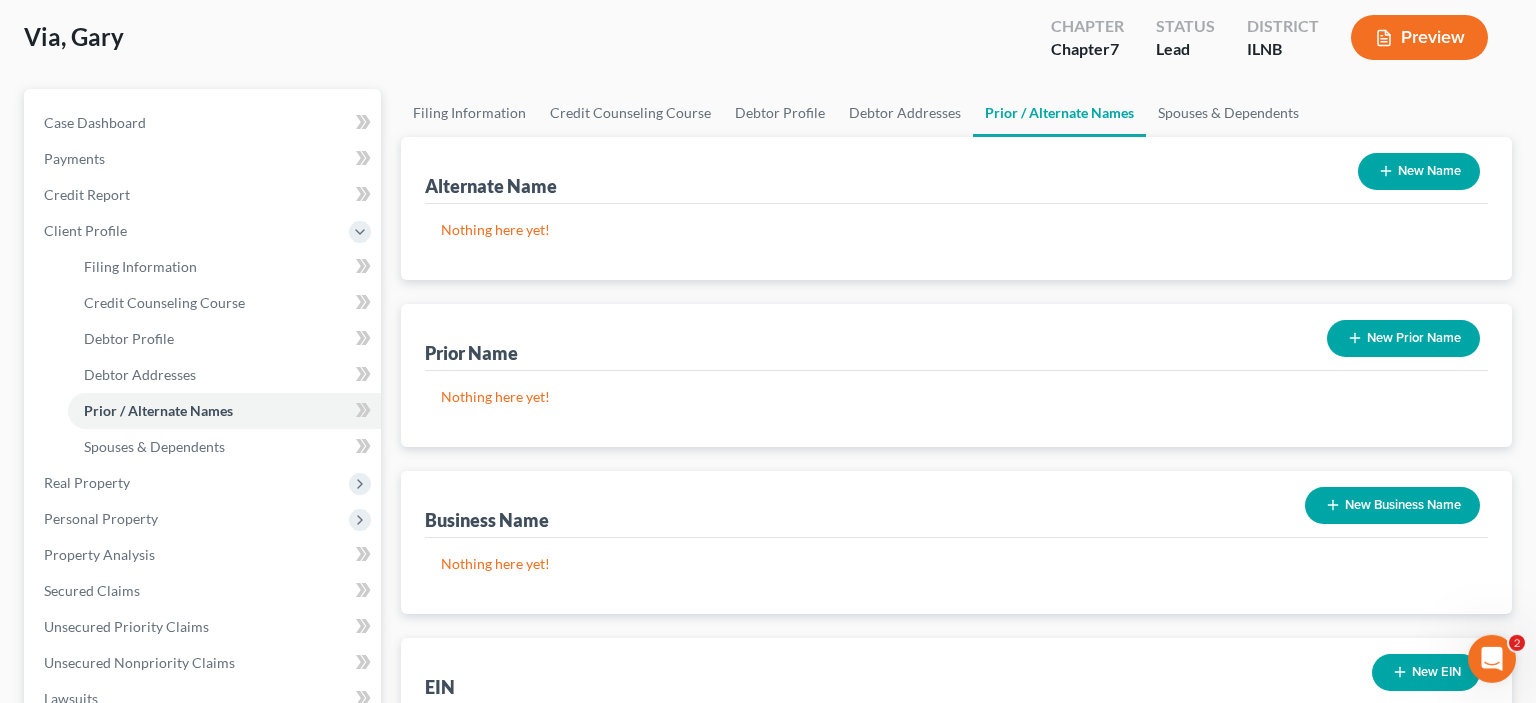 scroll, scrollTop: 103, scrollLeft: 0, axis: vertical 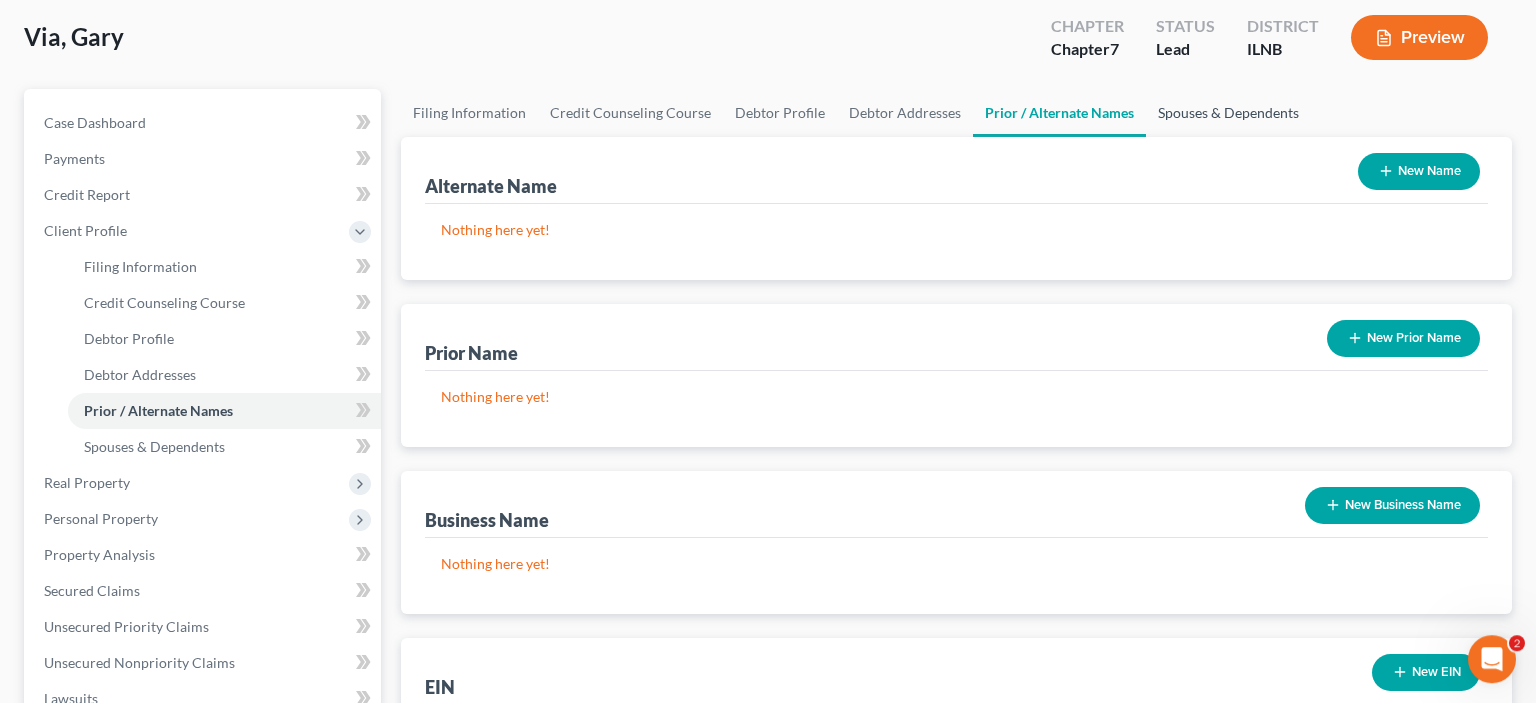 click on "Spouses & Dependents" at bounding box center (1228, 113) 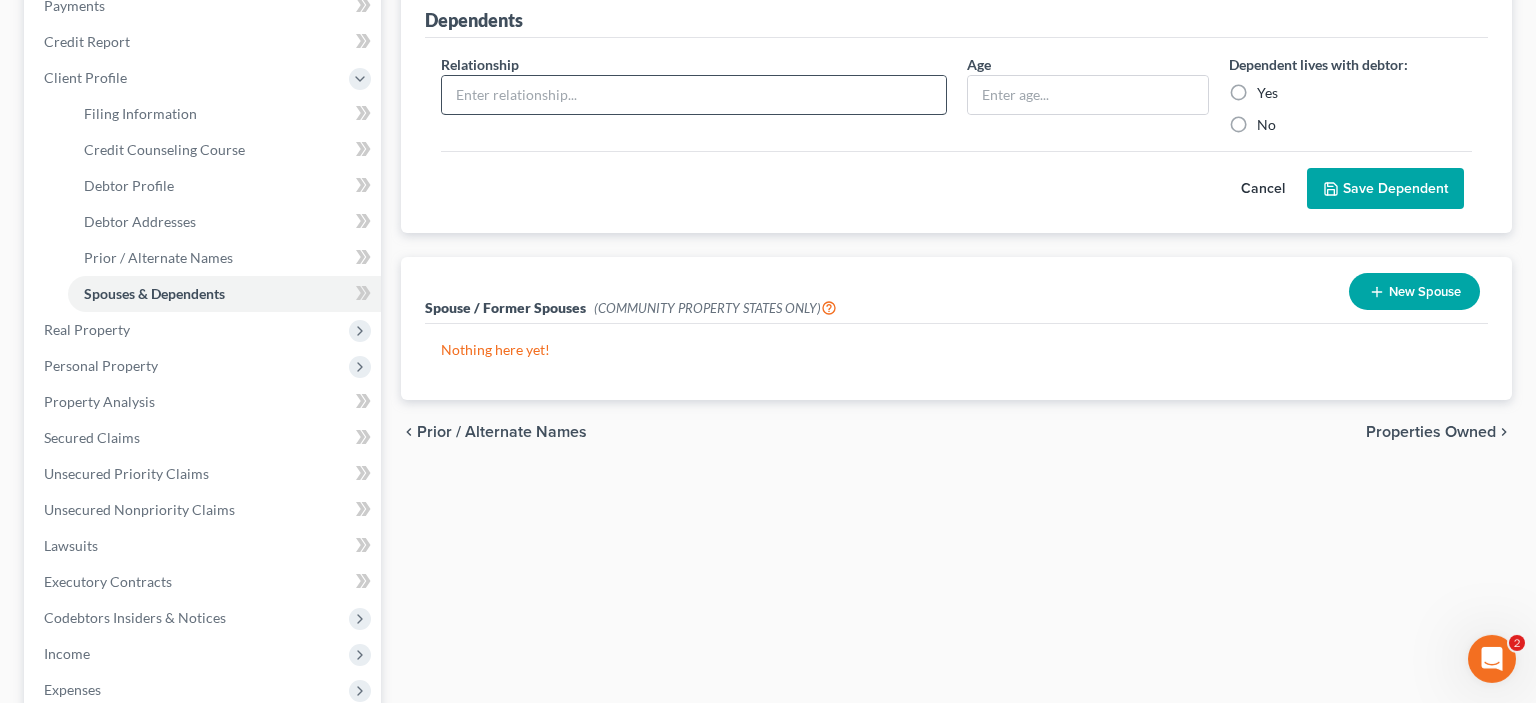 scroll, scrollTop: 260, scrollLeft: 0, axis: vertical 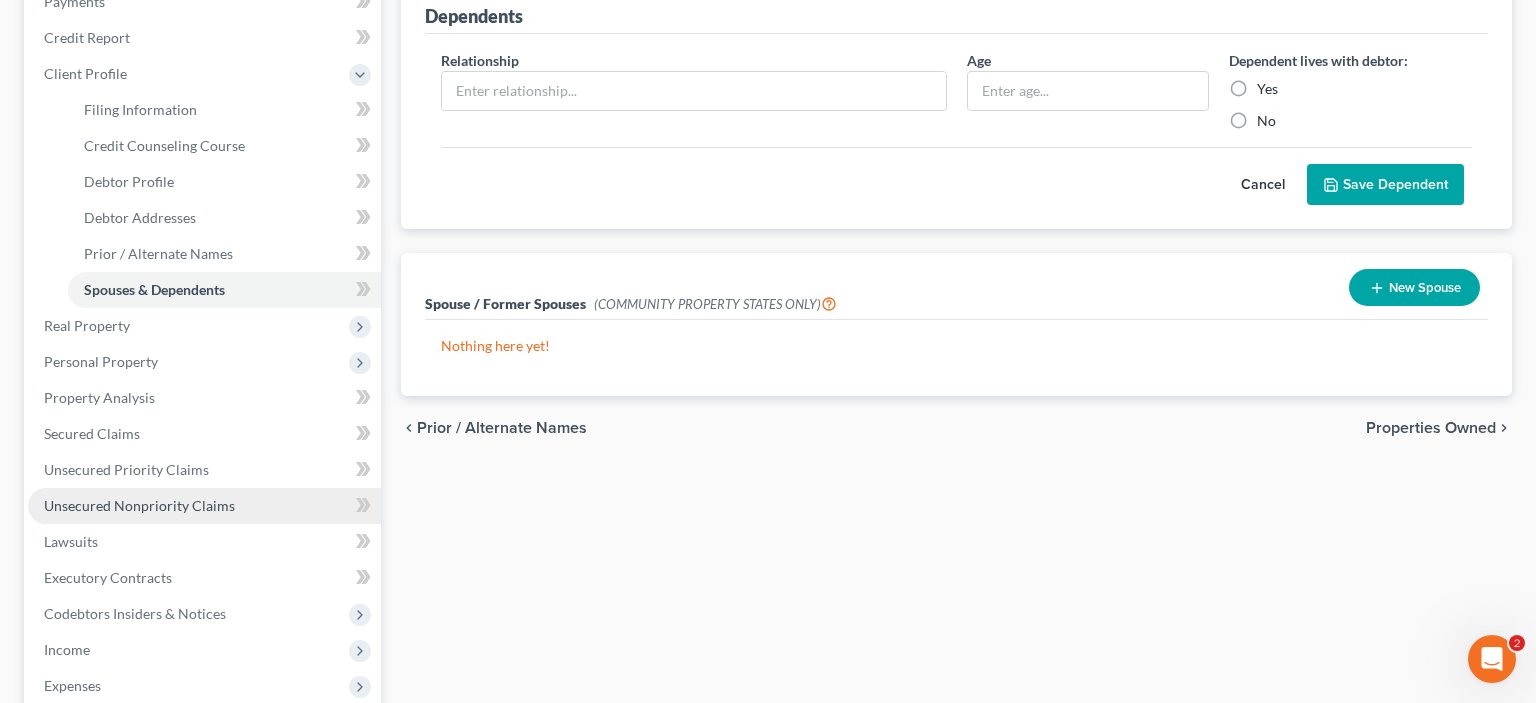 click on "Unsecured Nonpriority Claims" at bounding box center (139, 505) 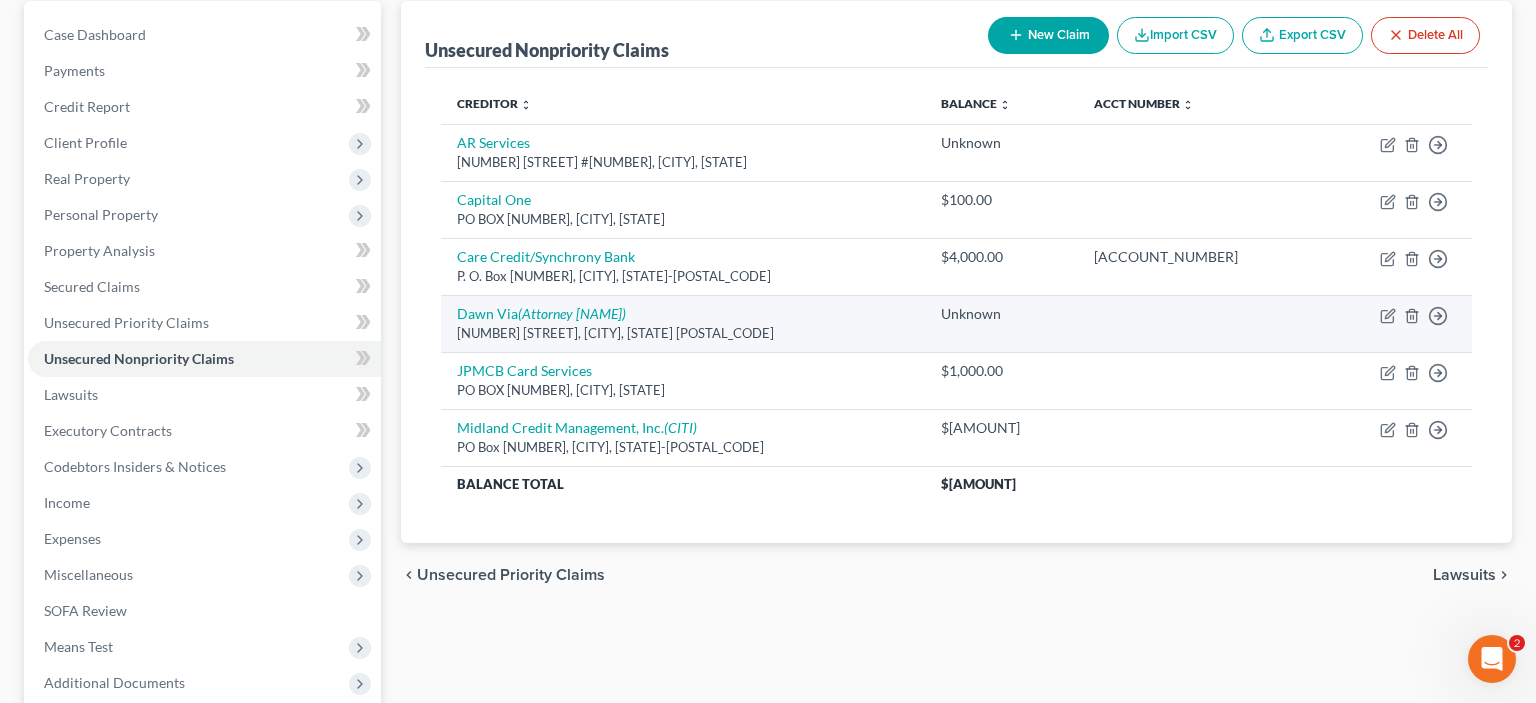 scroll, scrollTop: 393, scrollLeft: 0, axis: vertical 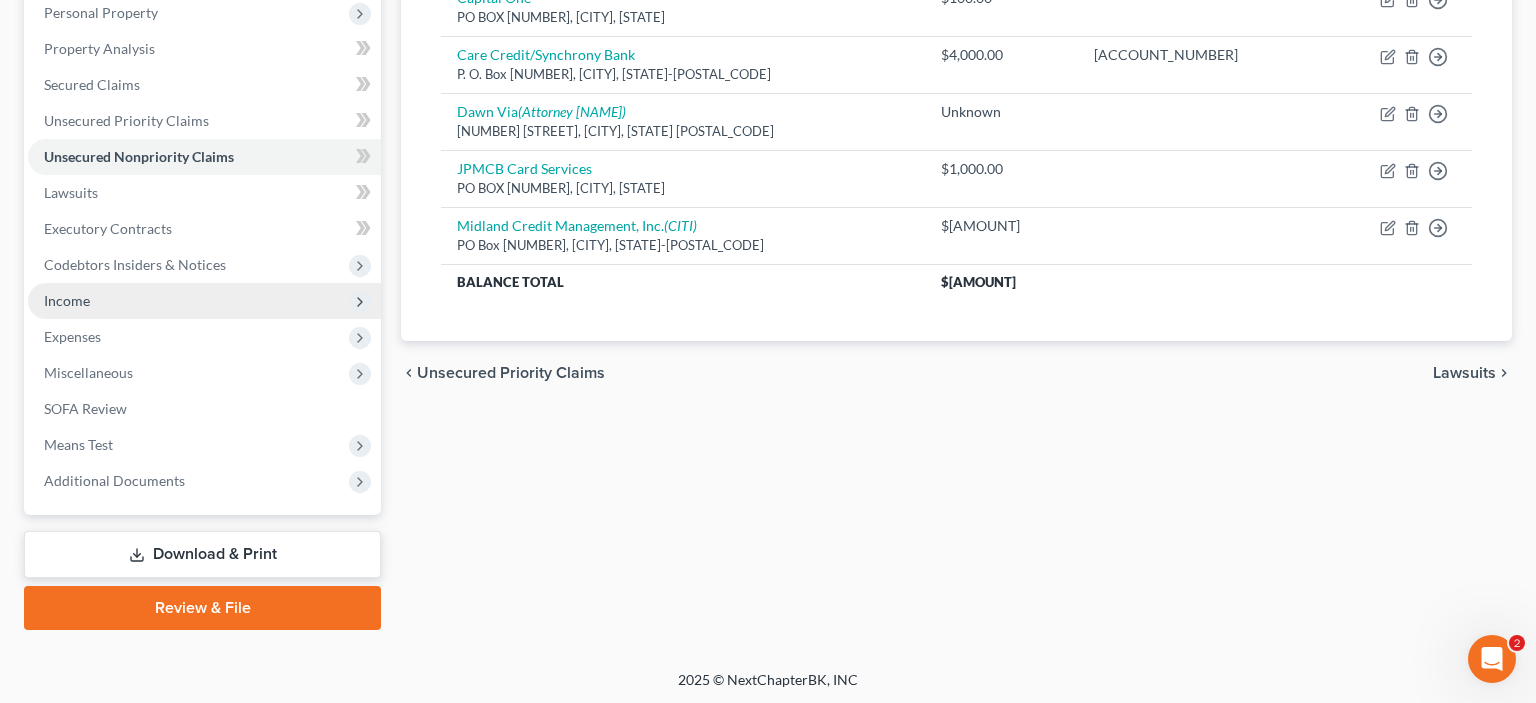 click on "Income" at bounding box center [204, 301] 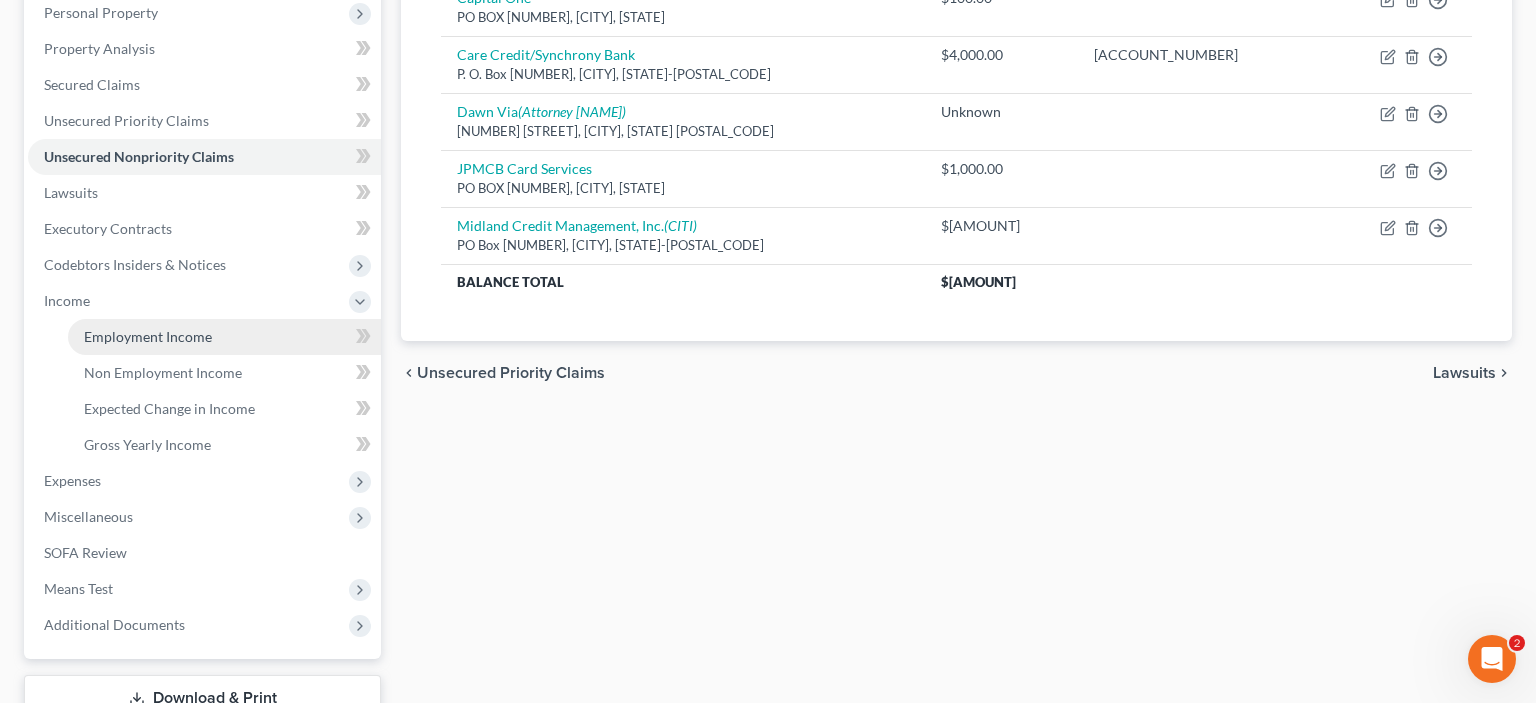 click on "Employment Income" at bounding box center (148, 336) 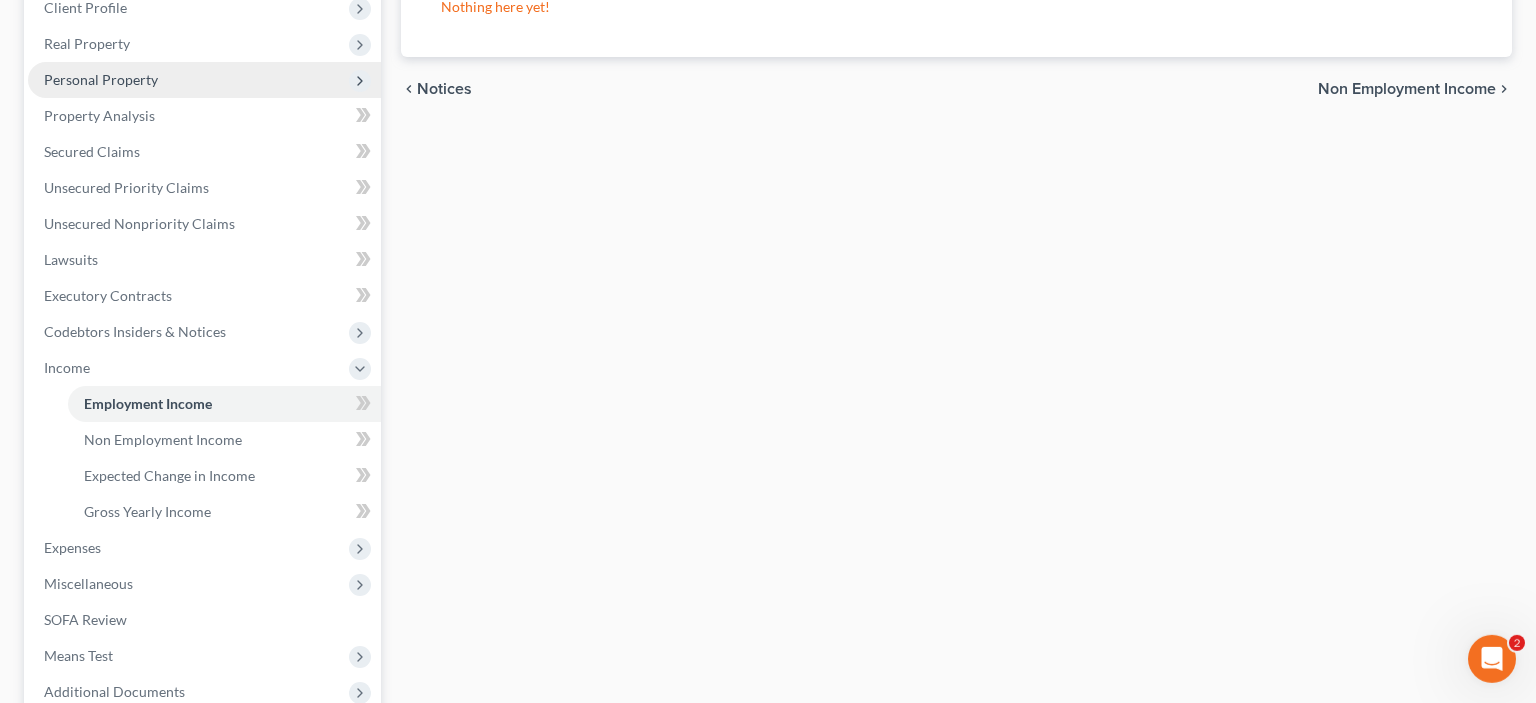scroll, scrollTop: 329, scrollLeft: 0, axis: vertical 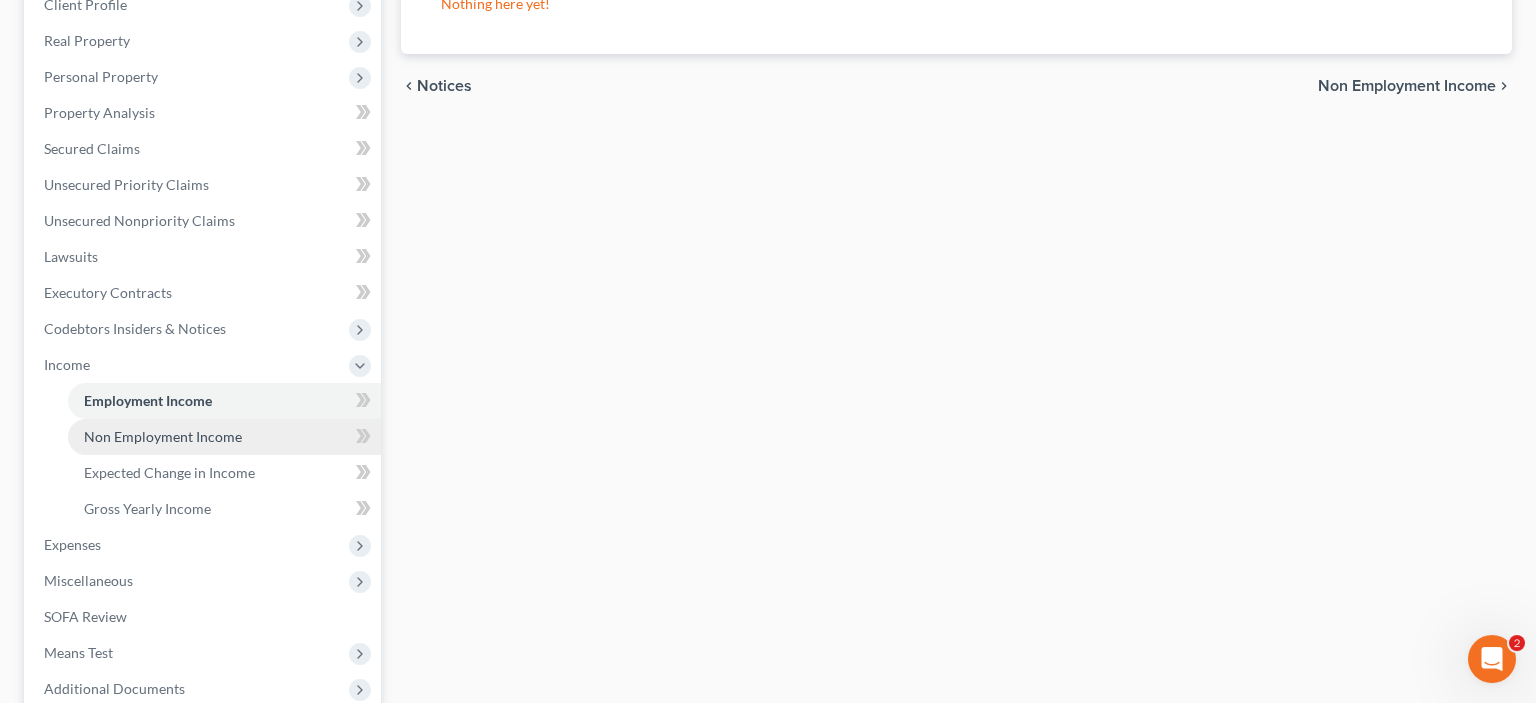 click on "Non Employment Income" at bounding box center (163, 436) 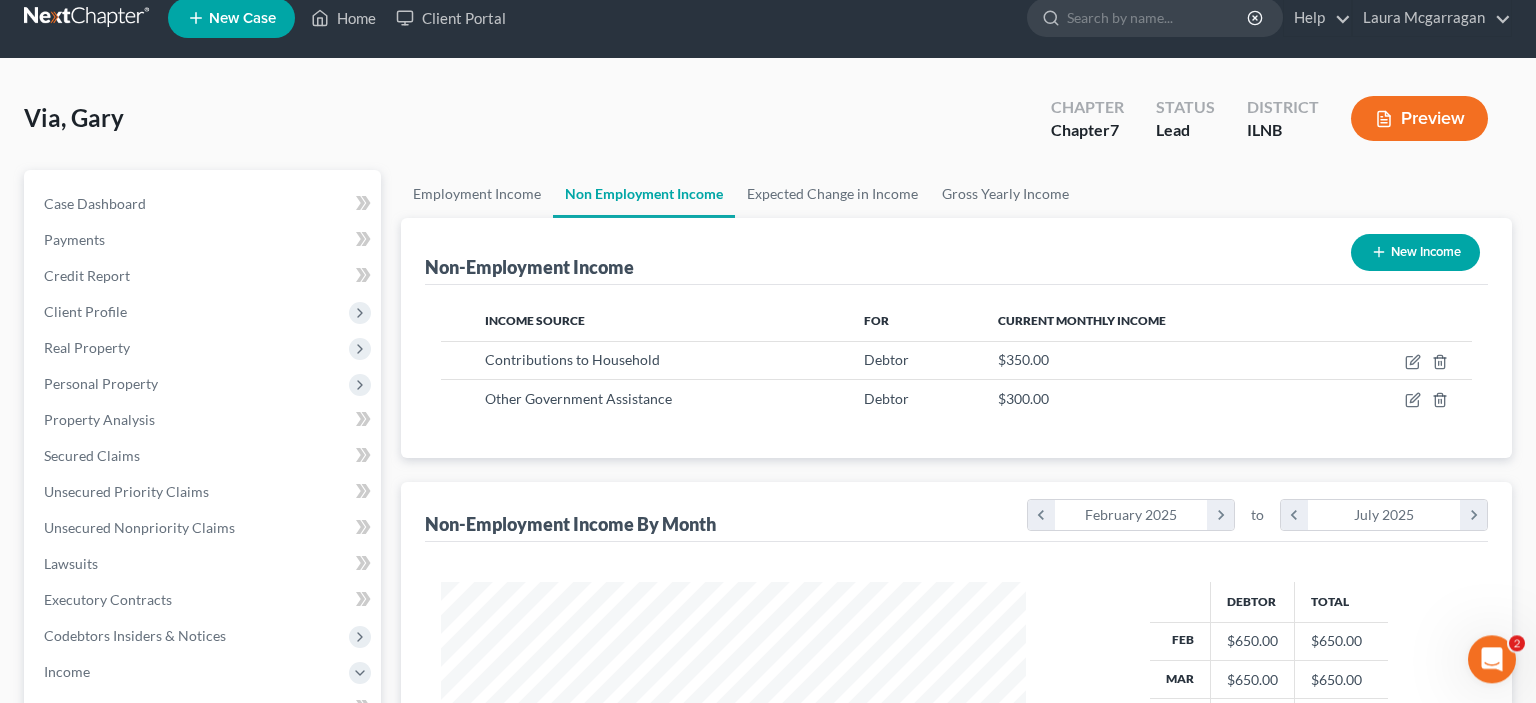 scroll, scrollTop: 0, scrollLeft: 0, axis: both 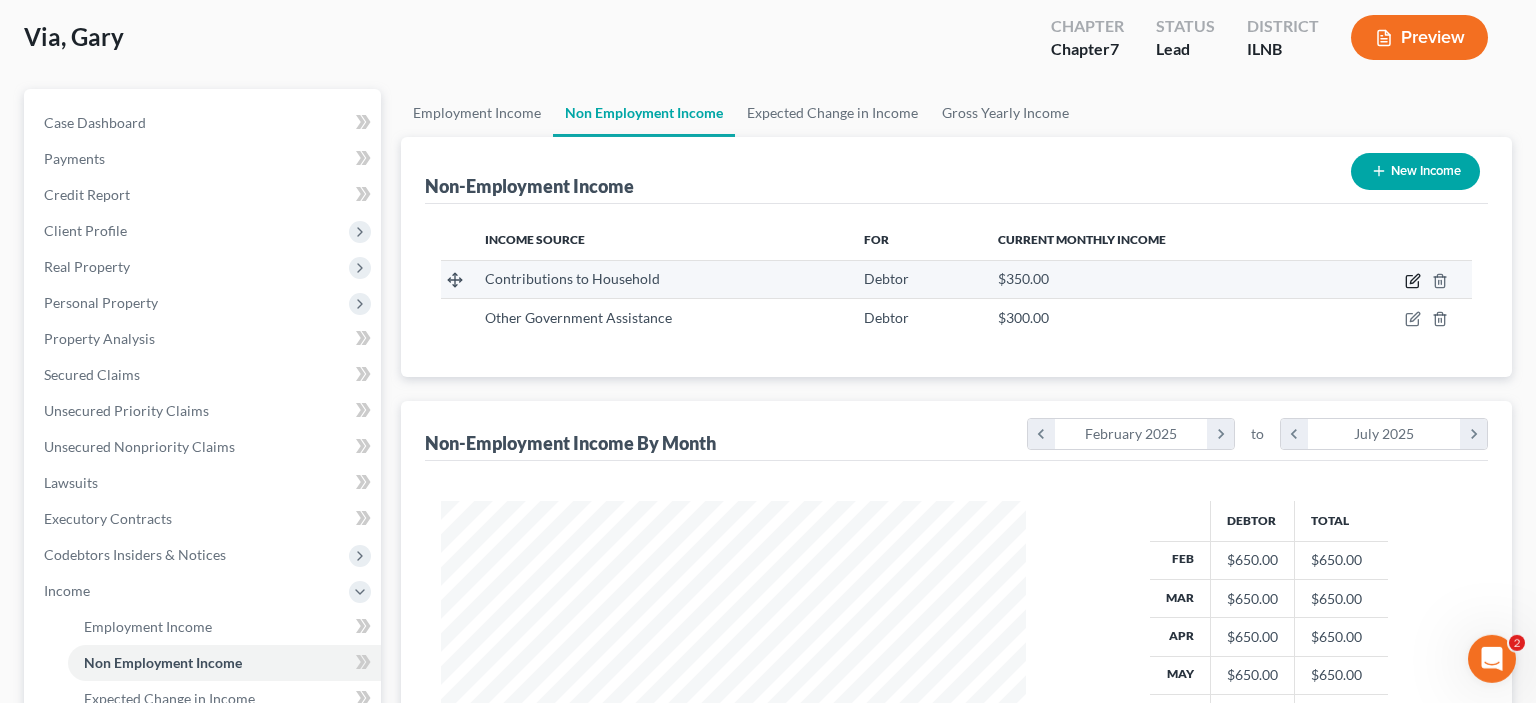 click 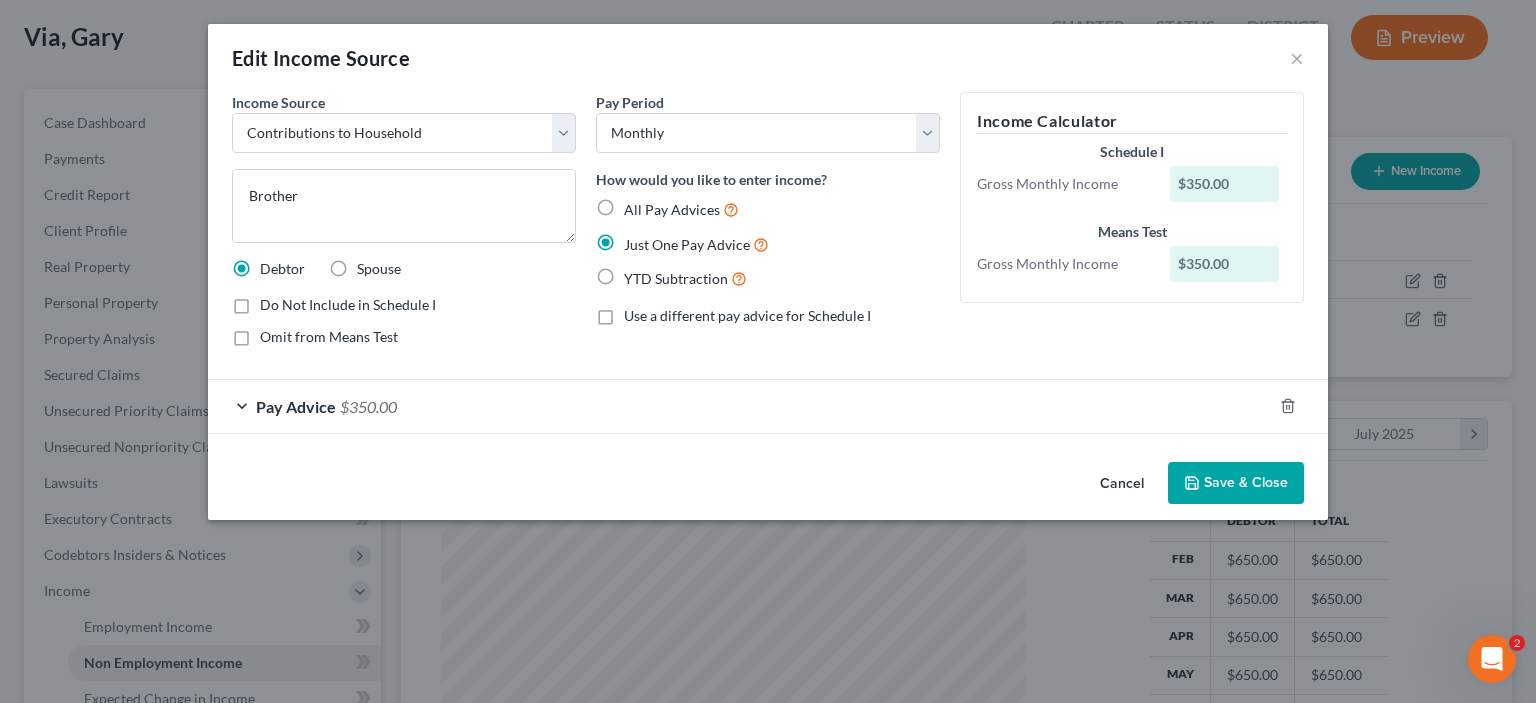 click on "Pay Advice $[AMOUNT]" at bounding box center [740, 406] 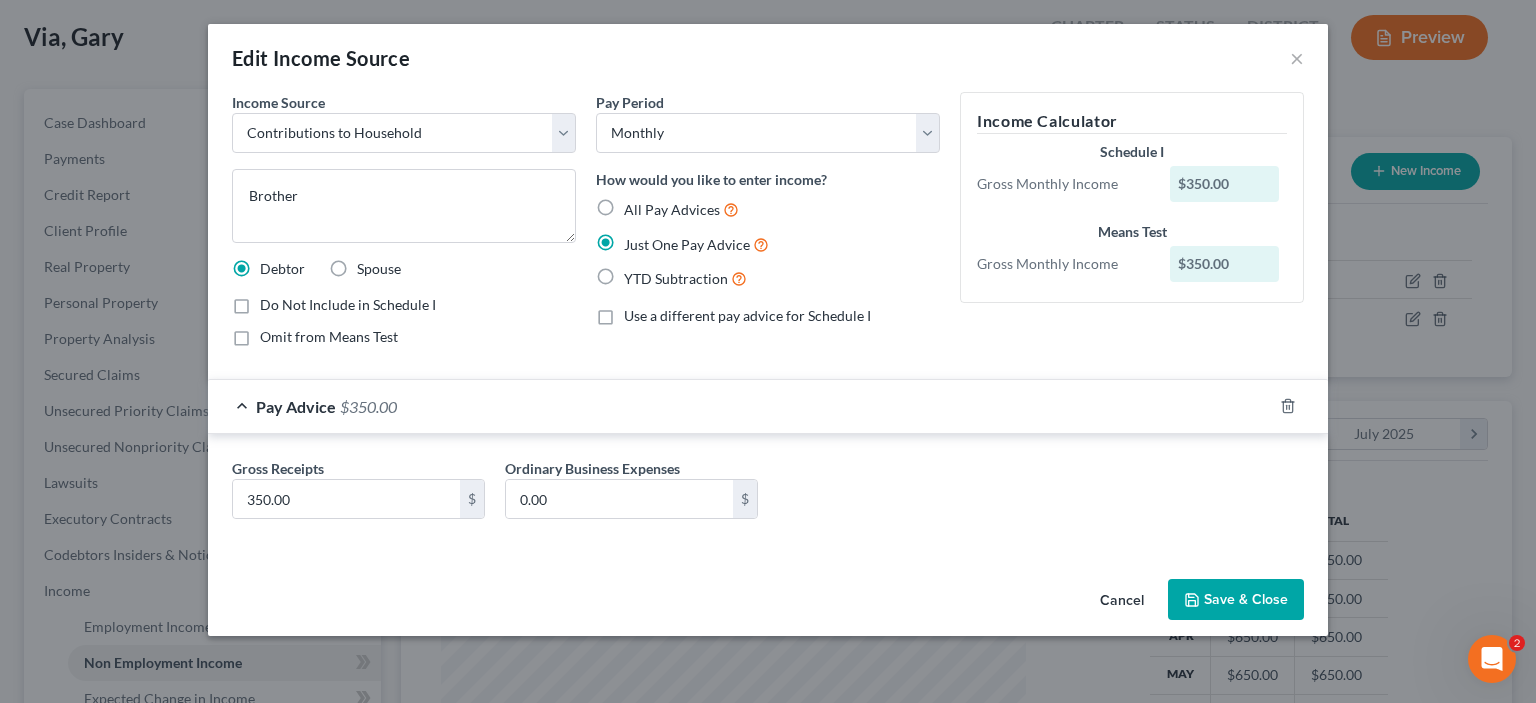 click on "Pay Advice" at bounding box center (296, 406) 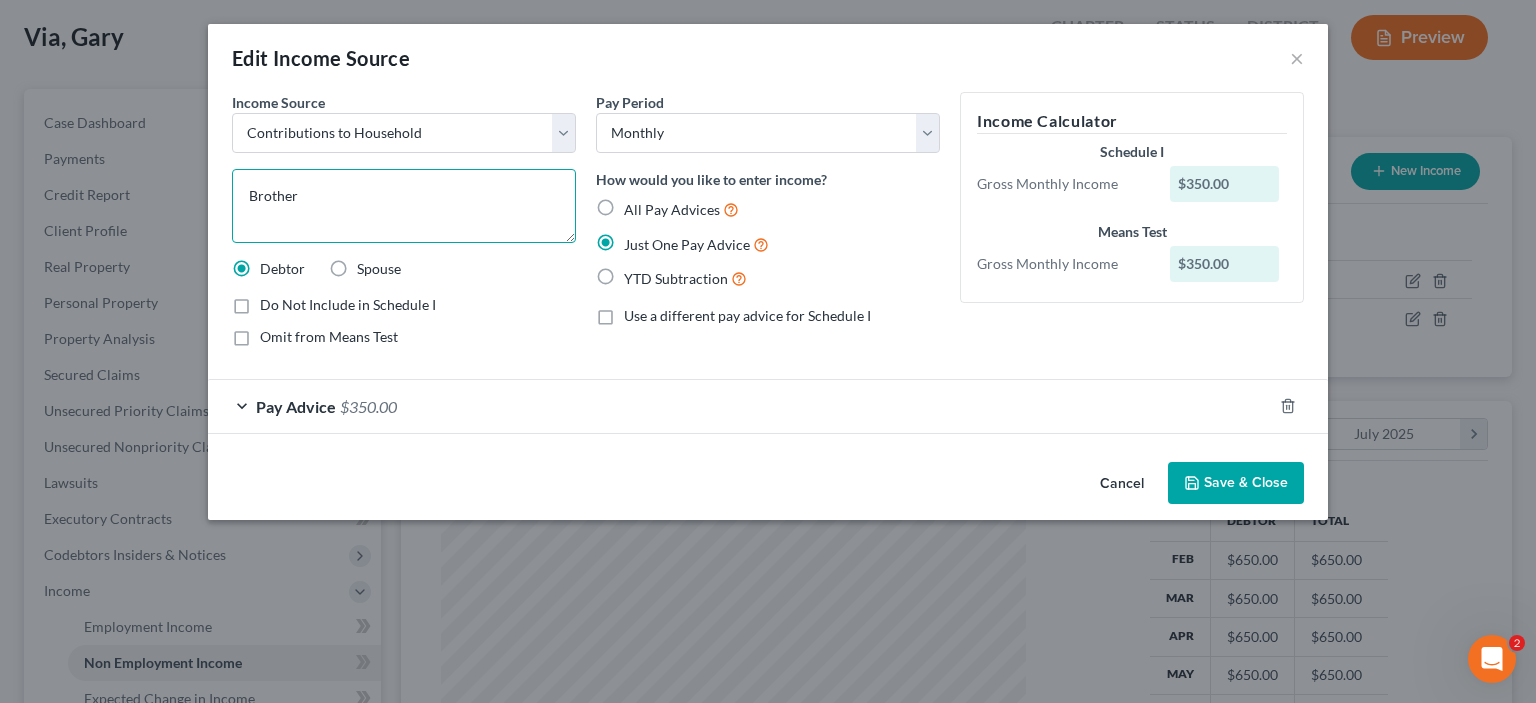 click on "Brother" at bounding box center (404, 206) 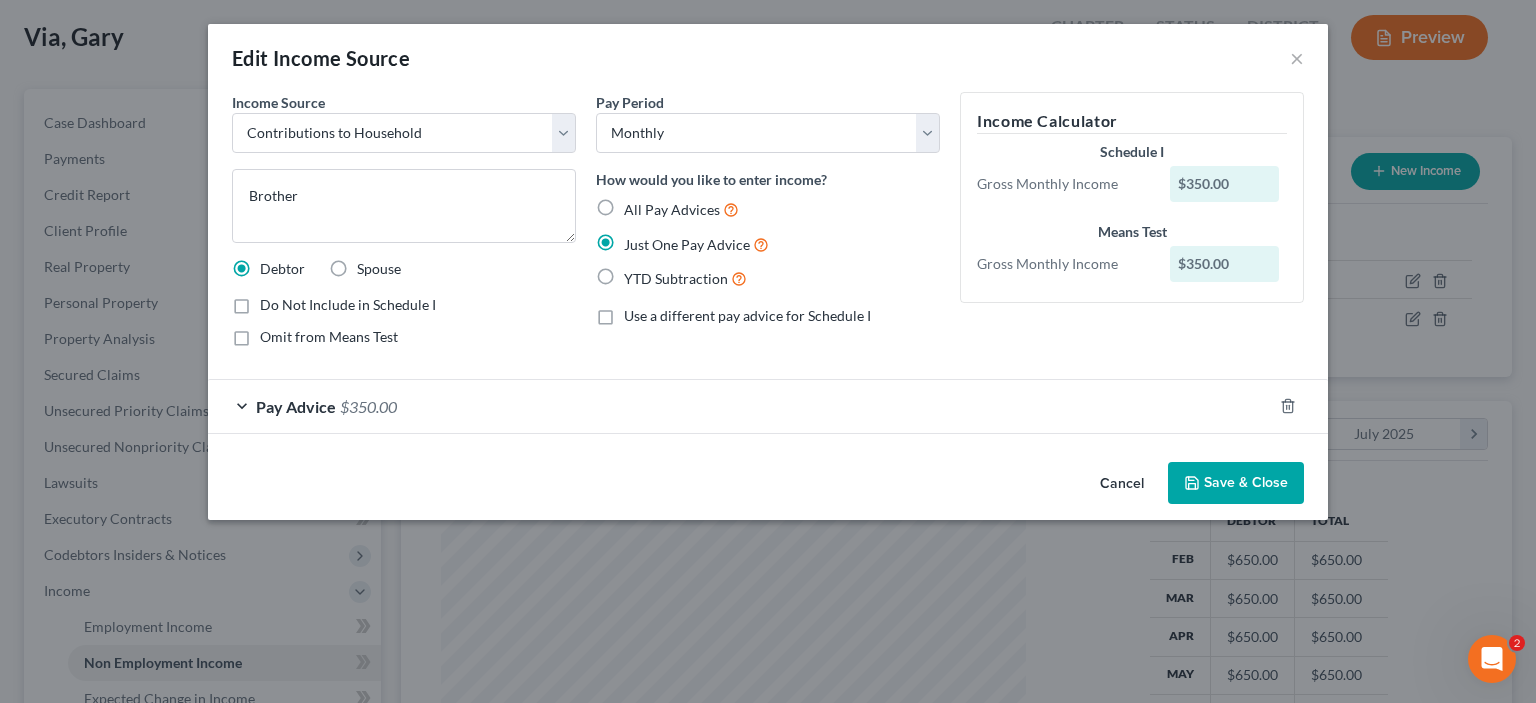 click on "Do Not Include in Schedule I" at bounding box center (348, 305) 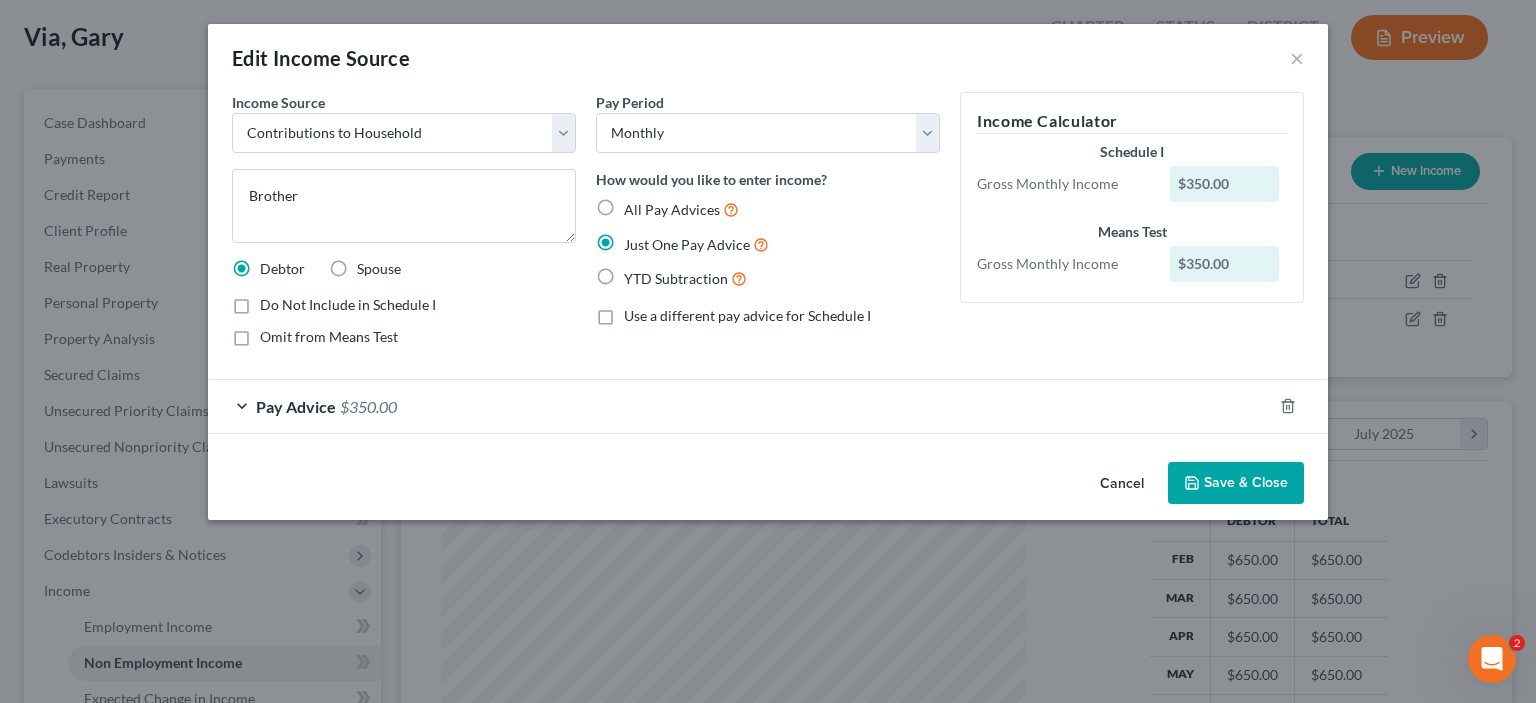 click on "Do Not Include in Schedule I" at bounding box center (274, 301) 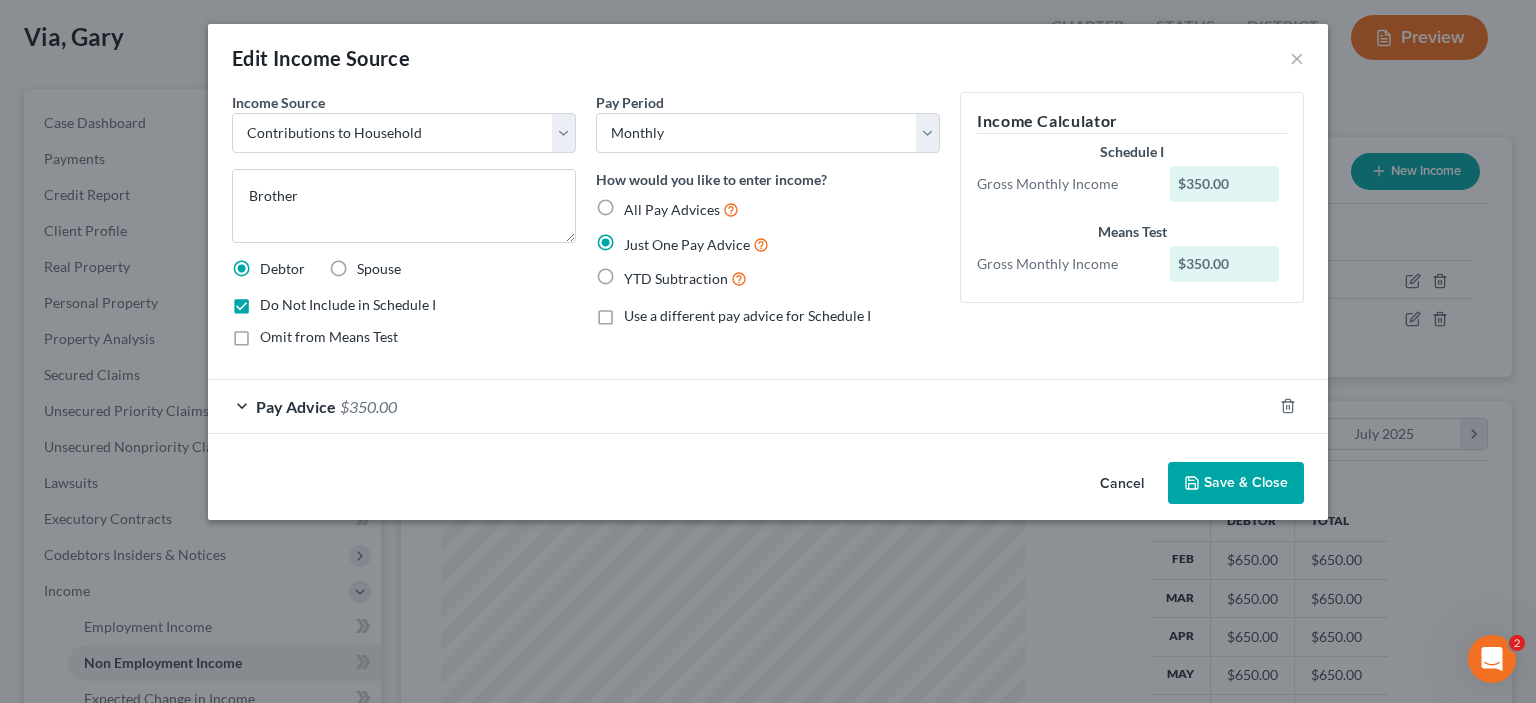 click on "Do Not Include in Schedule I" at bounding box center [348, 305] 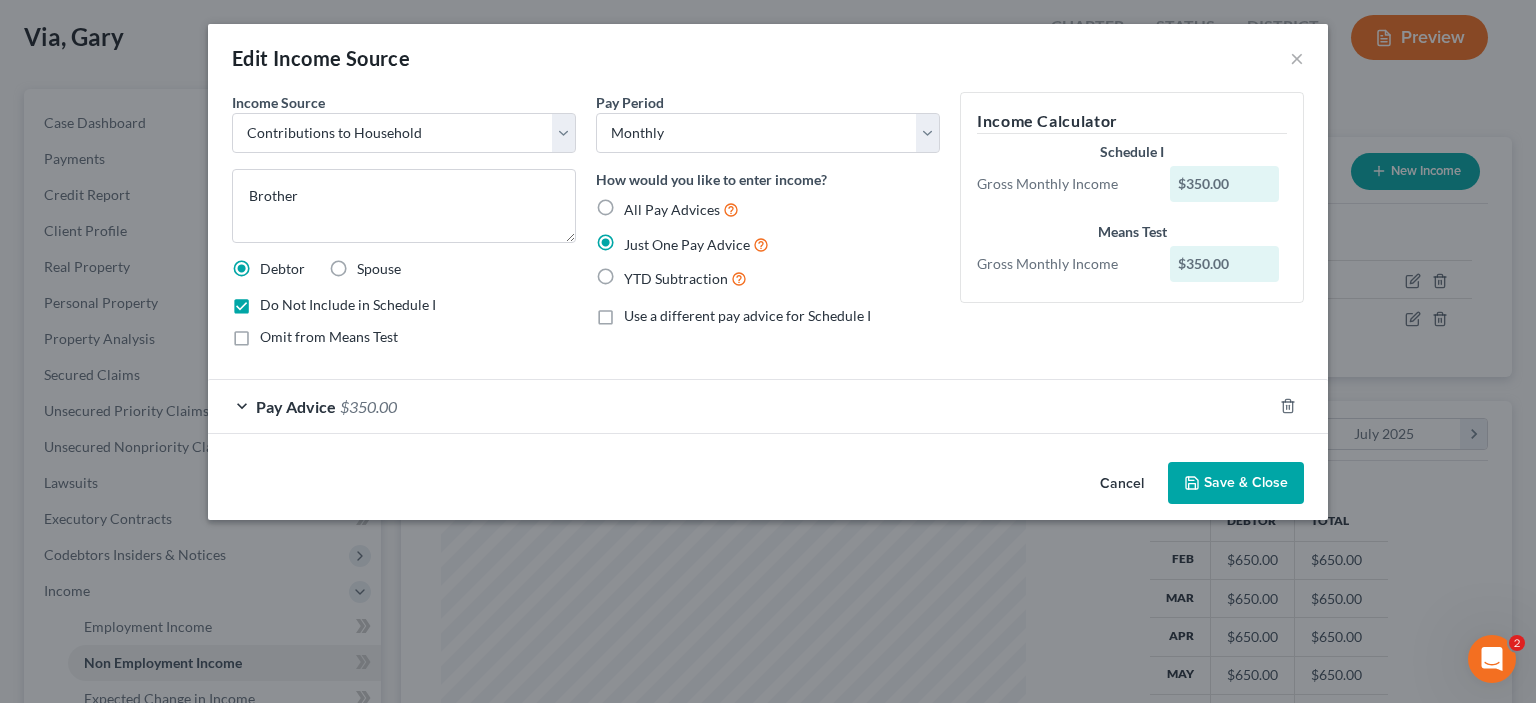 click on "Do Not Include in Schedule I" at bounding box center (274, 301) 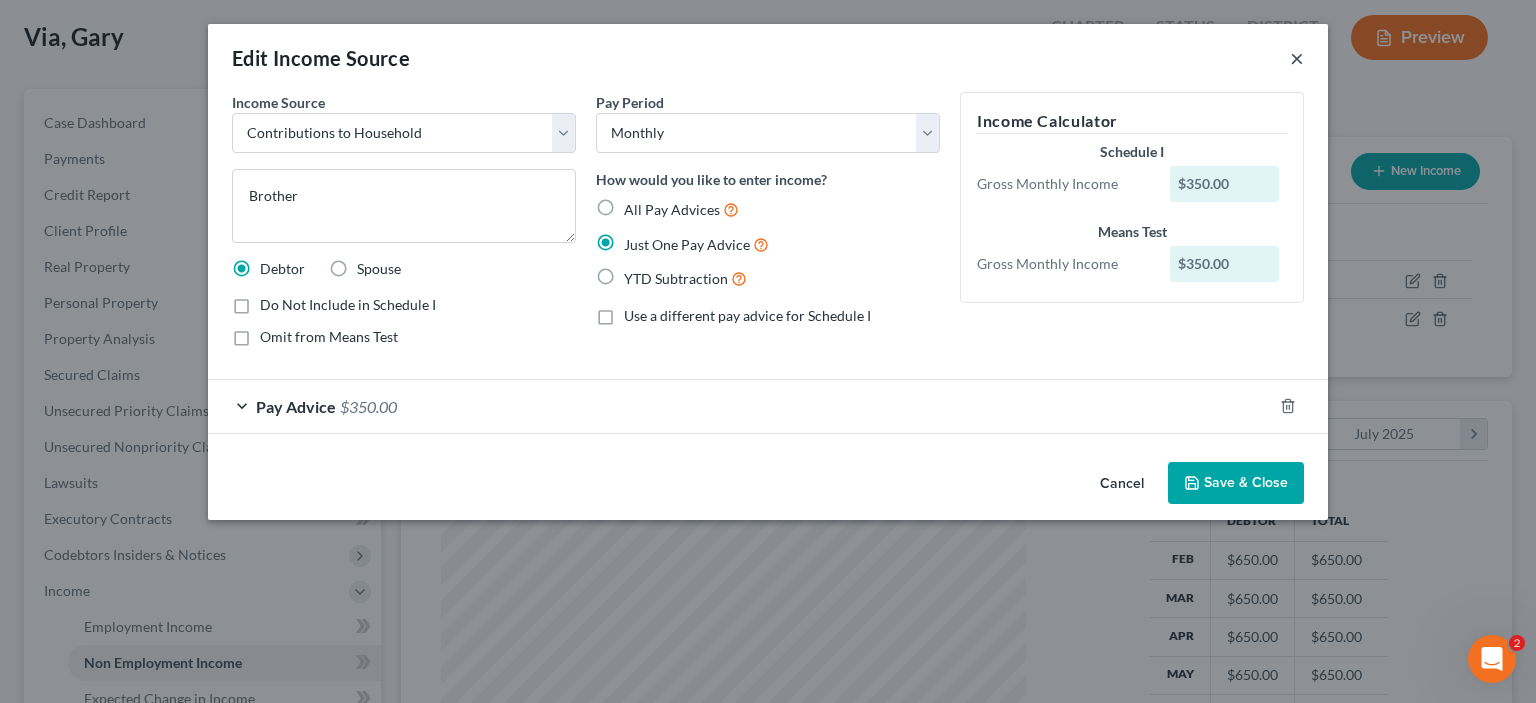 click on "×" at bounding box center (1297, 58) 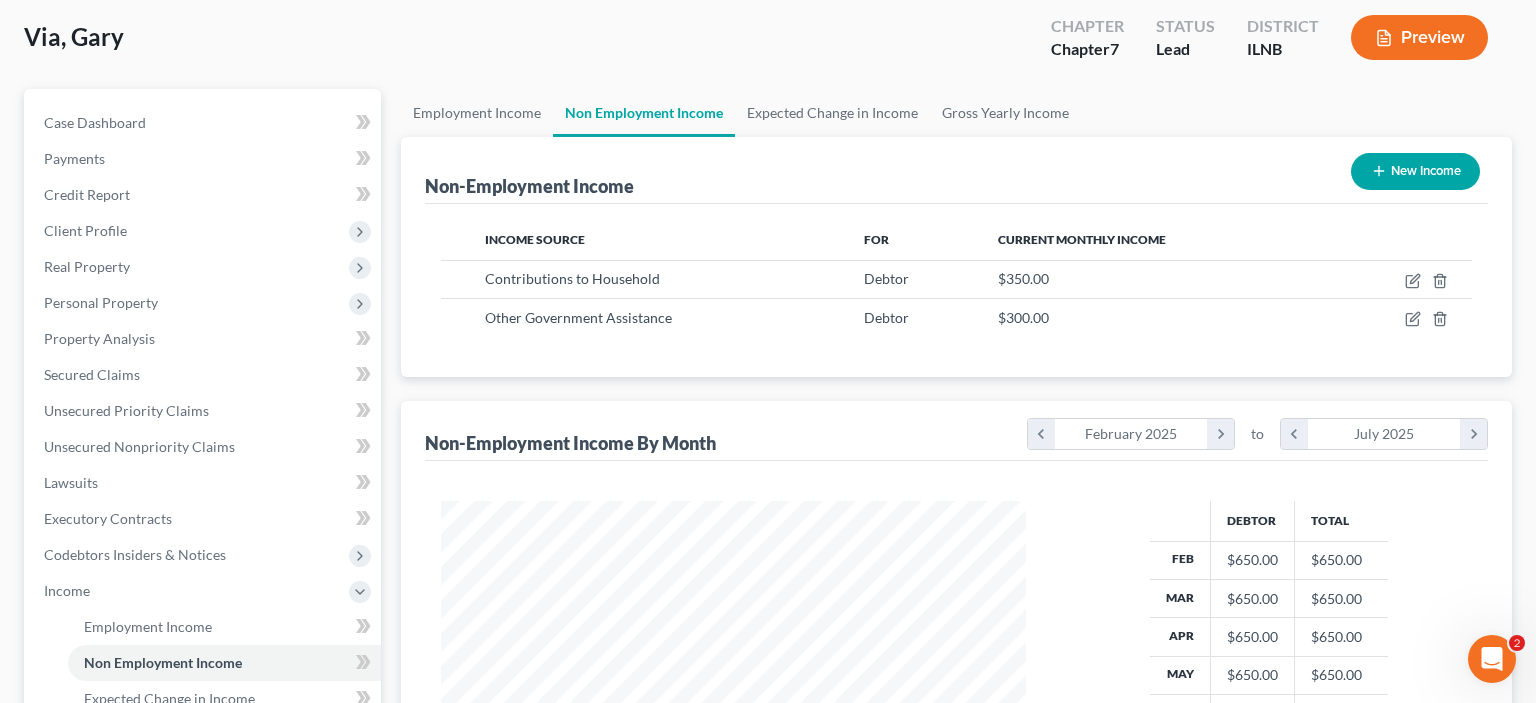 scroll, scrollTop: 0, scrollLeft: 0, axis: both 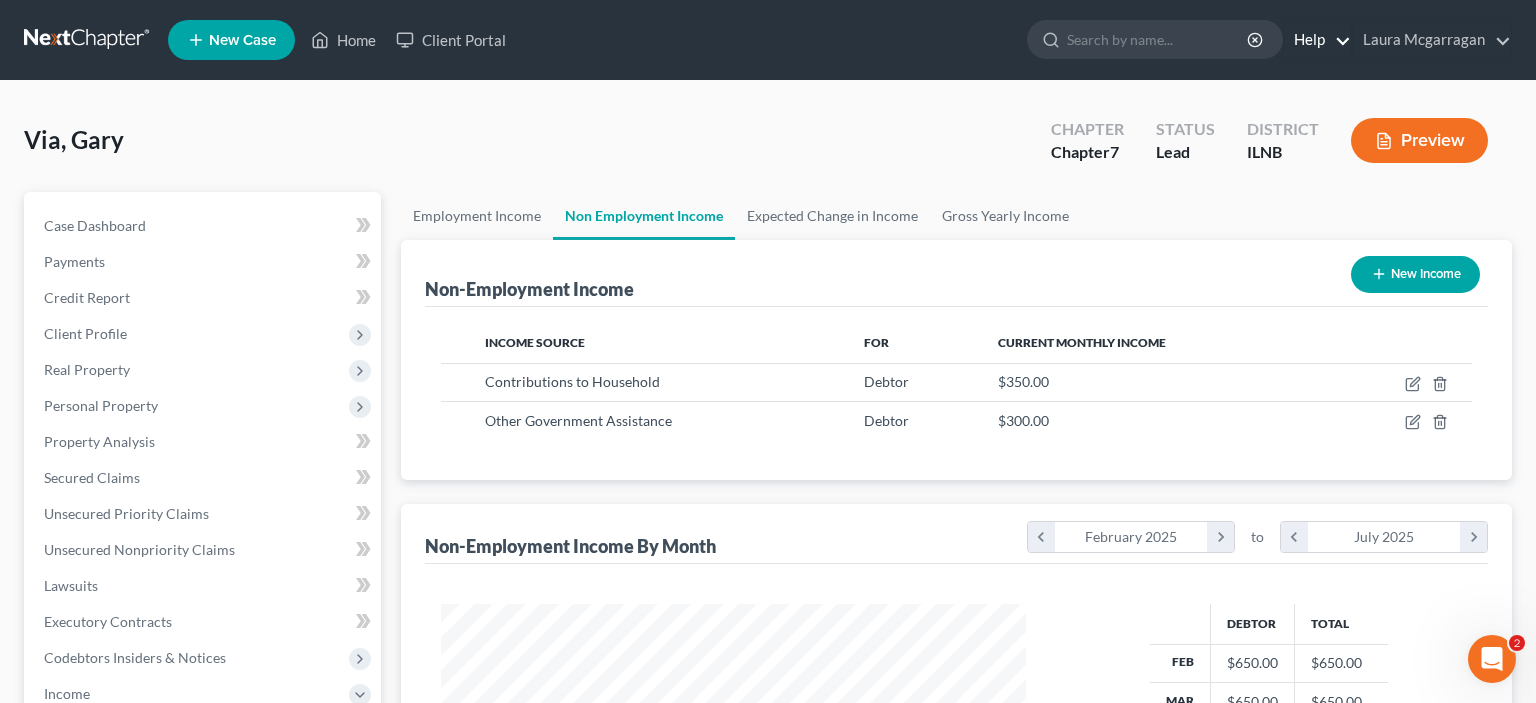 click on "Help" at bounding box center (1317, 40) 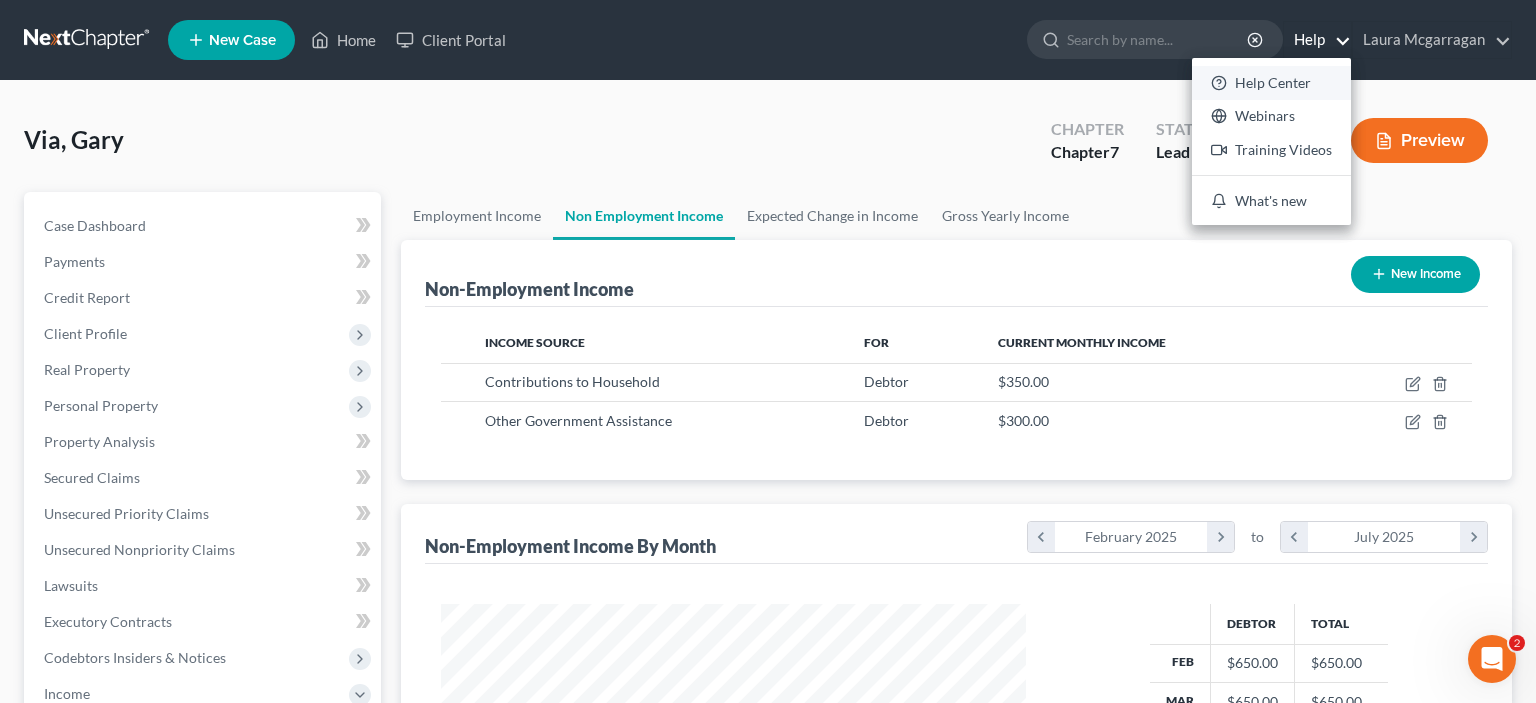 click on "Help Center" at bounding box center [1271, 83] 